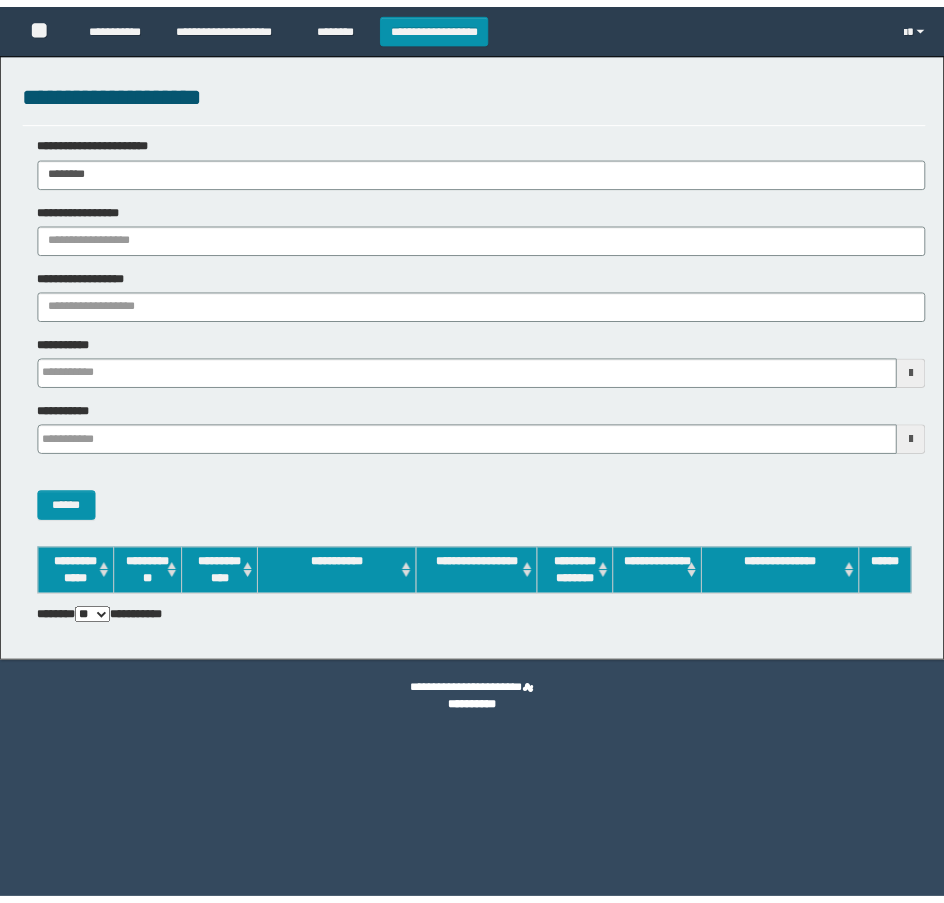 scroll, scrollTop: 0, scrollLeft: 0, axis: both 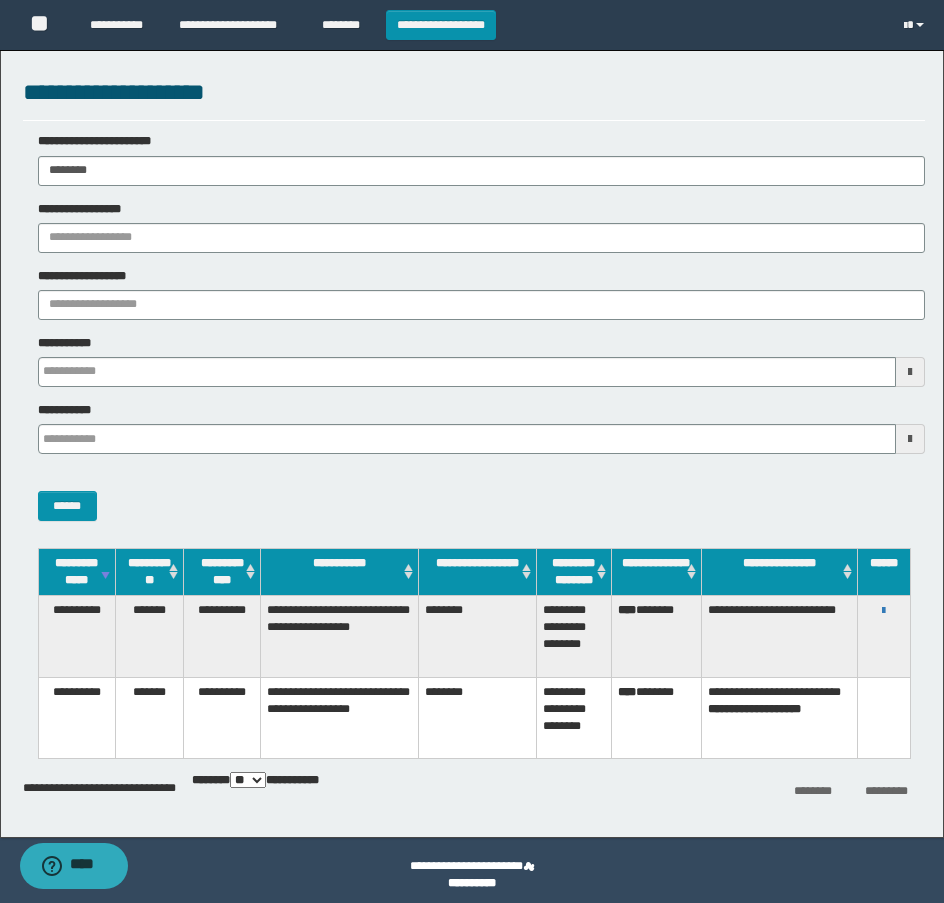 drag, startPoint x: 132, startPoint y: 155, endPoint x: -2, endPoint y: 166, distance: 134.45073 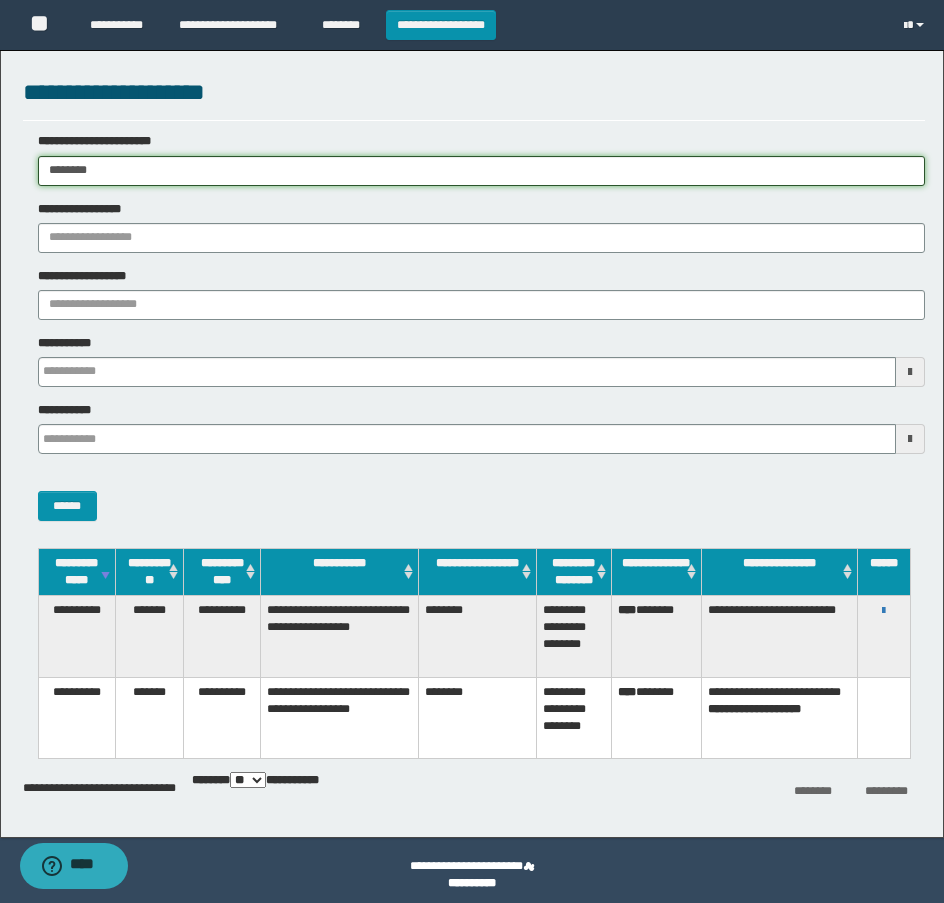 drag, startPoint x: 115, startPoint y: 168, endPoint x: -8, endPoint y: 171, distance: 123.03658 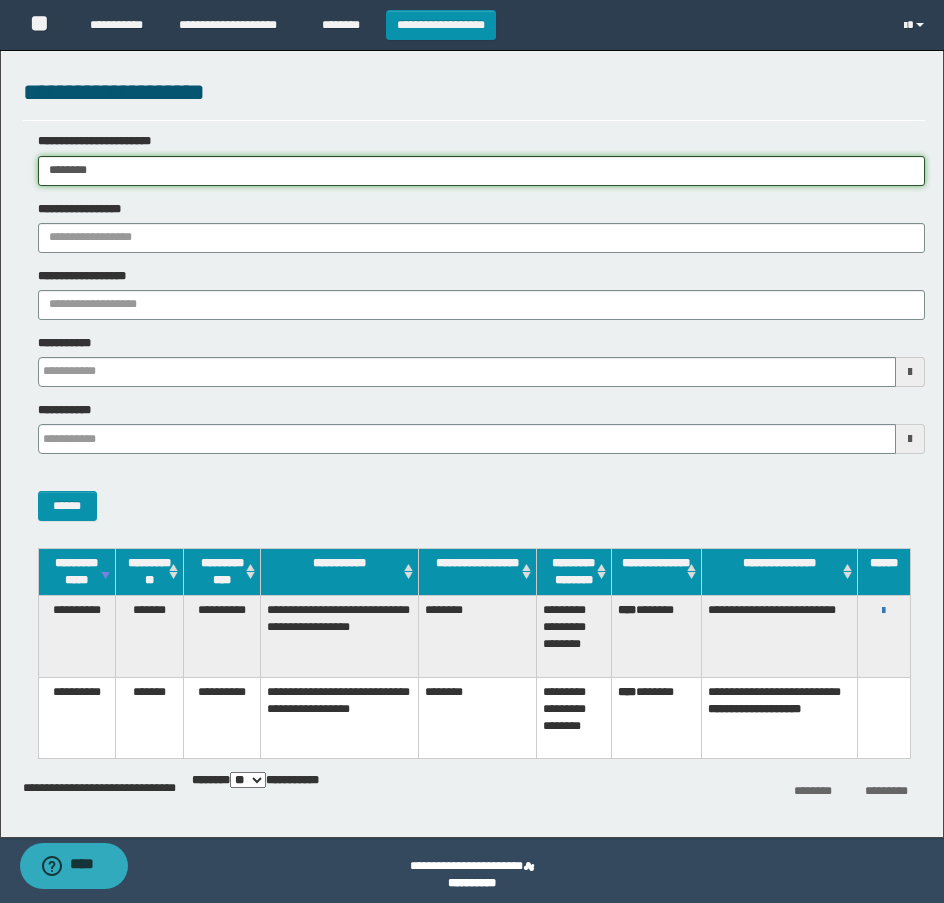 click on "**********" at bounding box center (472, 451) 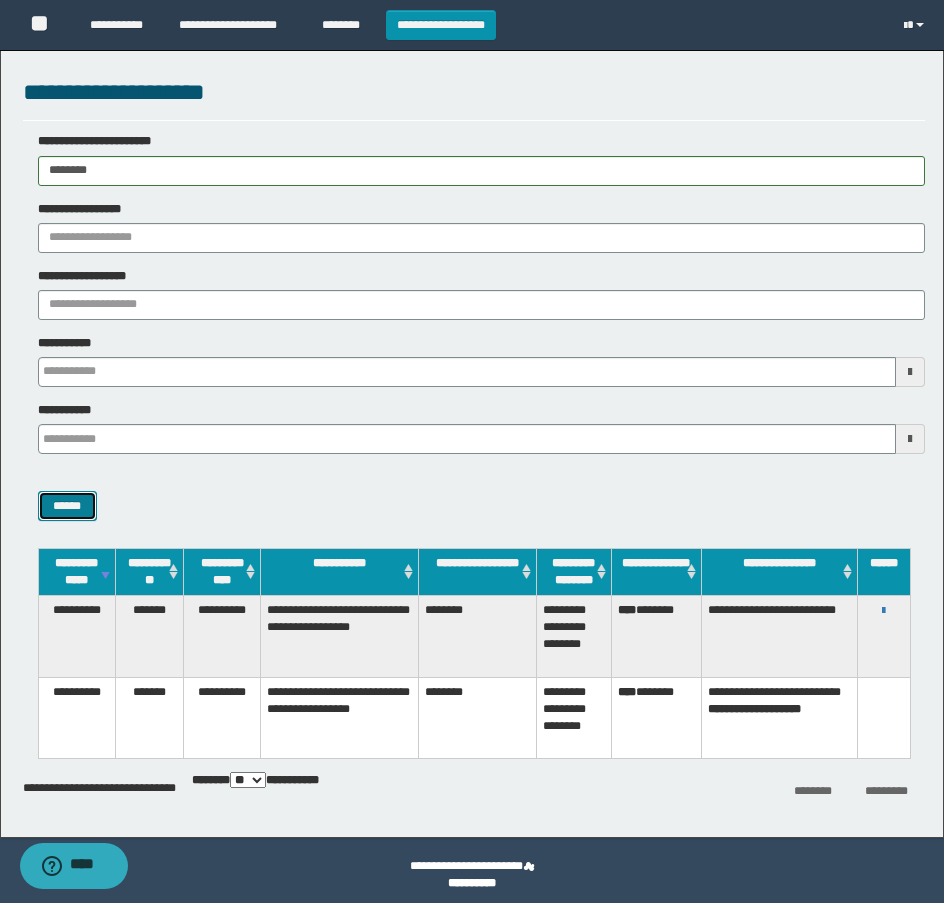 click on "******" at bounding box center [67, 506] 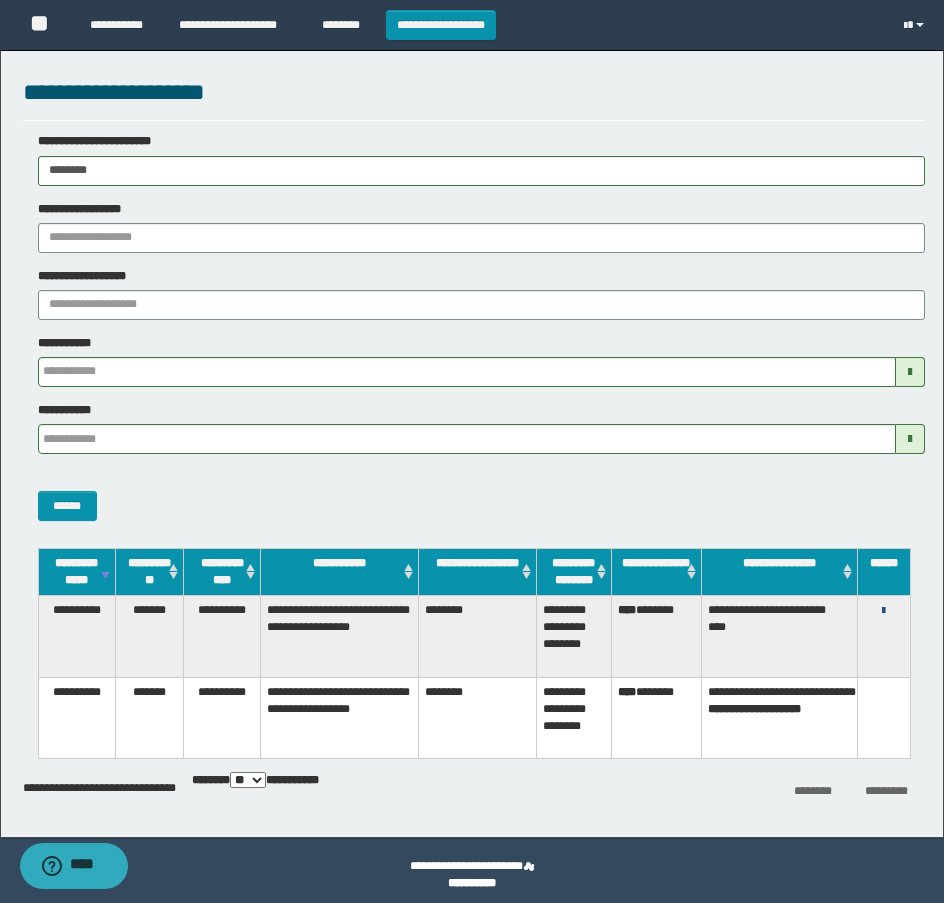 click at bounding box center [883, 611] 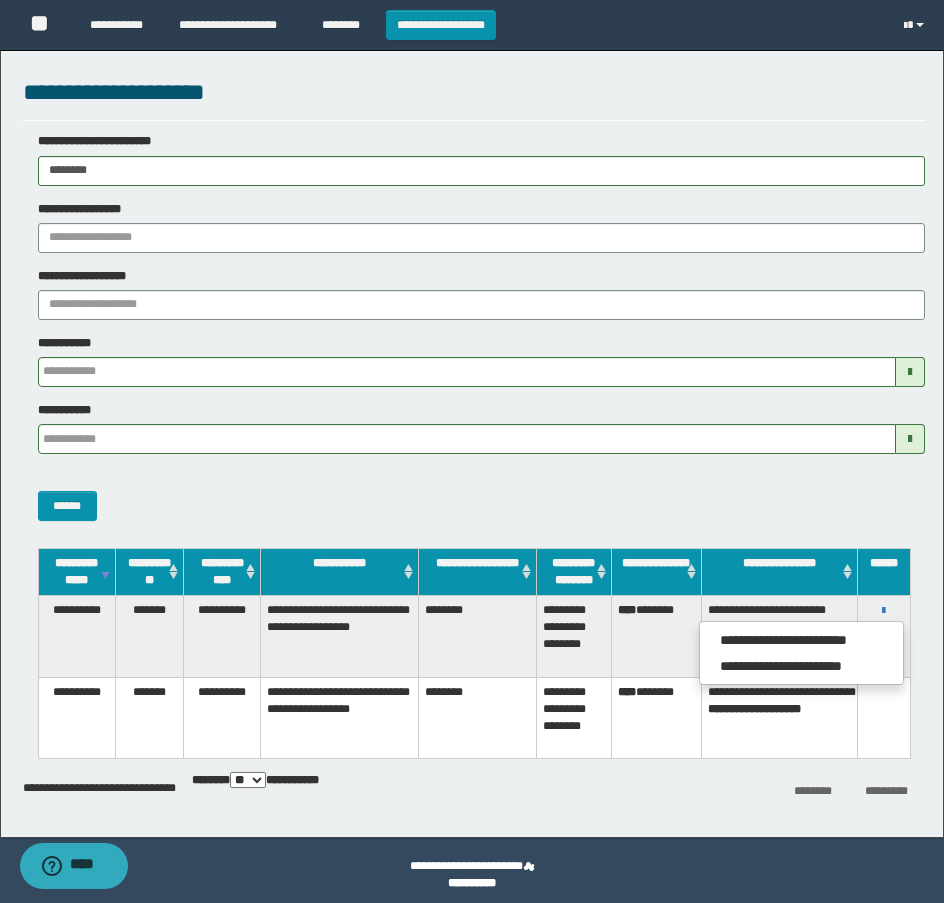 click on "**********" at bounding box center (801, 653) 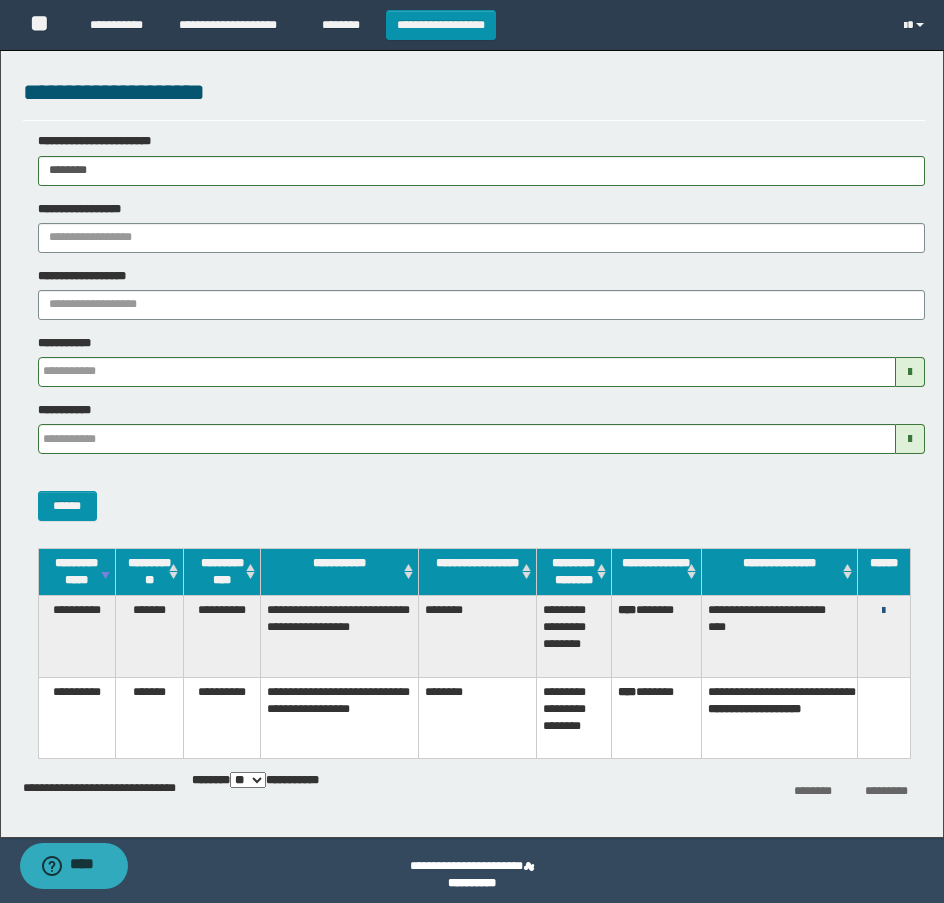 click at bounding box center (883, 611) 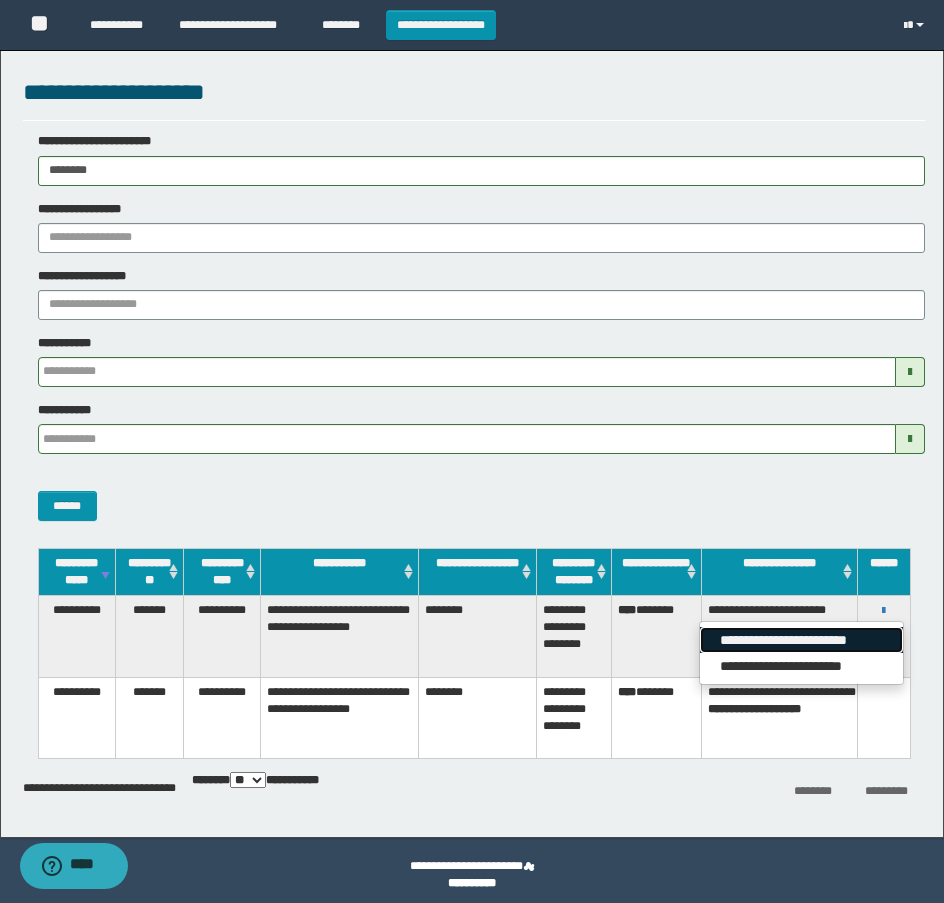 click on "**********" at bounding box center [801, 640] 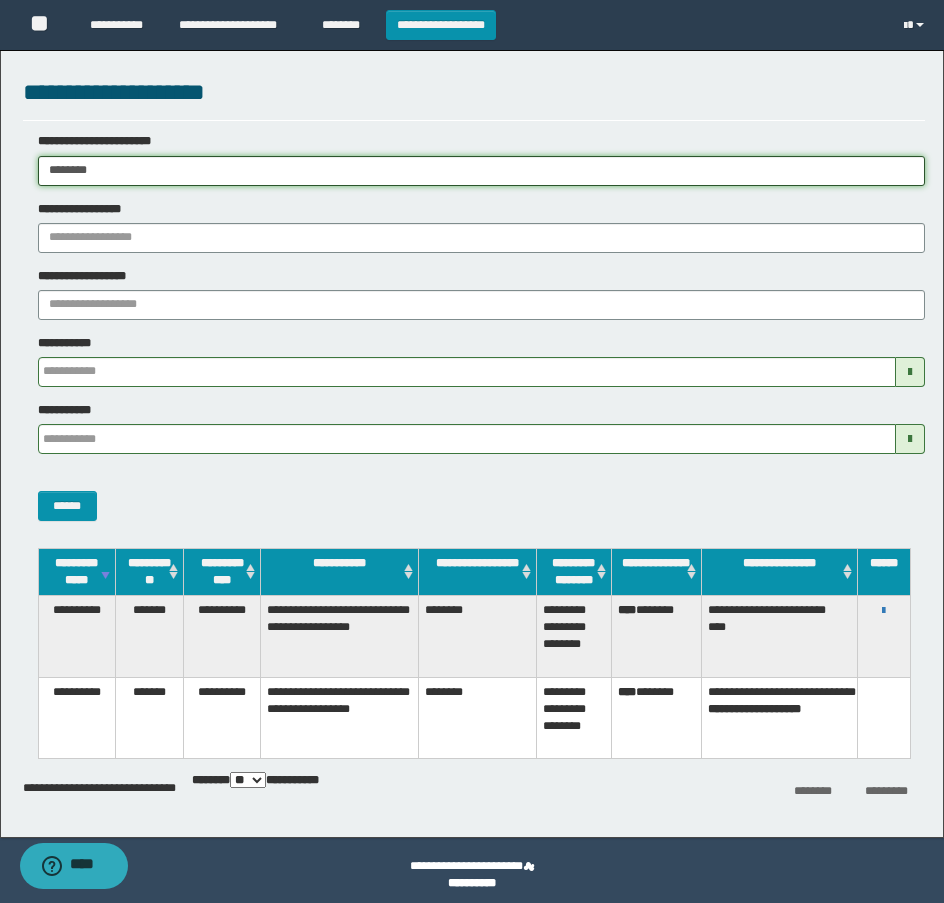 drag, startPoint x: 195, startPoint y: 168, endPoint x: -8, endPoint y: 189, distance: 204.08331 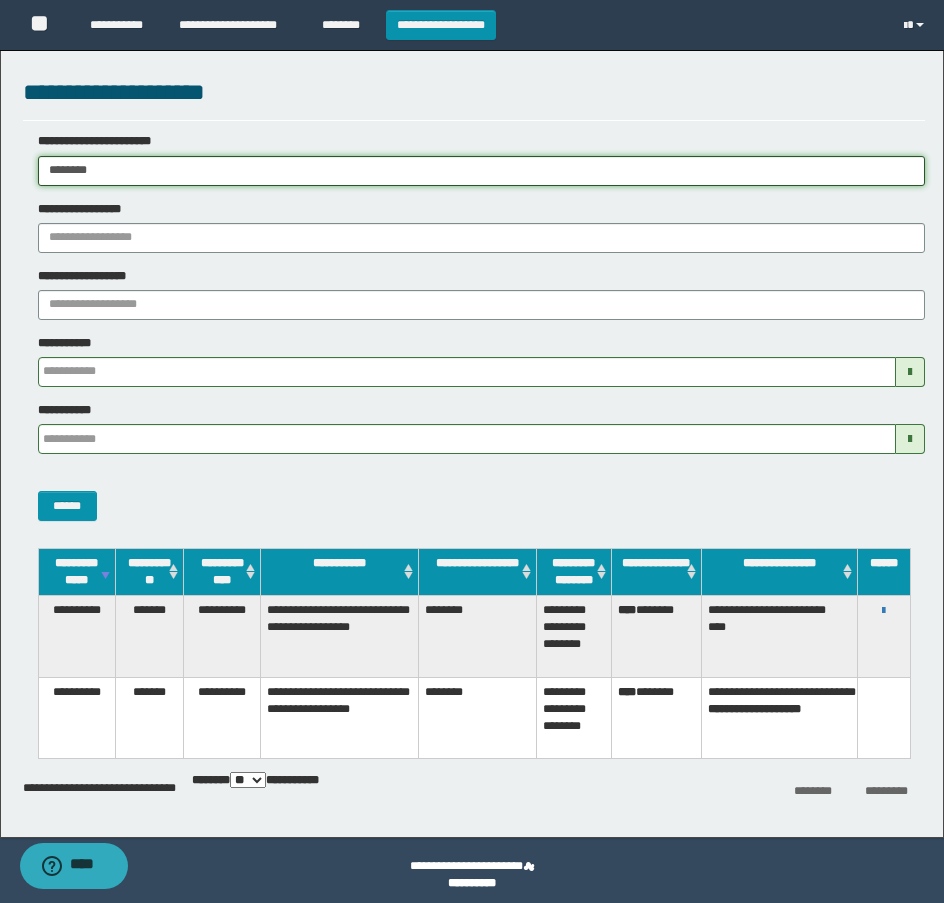 click on "**********" at bounding box center [472, 451] 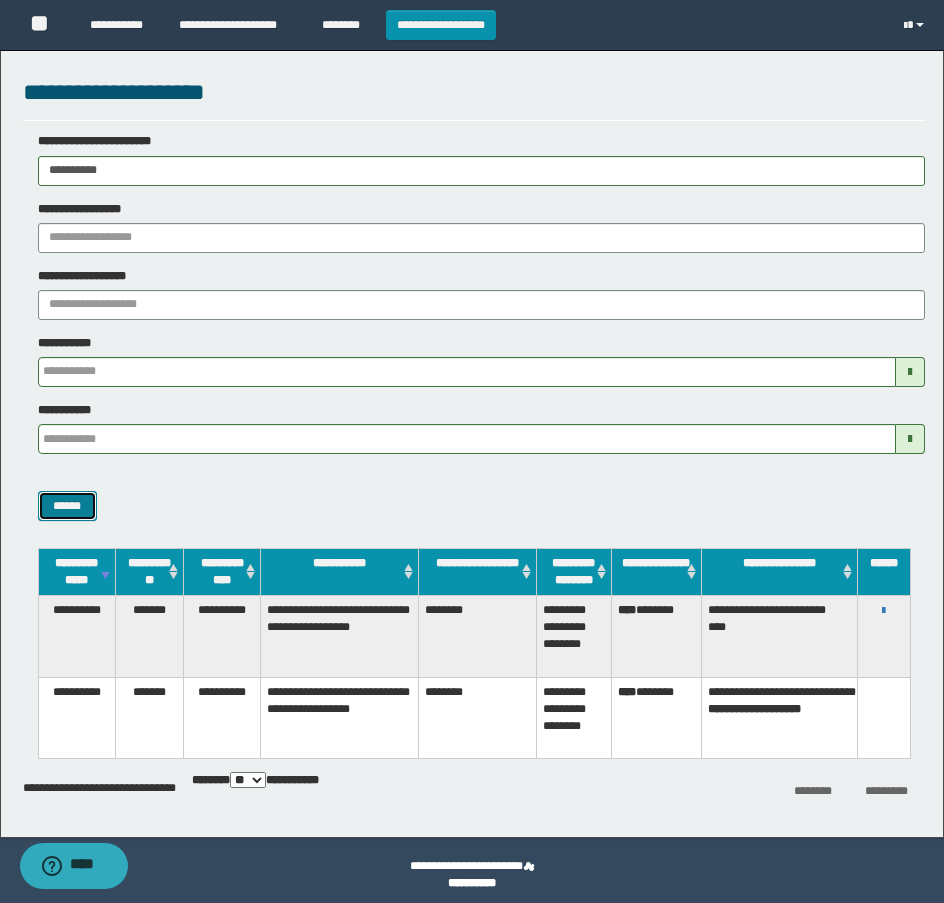 click on "******" at bounding box center (67, 506) 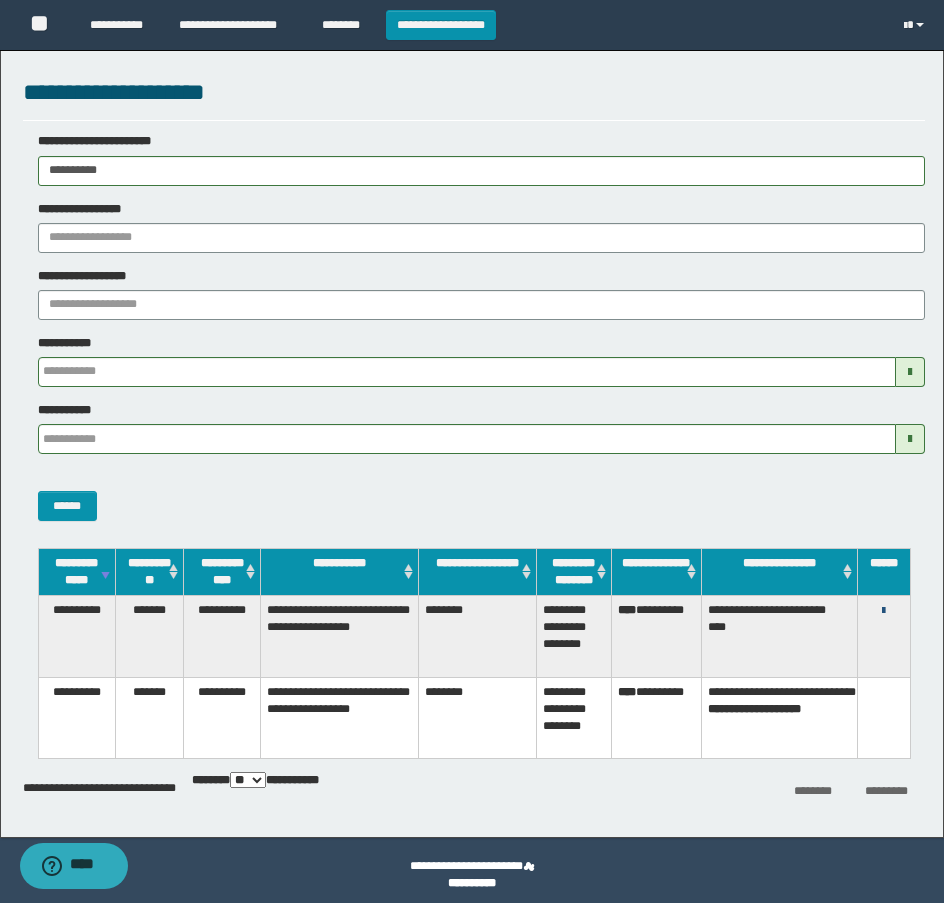 click at bounding box center [883, 611] 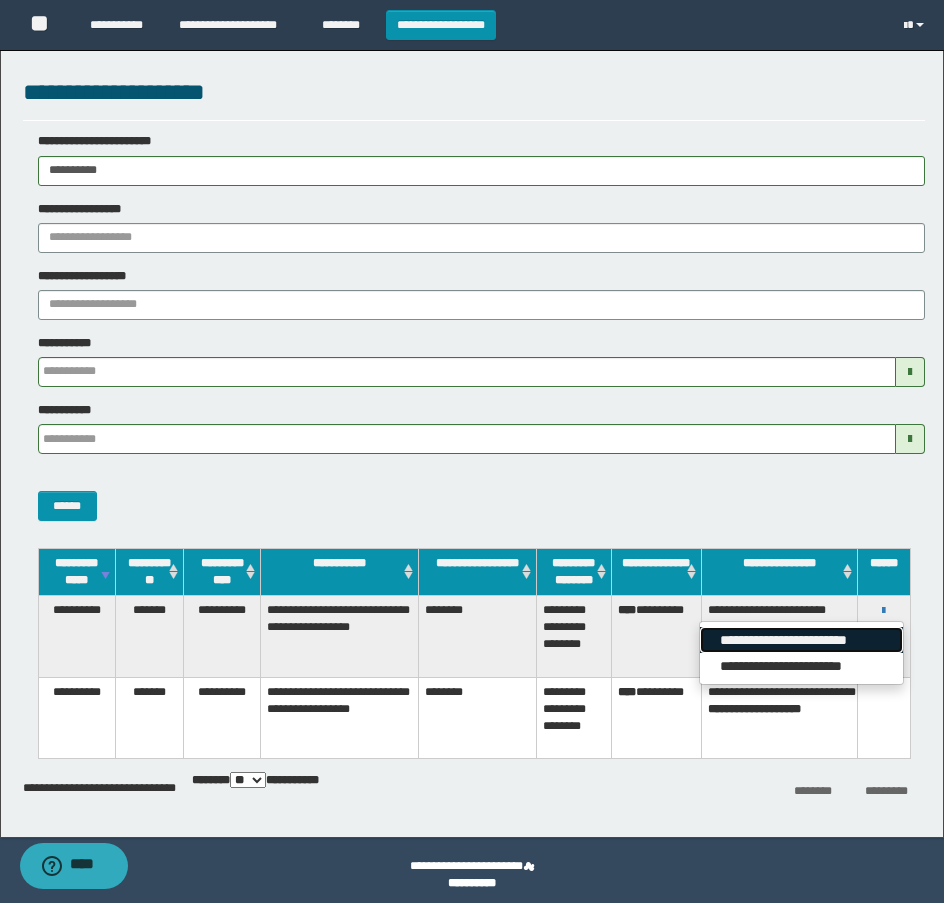 click on "**********" at bounding box center (801, 640) 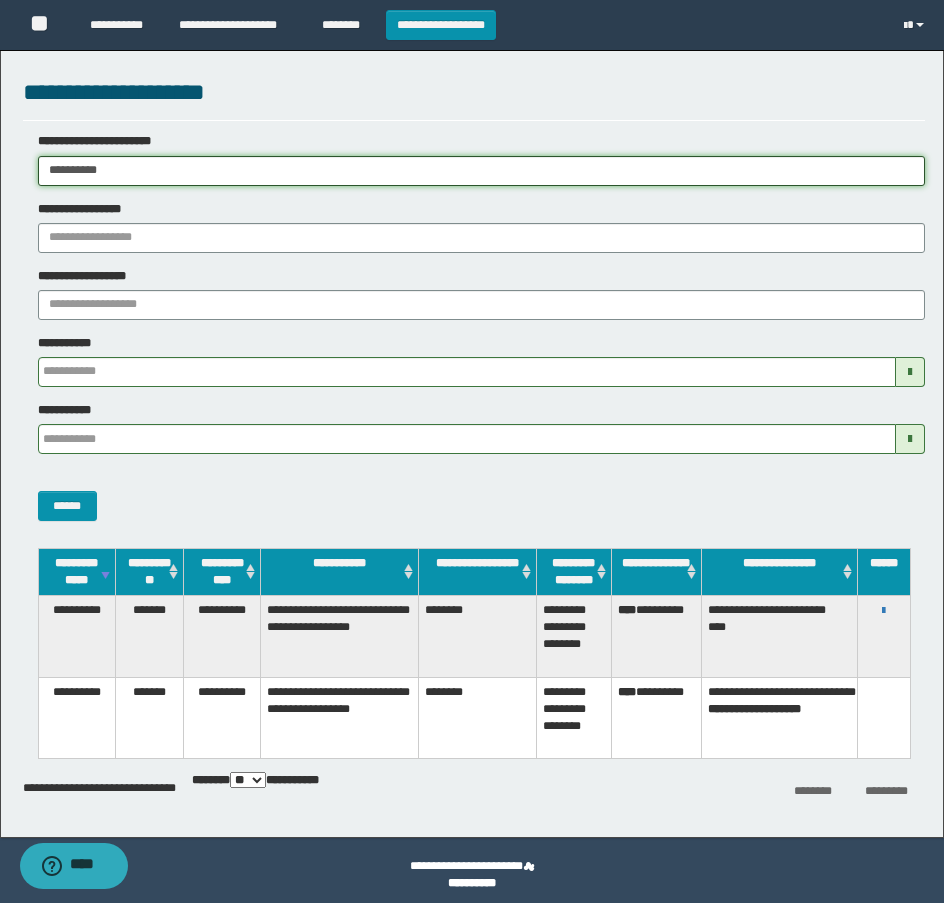 drag, startPoint x: 239, startPoint y: 170, endPoint x: -8, endPoint y: 204, distance: 249.3291 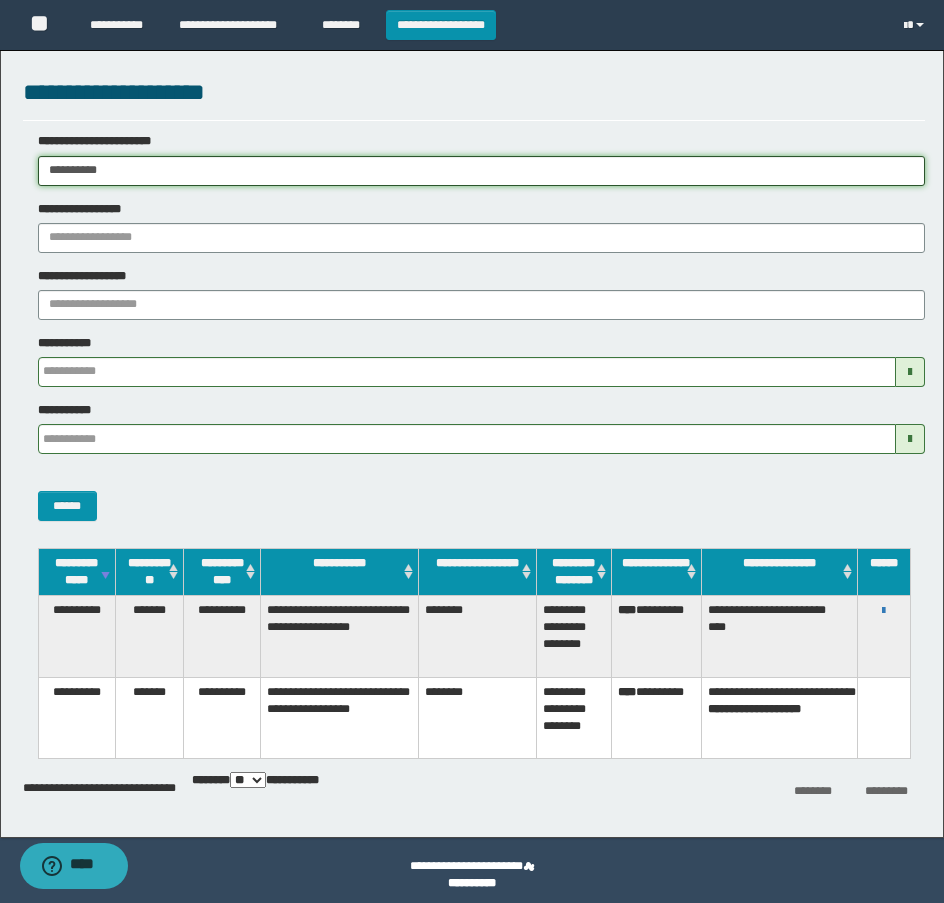 click on "**********" at bounding box center [472, 451] 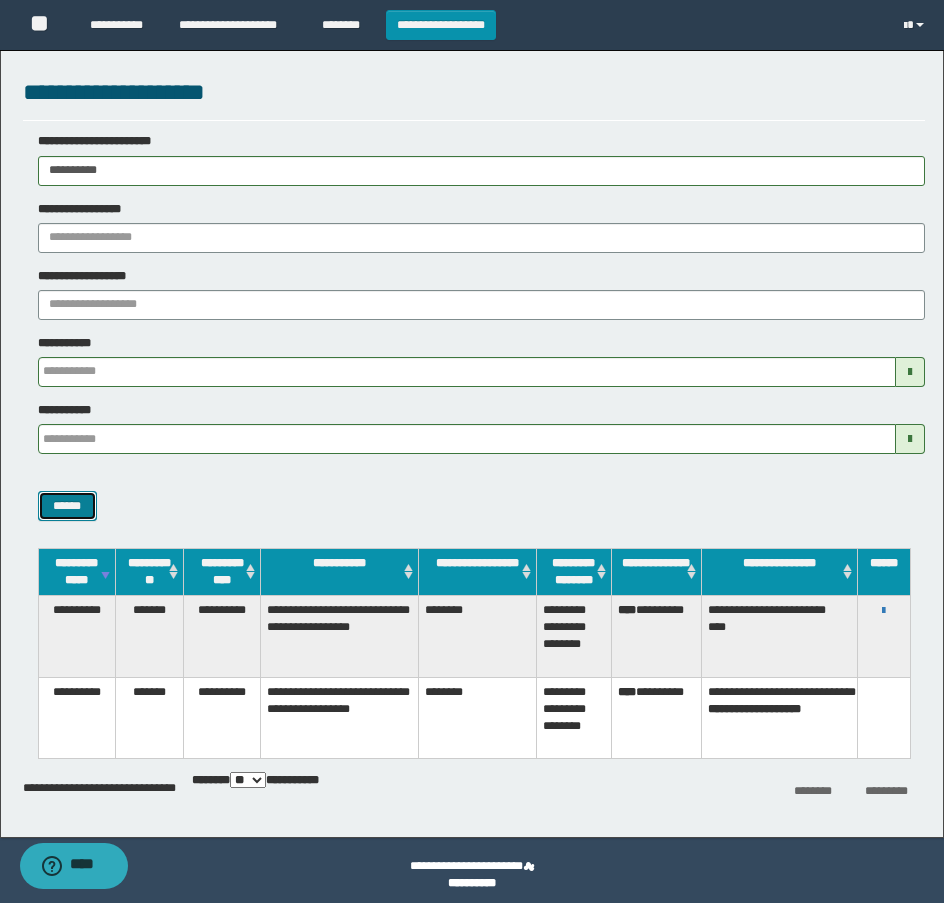 click on "******" at bounding box center [67, 506] 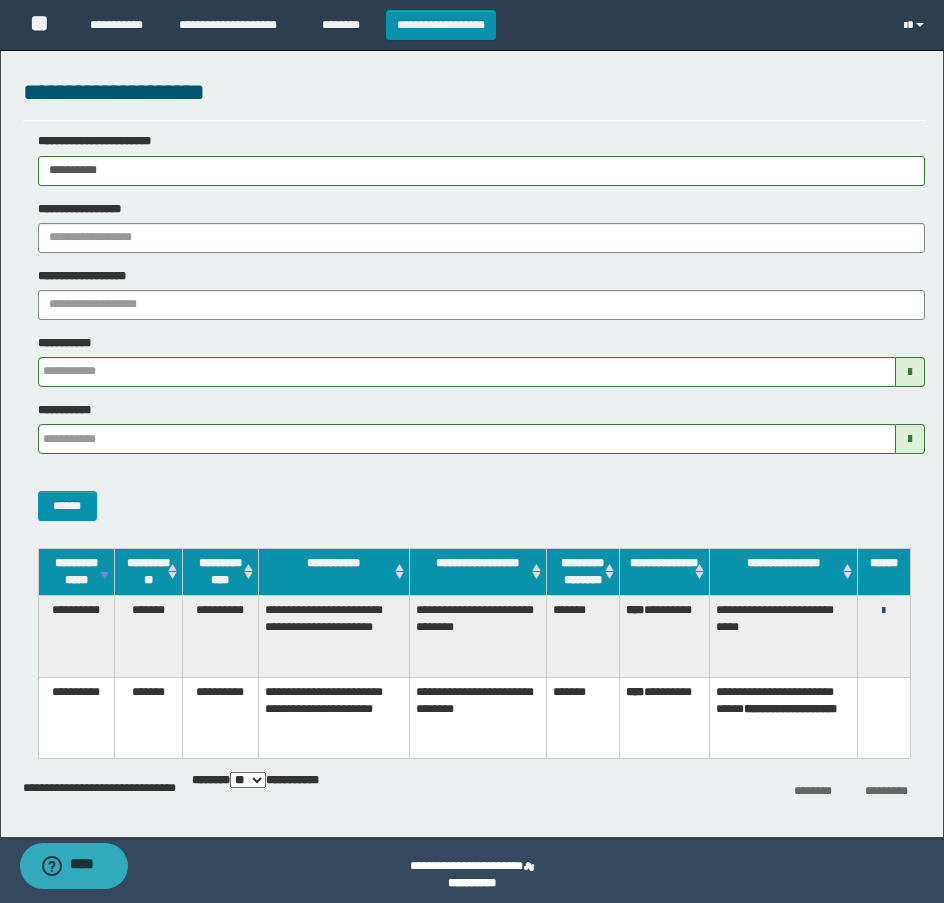 click at bounding box center (883, 611) 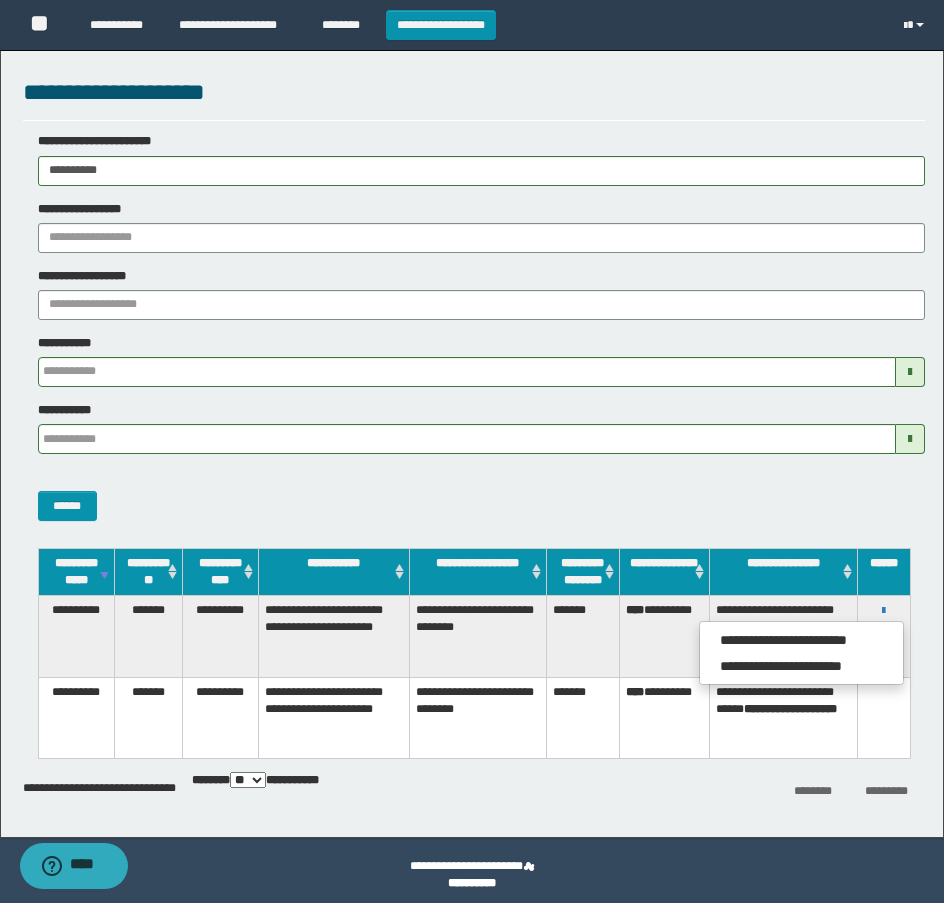 click on "**********" at bounding box center (801, 653) 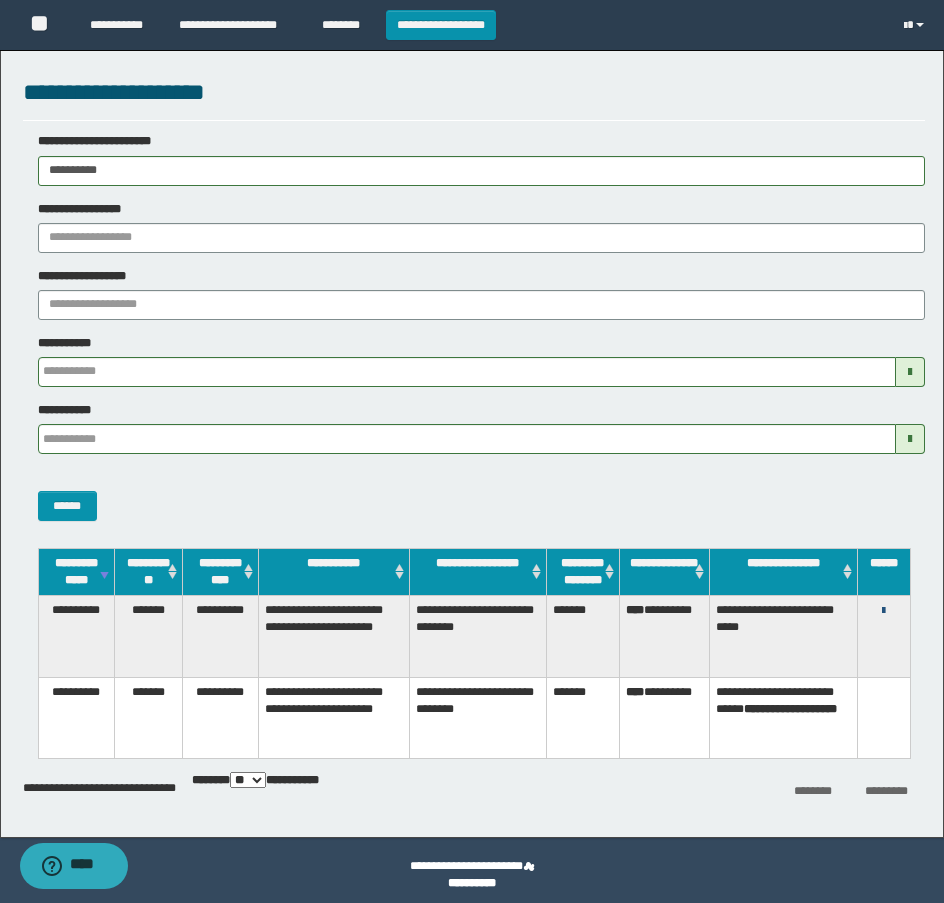 click at bounding box center (883, 611) 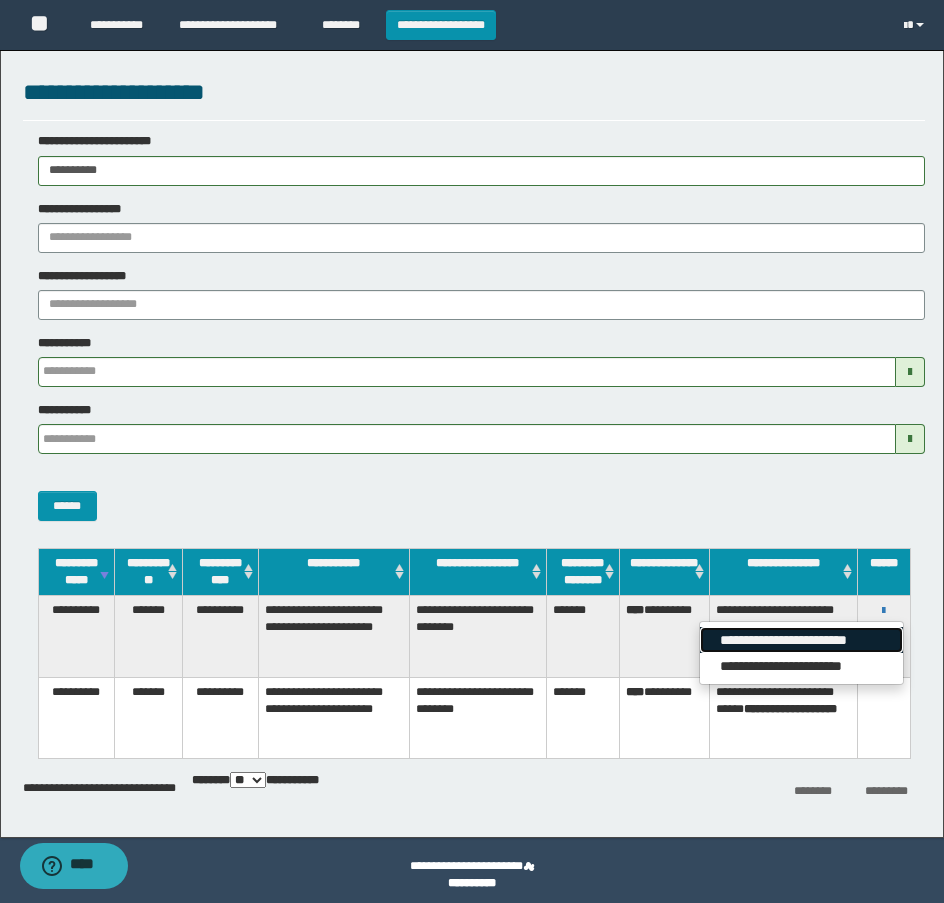 click on "**********" at bounding box center [801, 640] 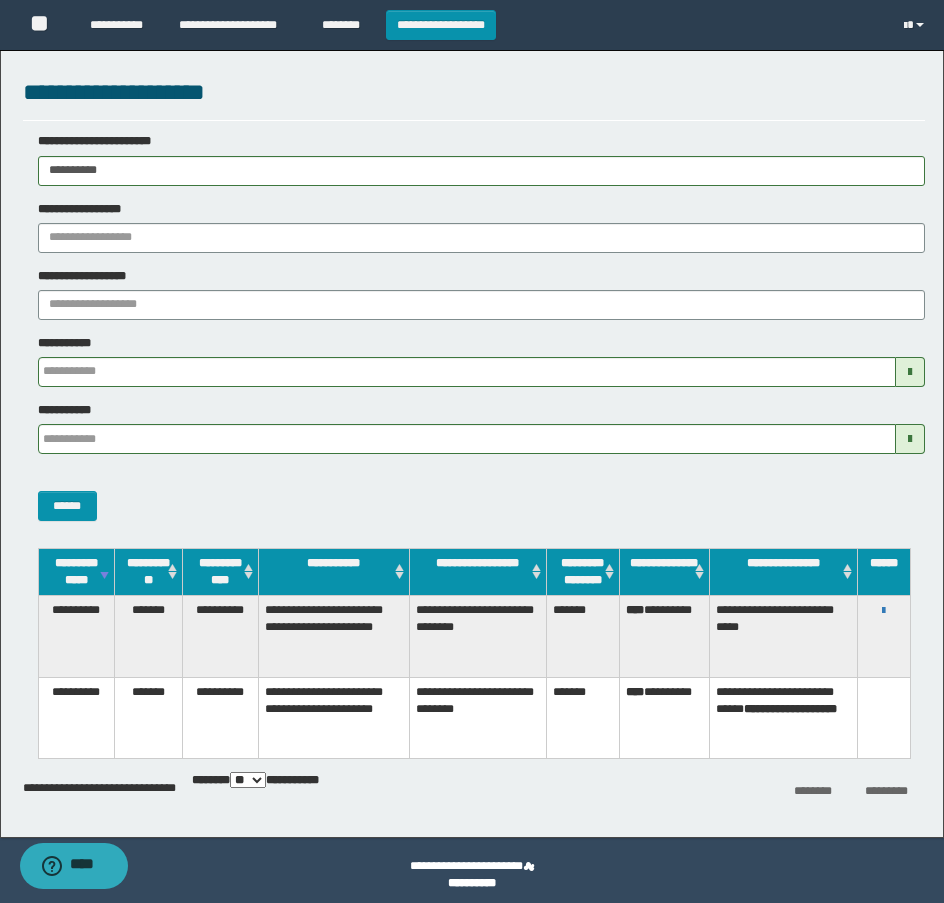 drag, startPoint x: 210, startPoint y: 183, endPoint x: -8, endPoint y: 183, distance: 218 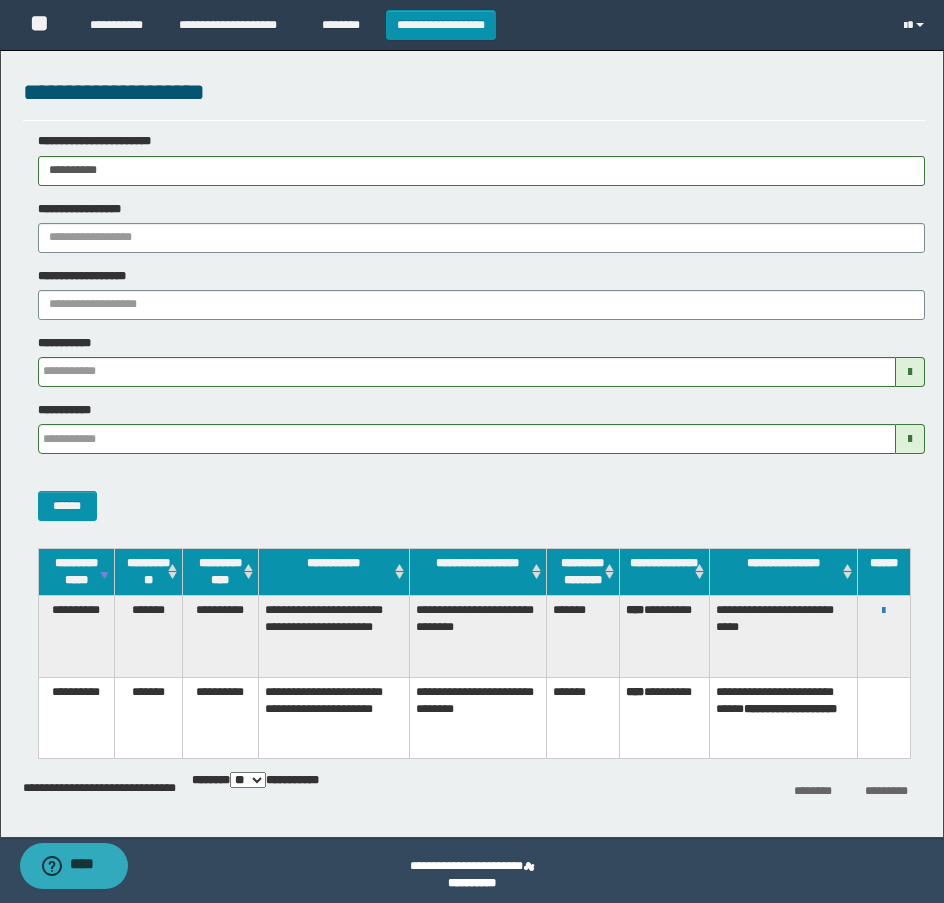 click on "**********" at bounding box center [472, 451] 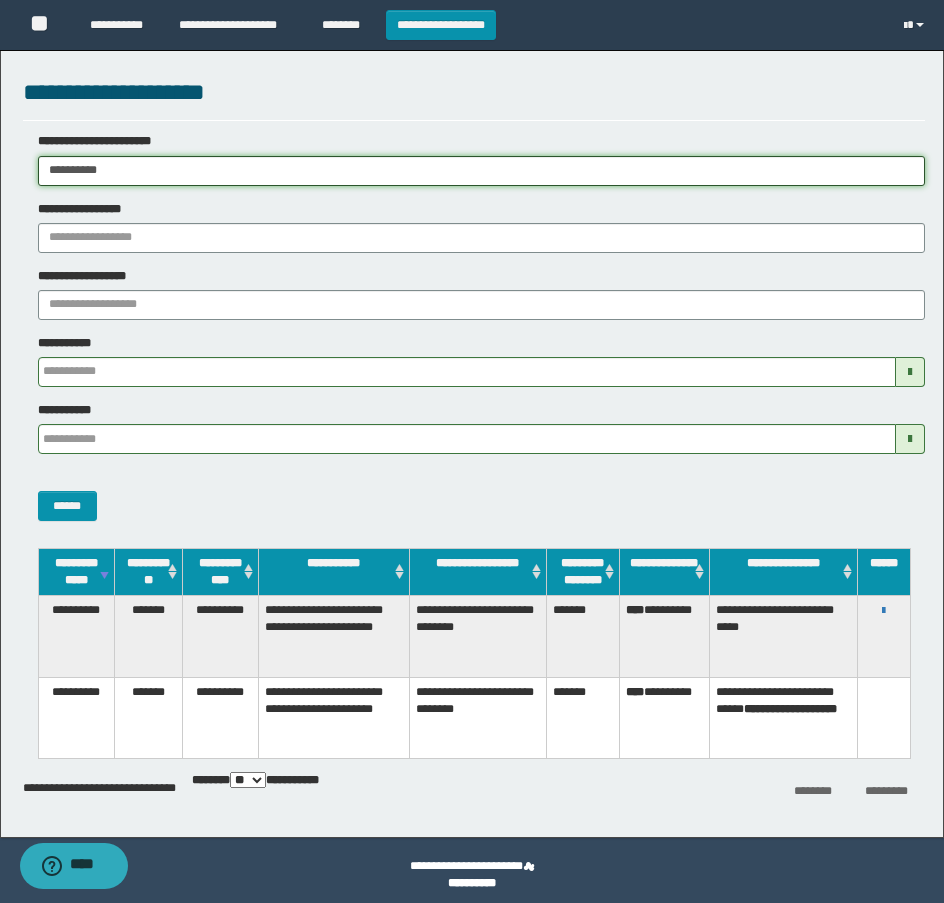 paste 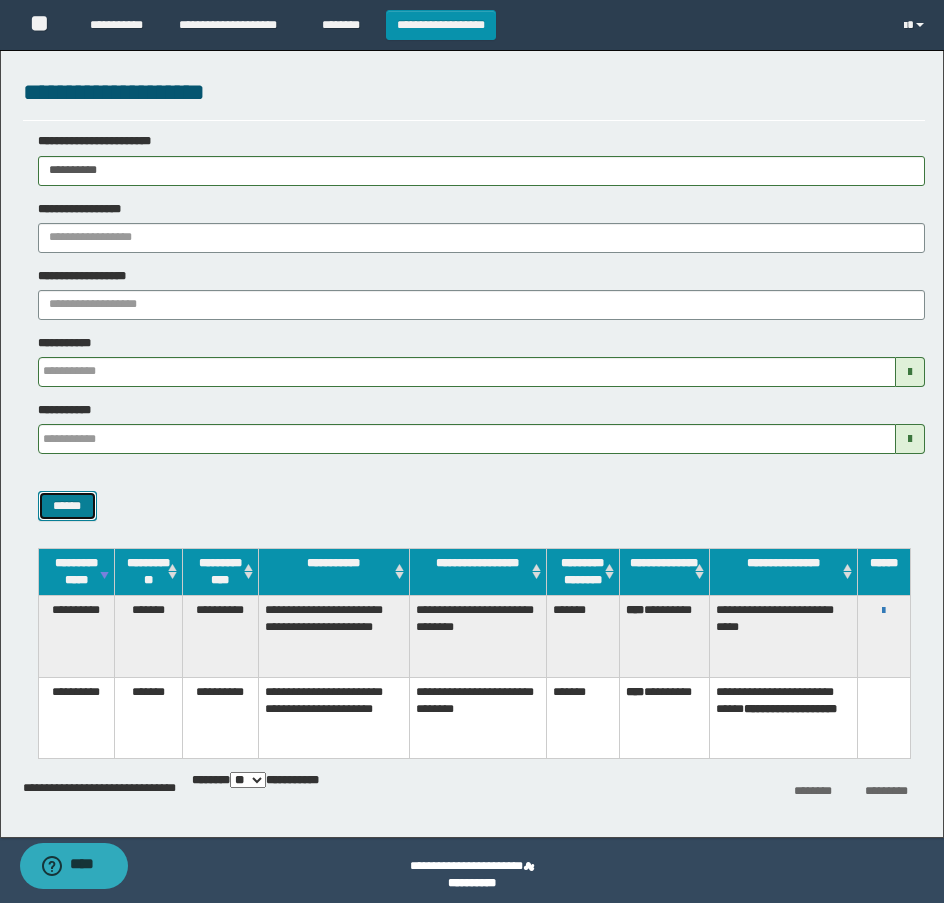 click on "******" at bounding box center (67, 506) 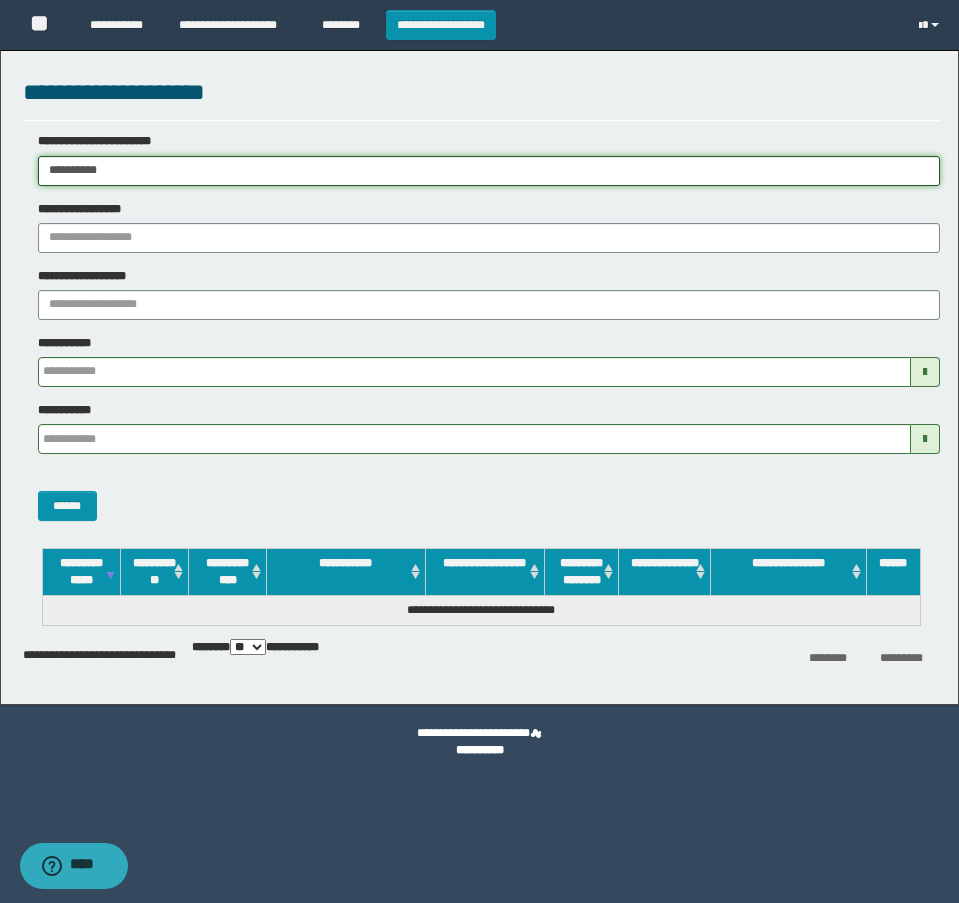 drag, startPoint x: 250, startPoint y: 167, endPoint x: 1, endPoint y: 177, distance: 249.20073 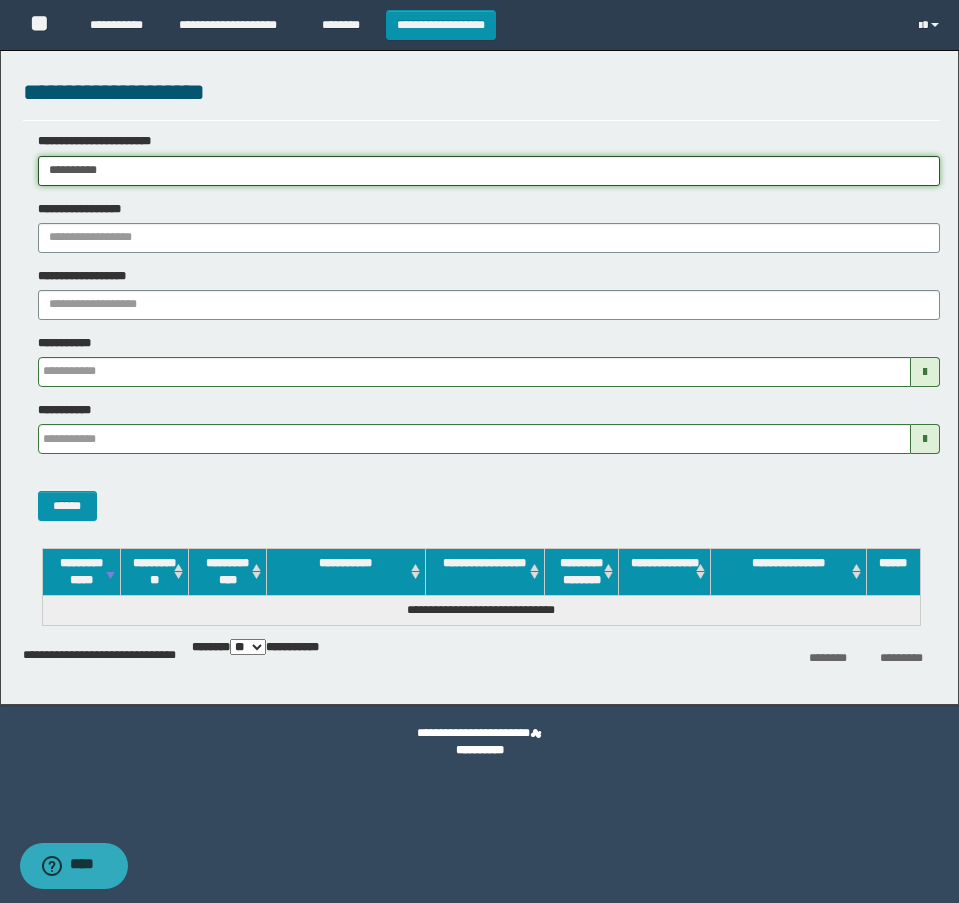 click on "**********" at bounding box center [479, 451] 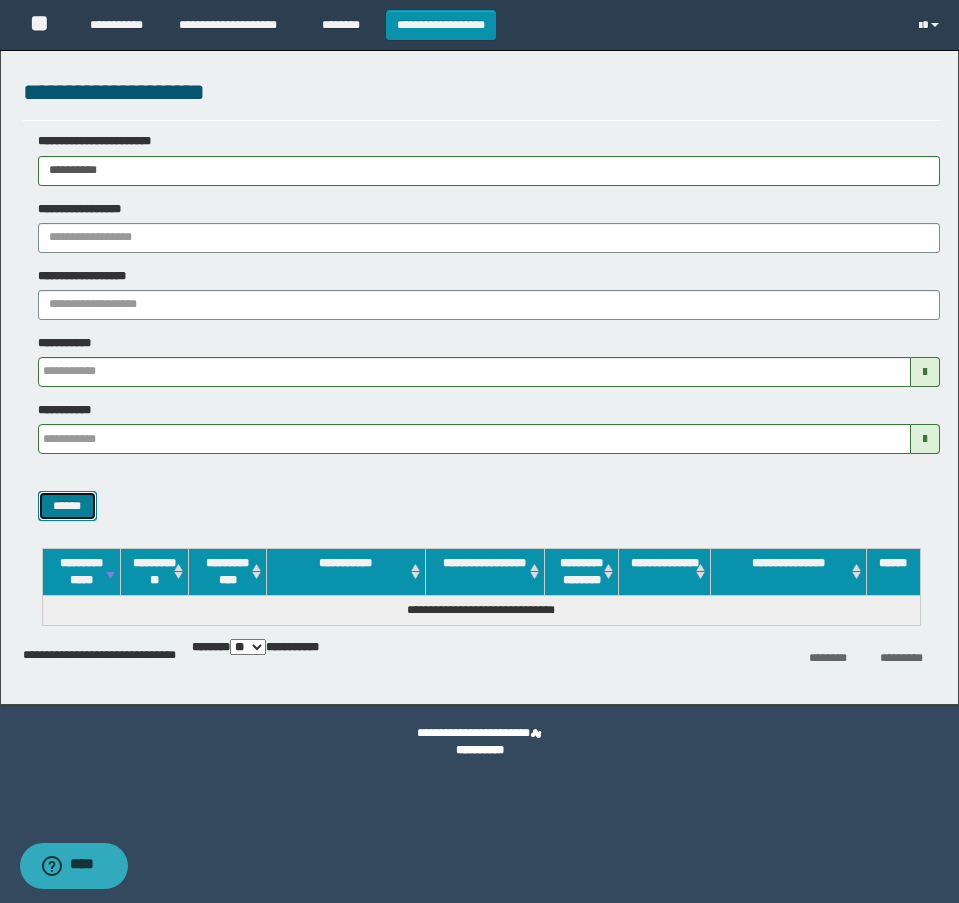 click on "******" at bounding box center (67, 506) 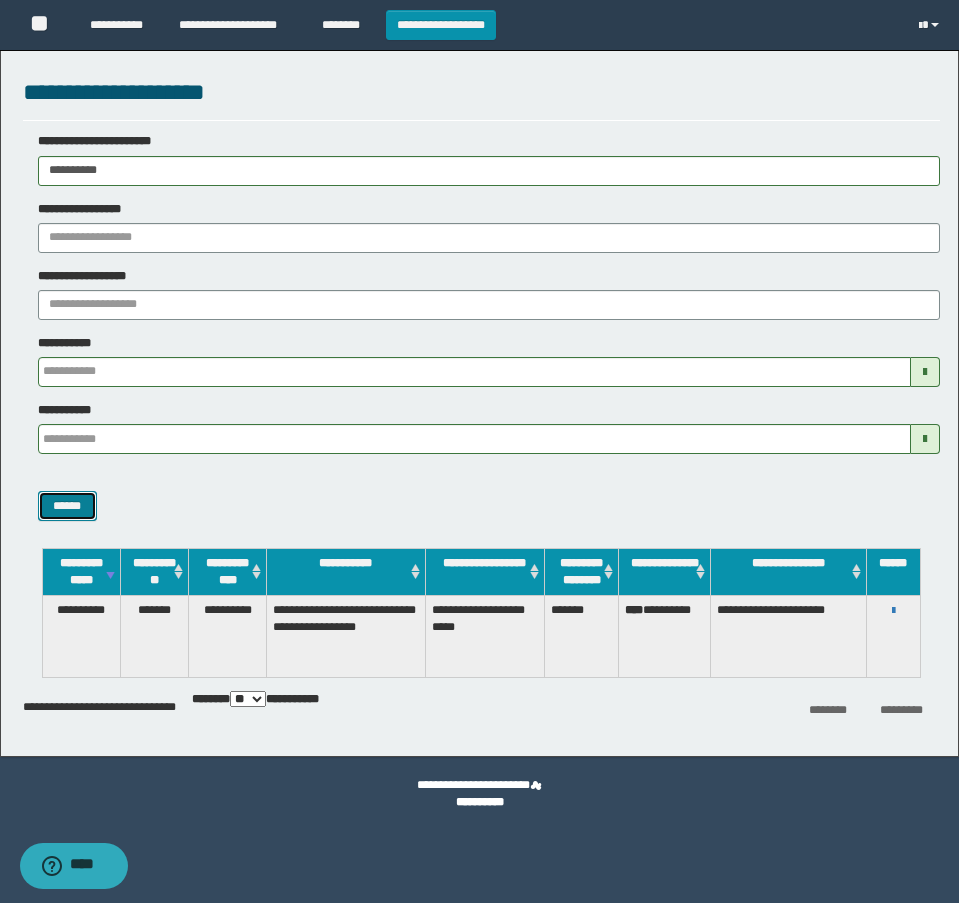 click on "******" at bounding box center (67, 506) 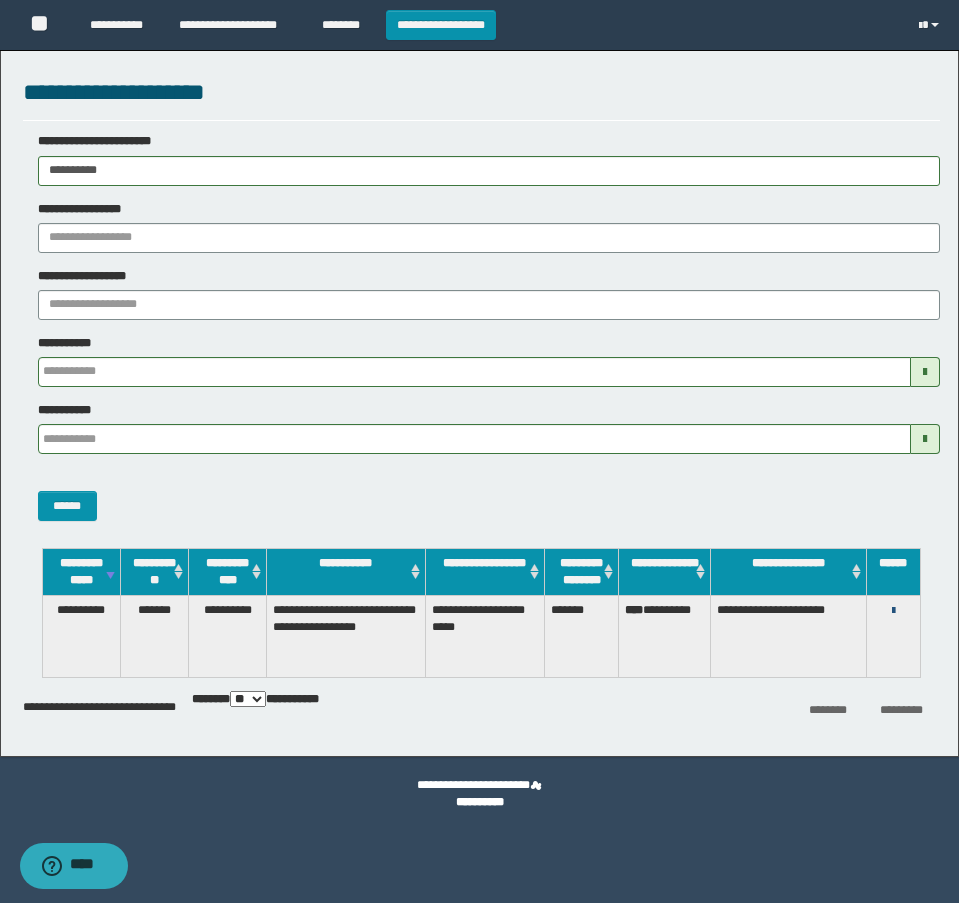 click at bounding box center [893, 611] 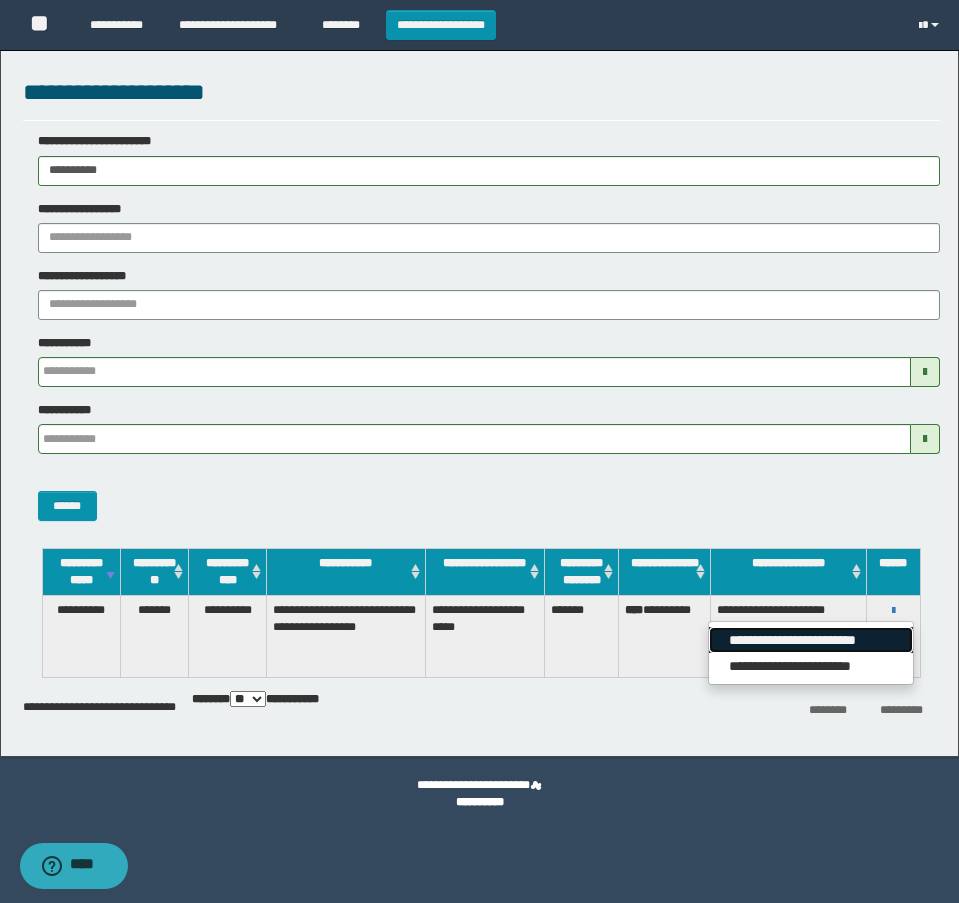 click on "**********" at bounding box center [810, 640] 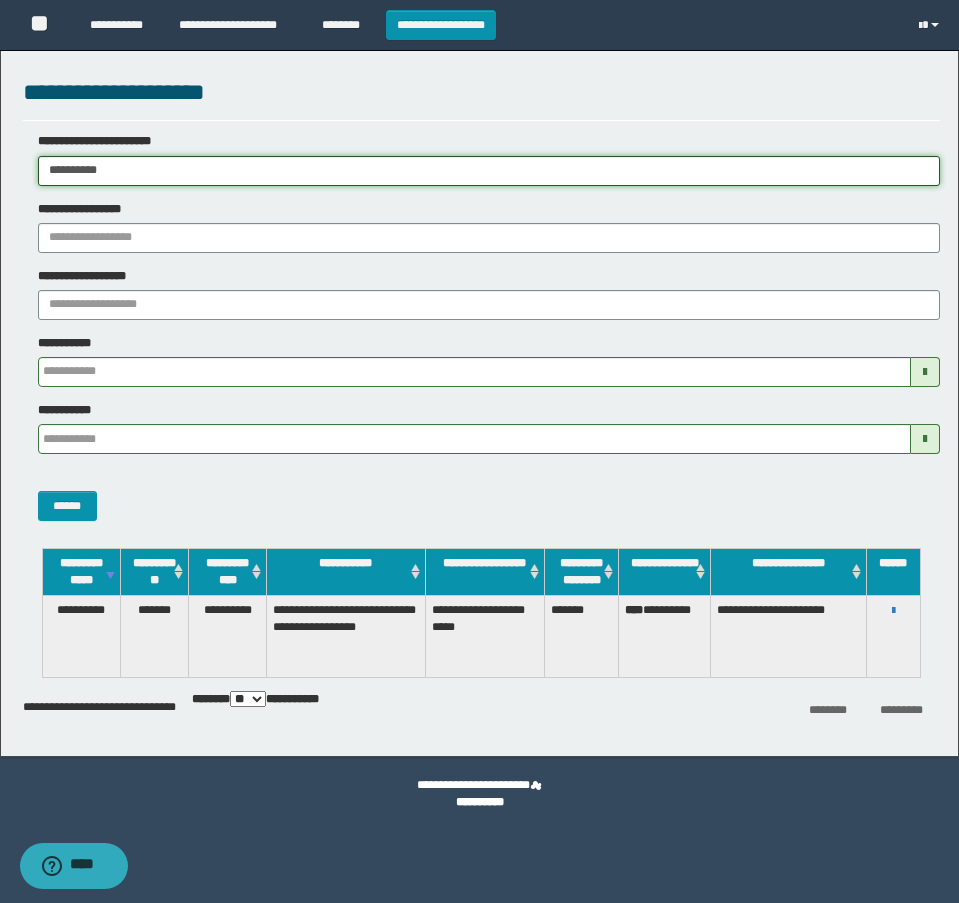 drag, startPoint x: 250, startPoint y: 164, endPoint x: -8, endPoint y: 245, distance: 270.41635 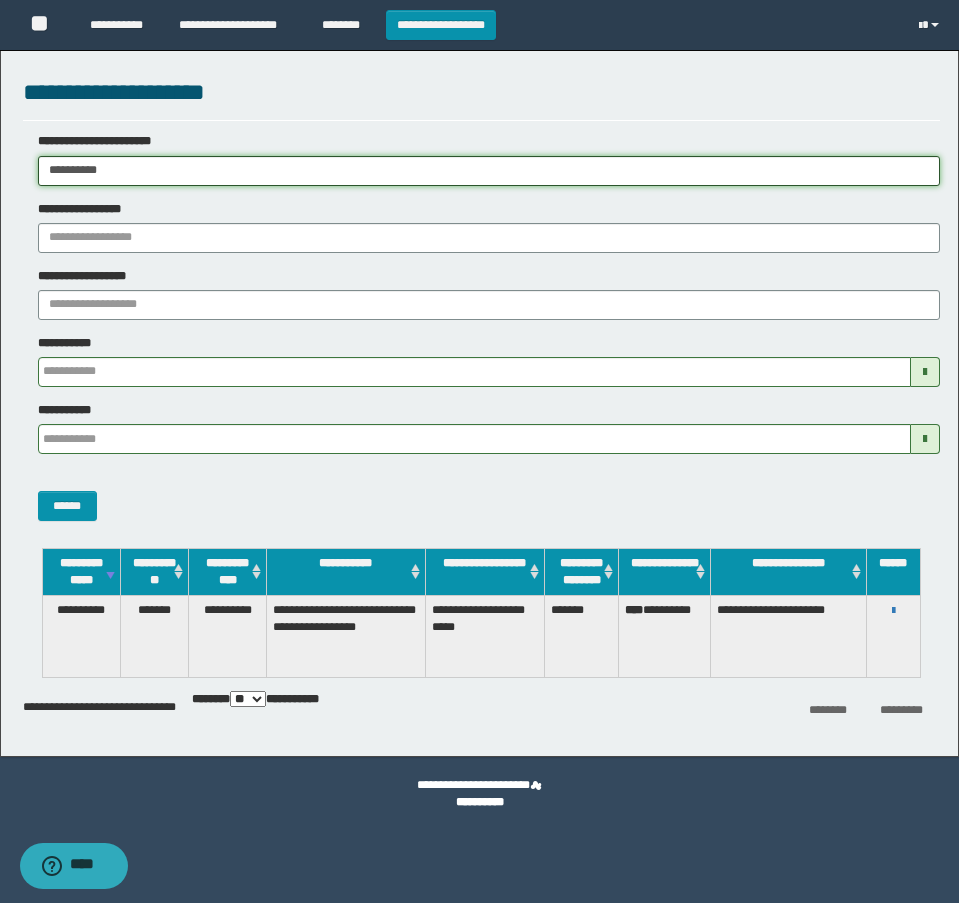 click on "**********" at bounding box center [479, 451] 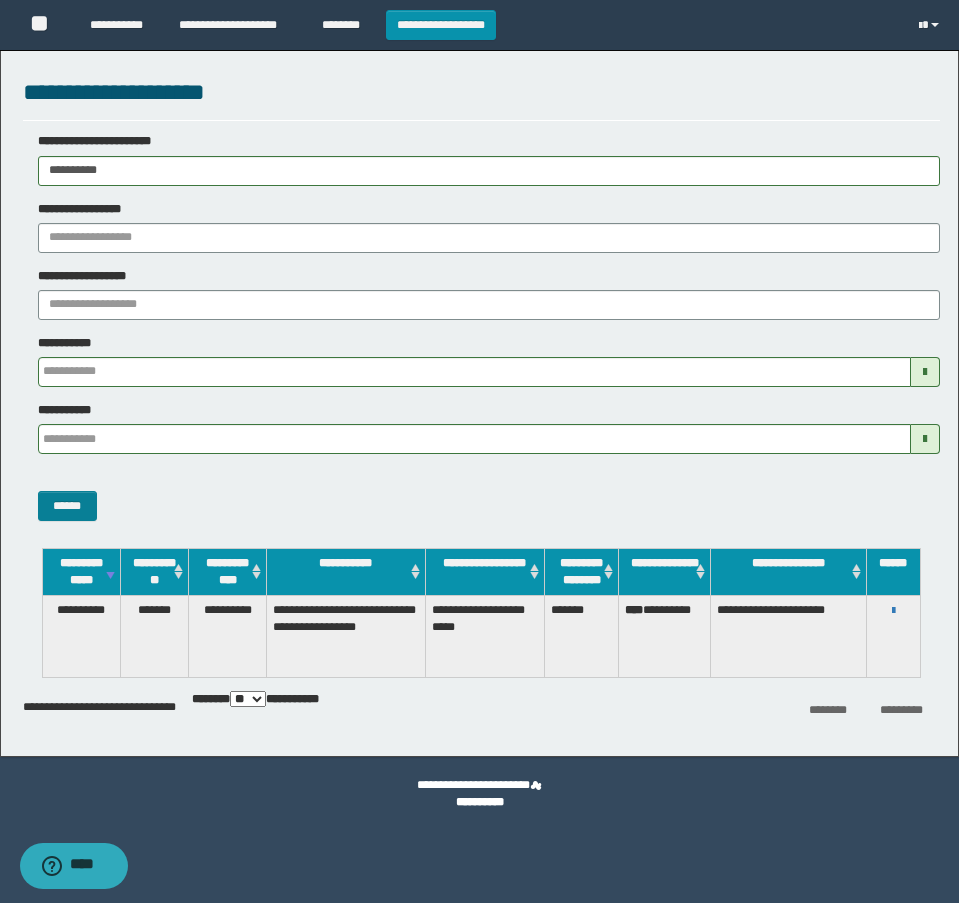 drag, startPoint x: 97, startPoint y: 505, endPoint x: 80, endPoint y: 512, distance: 18.384777 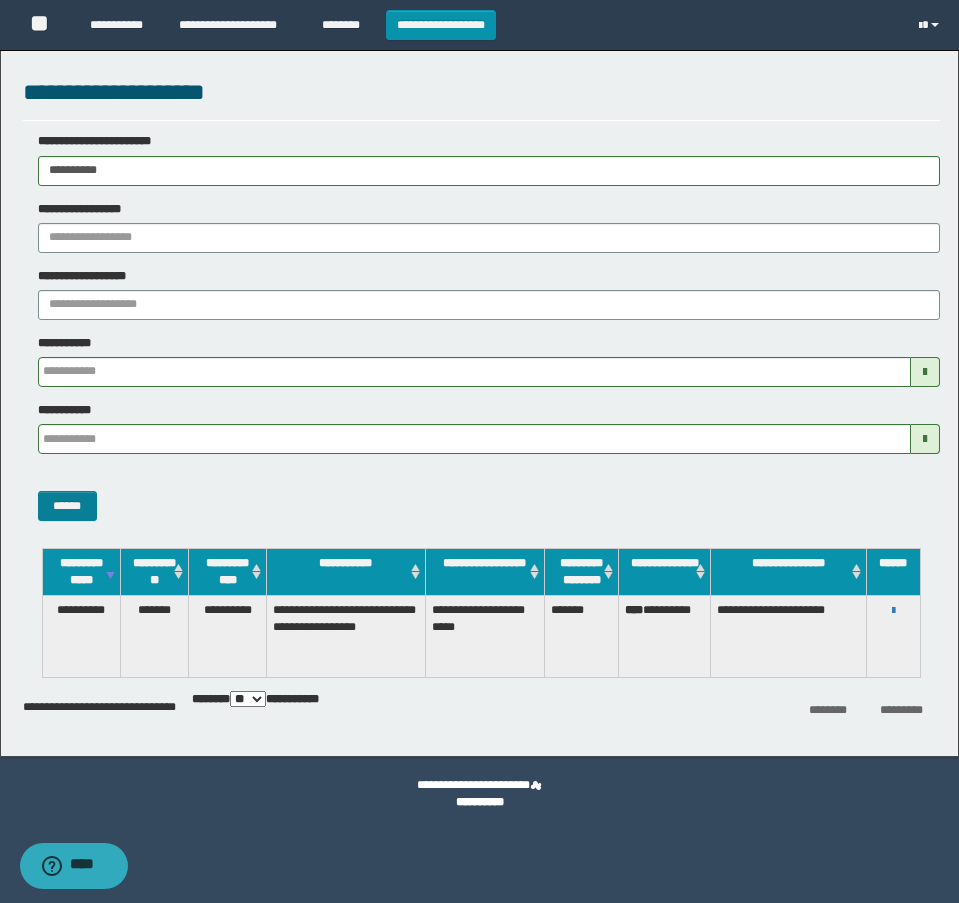 click on "******" at bounding box center [481, 495] 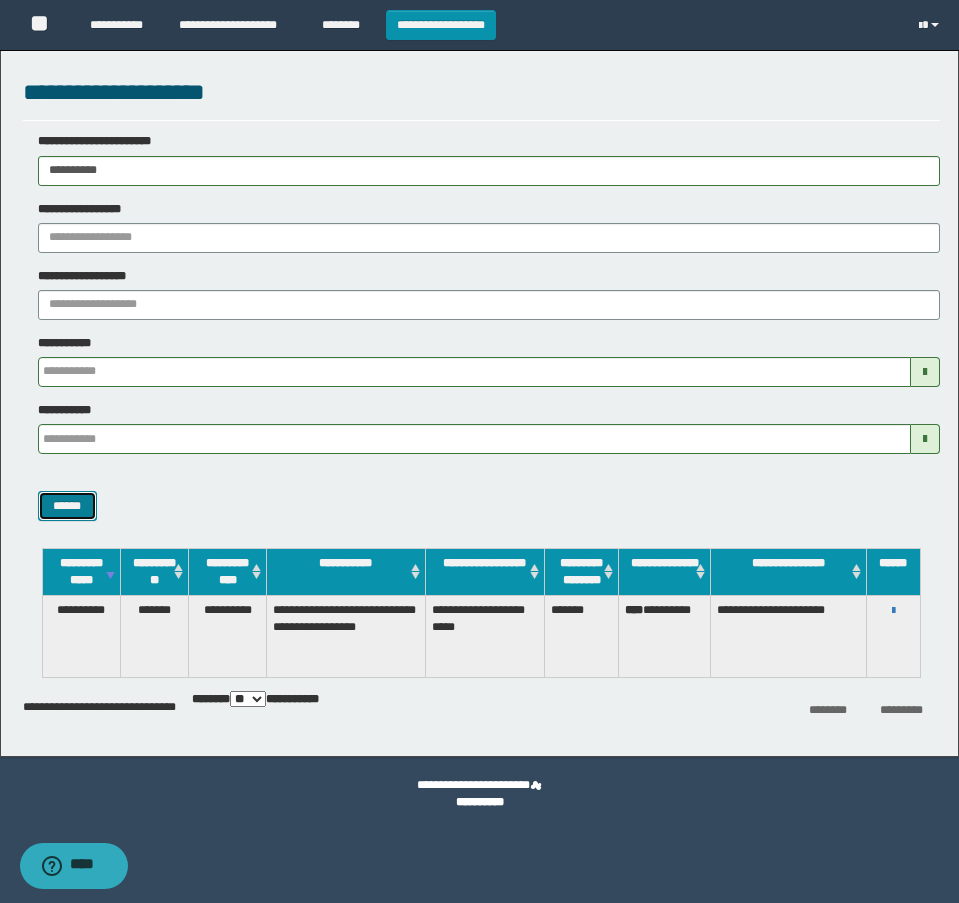click on "******" at bounding box center (67, 506) 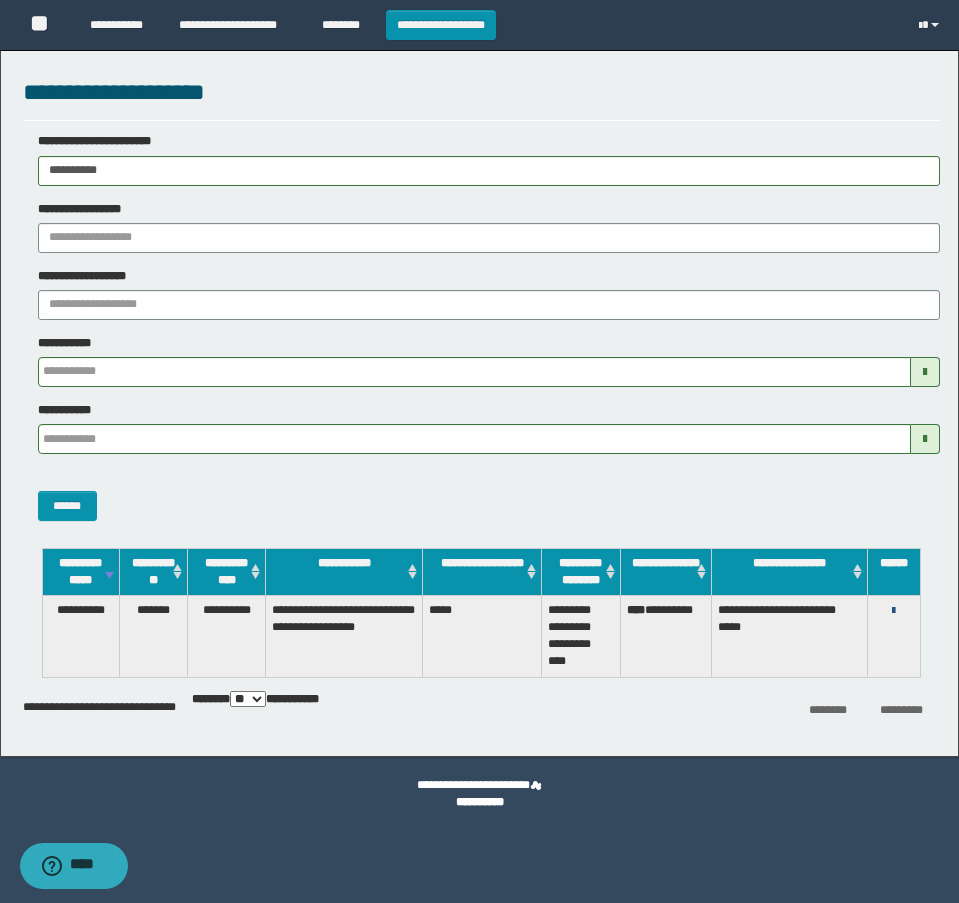 click at bounding box center (893, 611) 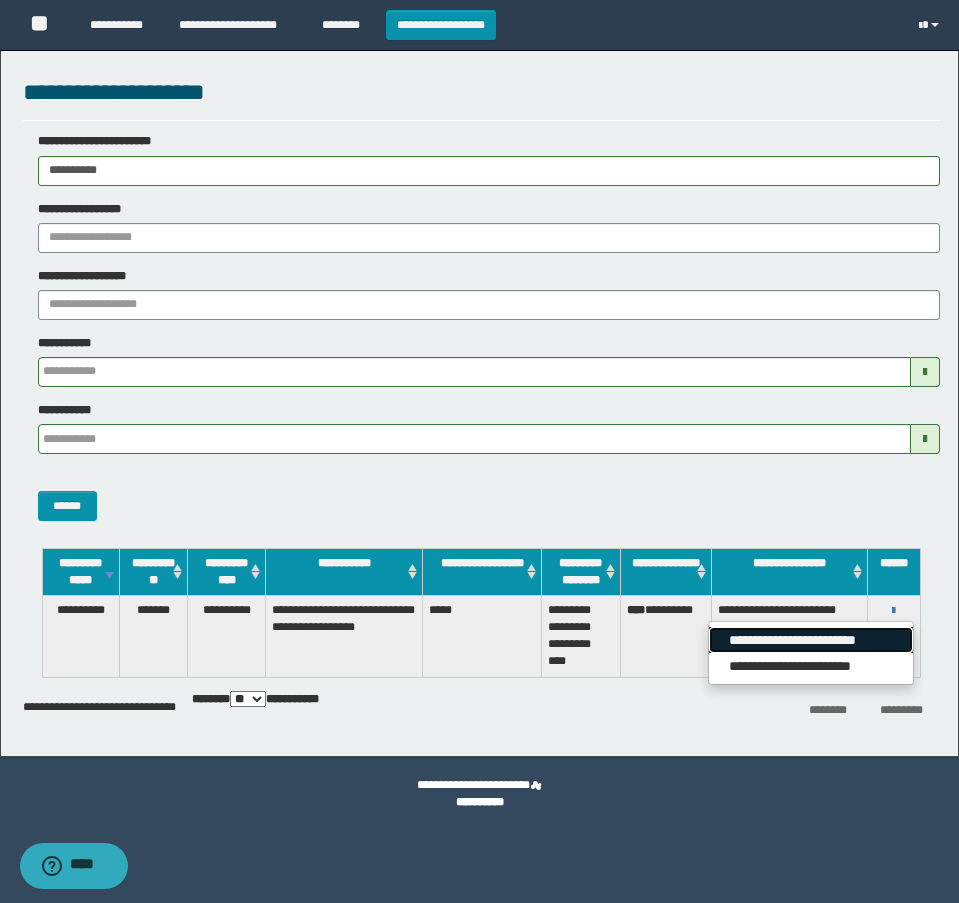 click on "**********" at bounding box center [810, 640] 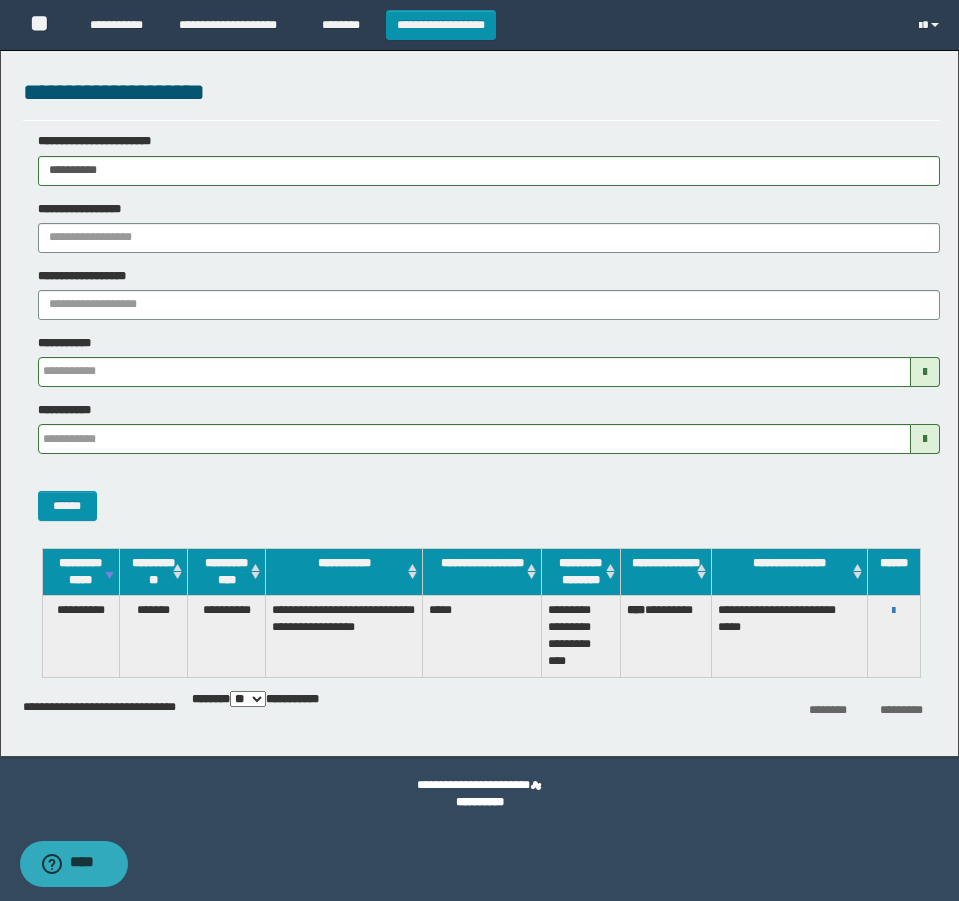 drag, startPoint x: 284, startPoint y: 152, endPoint x: -8, endPoint y: 178, distance: 293.15524 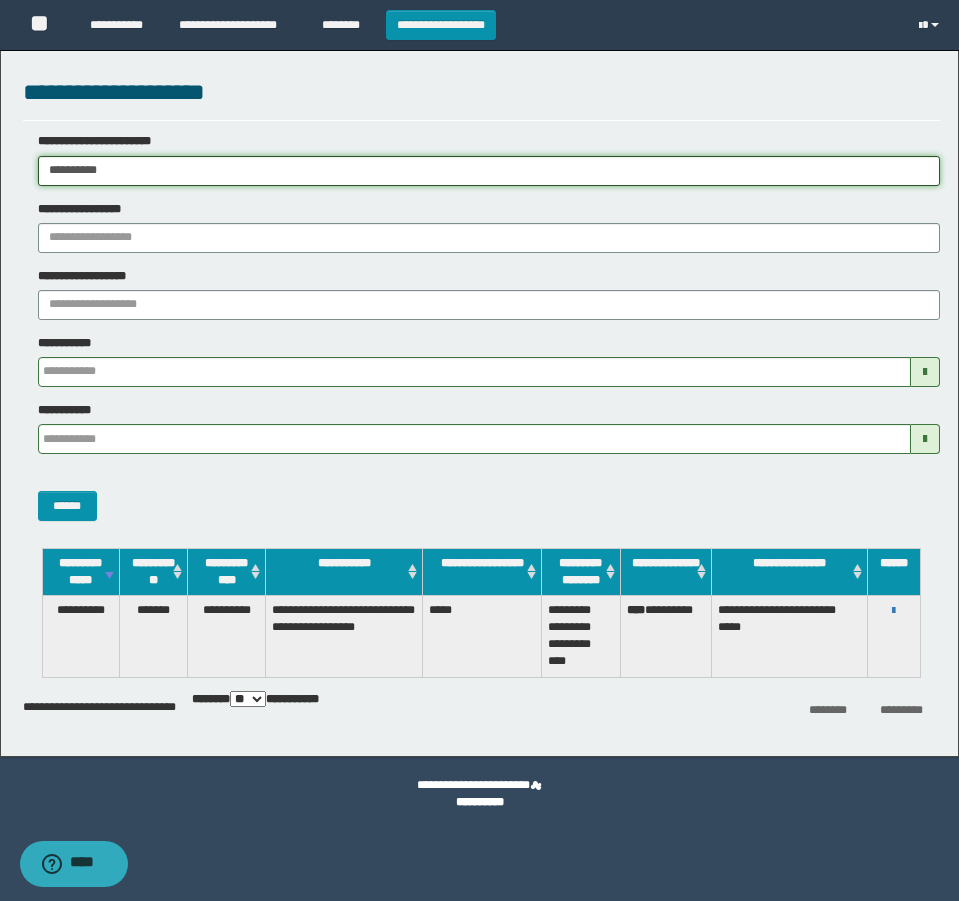 drag, startPoint x: 173, startPoint y: 182, endPoint x: -8, endPoint y: 201, distance: 181.9945 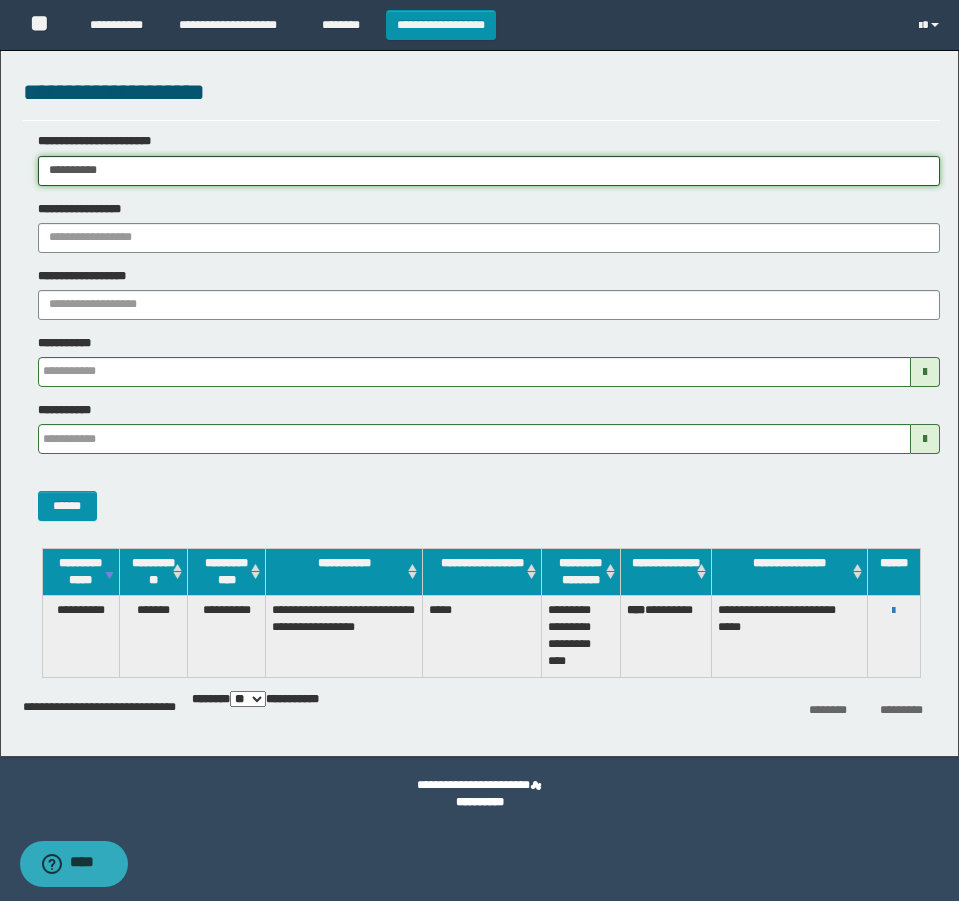 click on "**********" at bounding box center [479, 450] 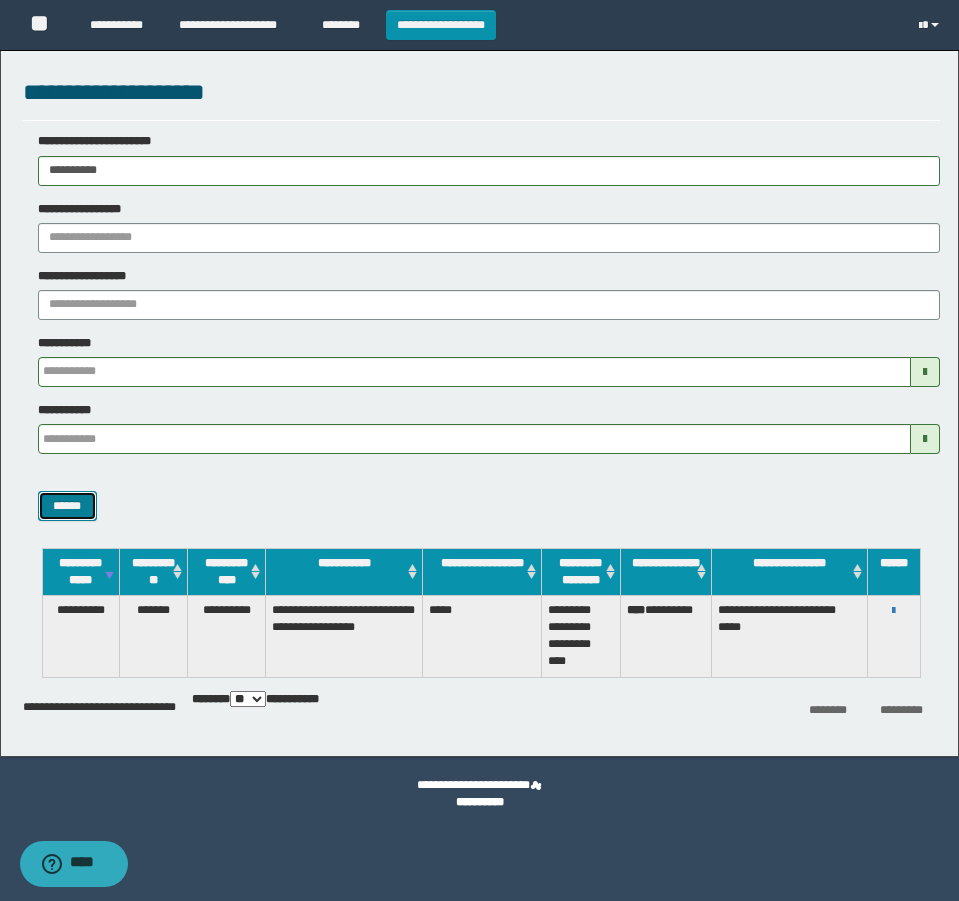 click on "******" at bounding box center [67, 506] 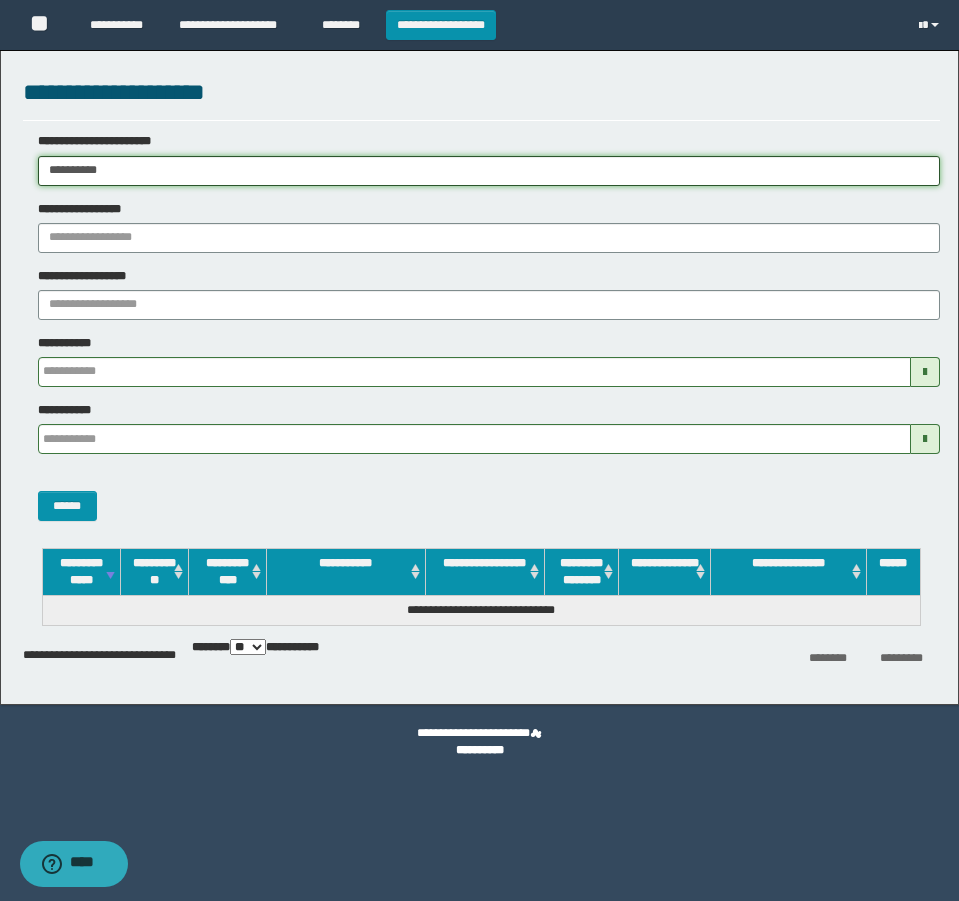 drag, startPoint x: 180, startPoint y: 173, endPoint x: -8, endPoint y: 197, distance: 189.52573 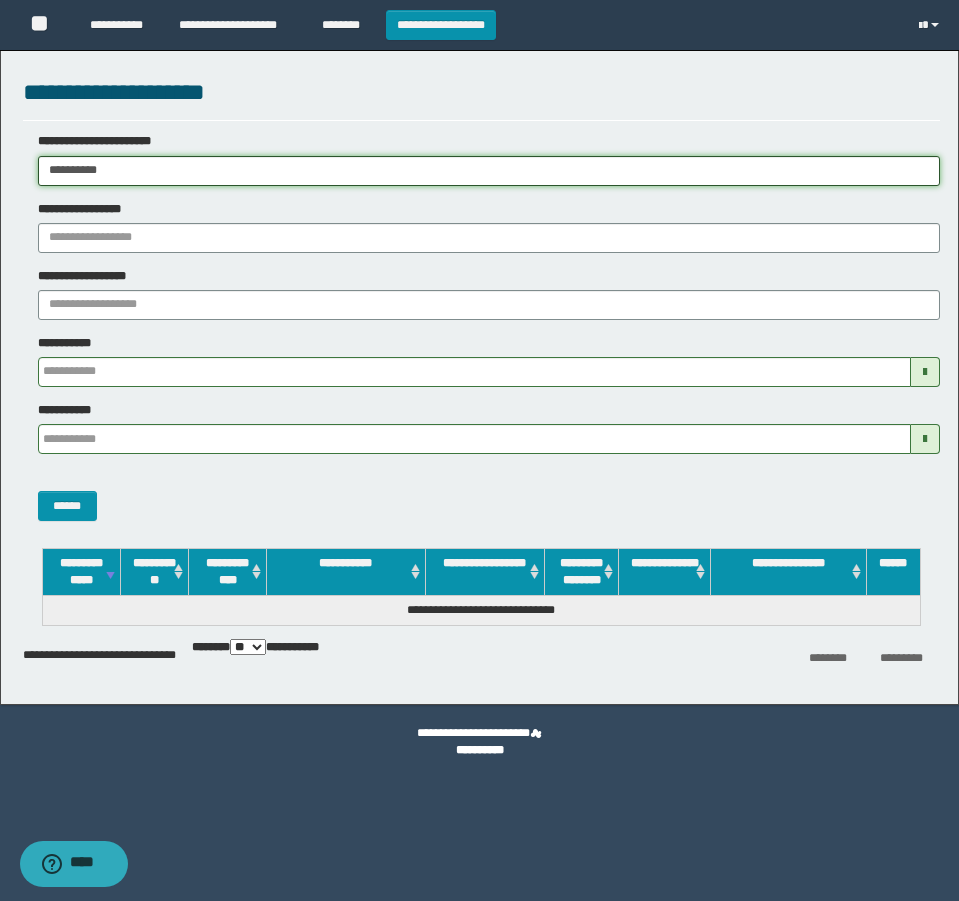 click on "**********" at bounding box center (479, 450) 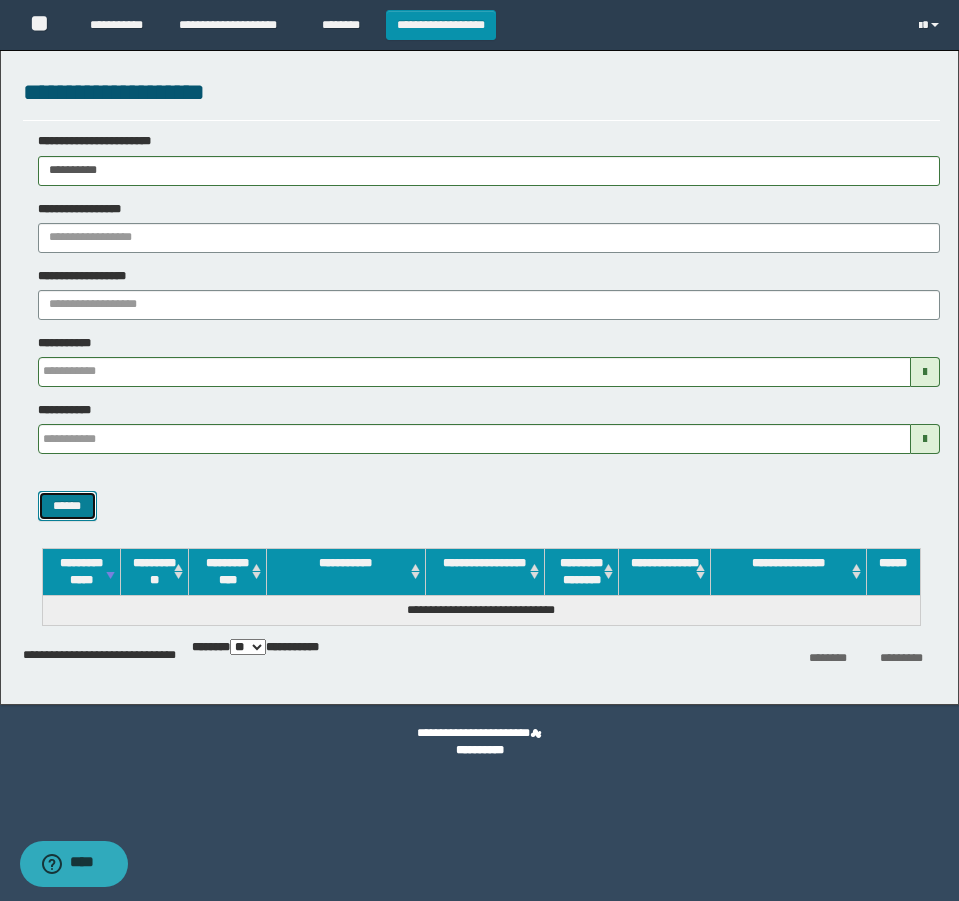 click on "******" at bounding box center [67, 506] 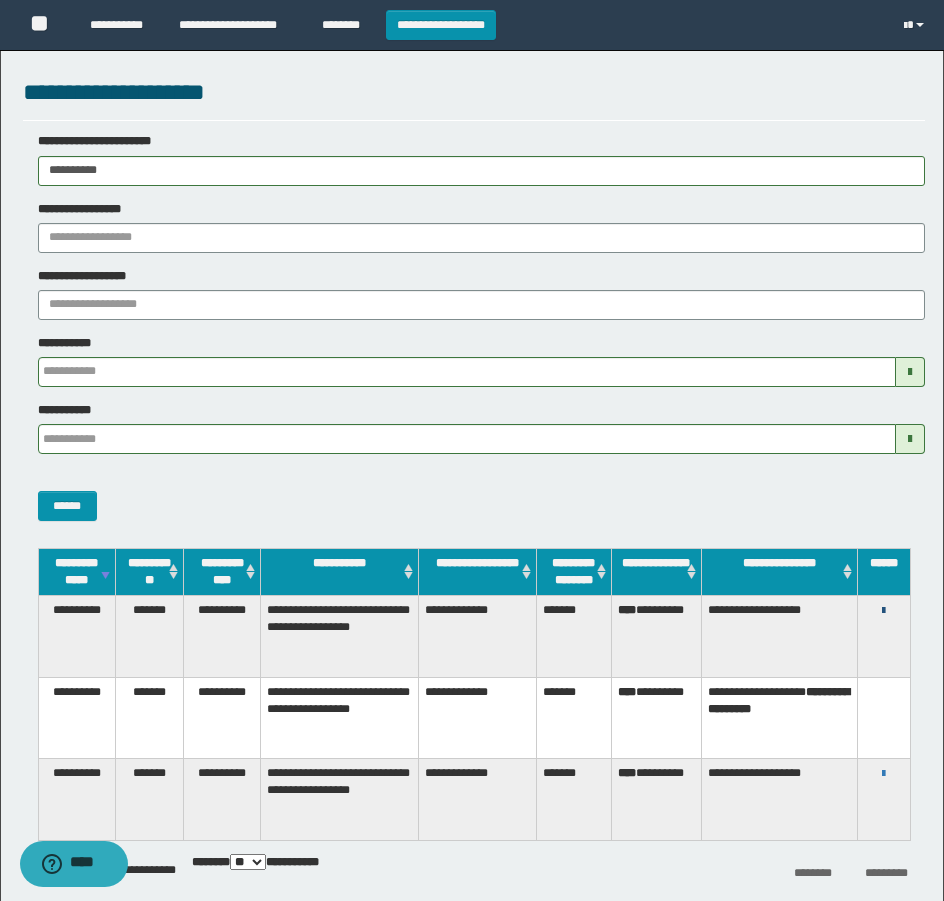 click at bounding box center [883, 611] 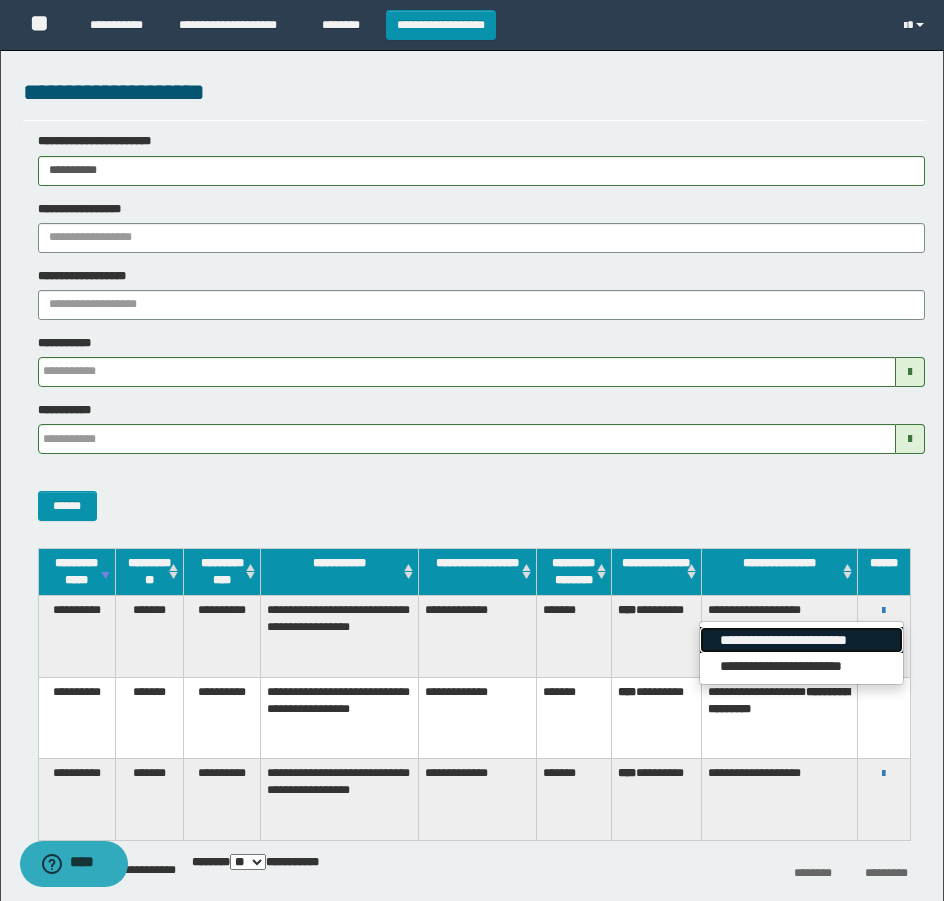 click on "**********" at bounding box center [801, 640] 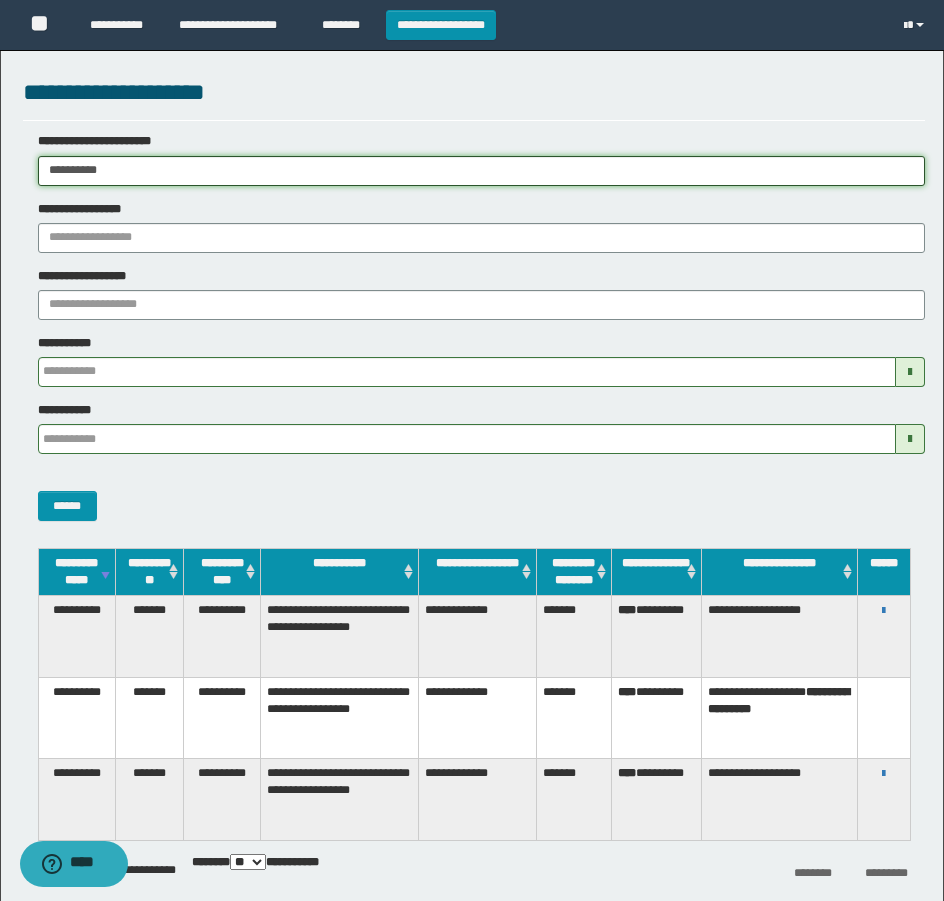 drag, startPoint x: 134, startPoint y: 169, endPoint x: -8, endPoint y: 173, distance: 142.05632 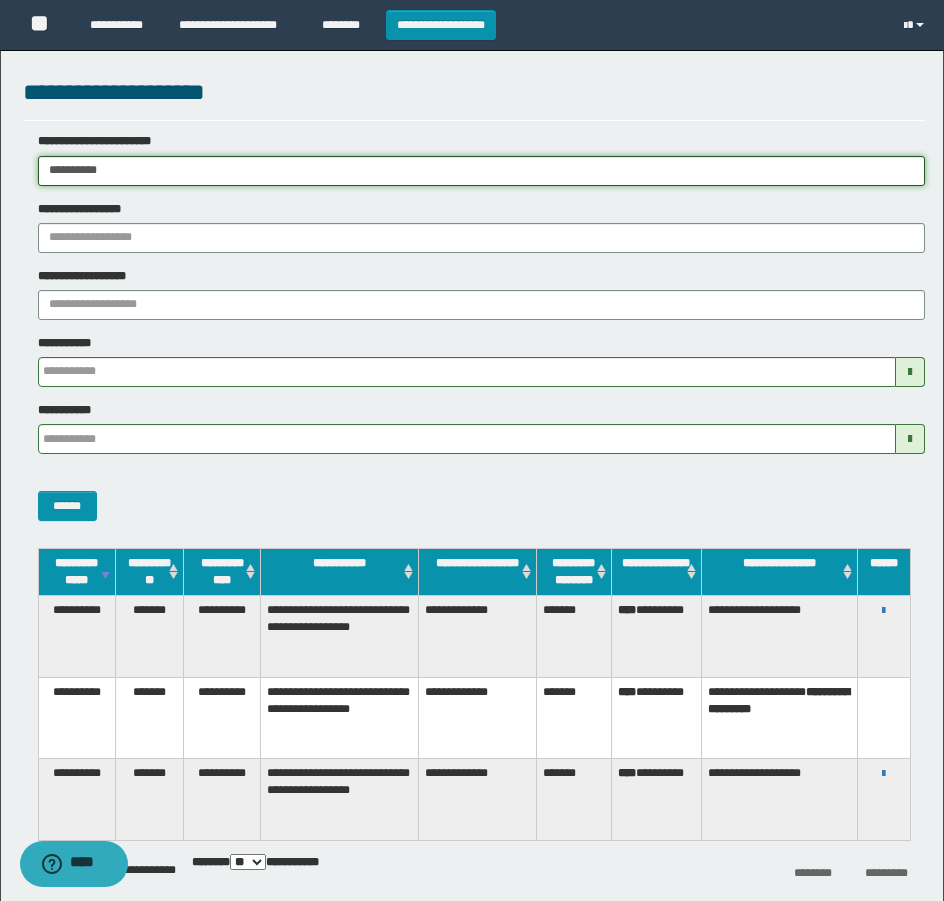 click on "**********" at bounding box center (472, 450) 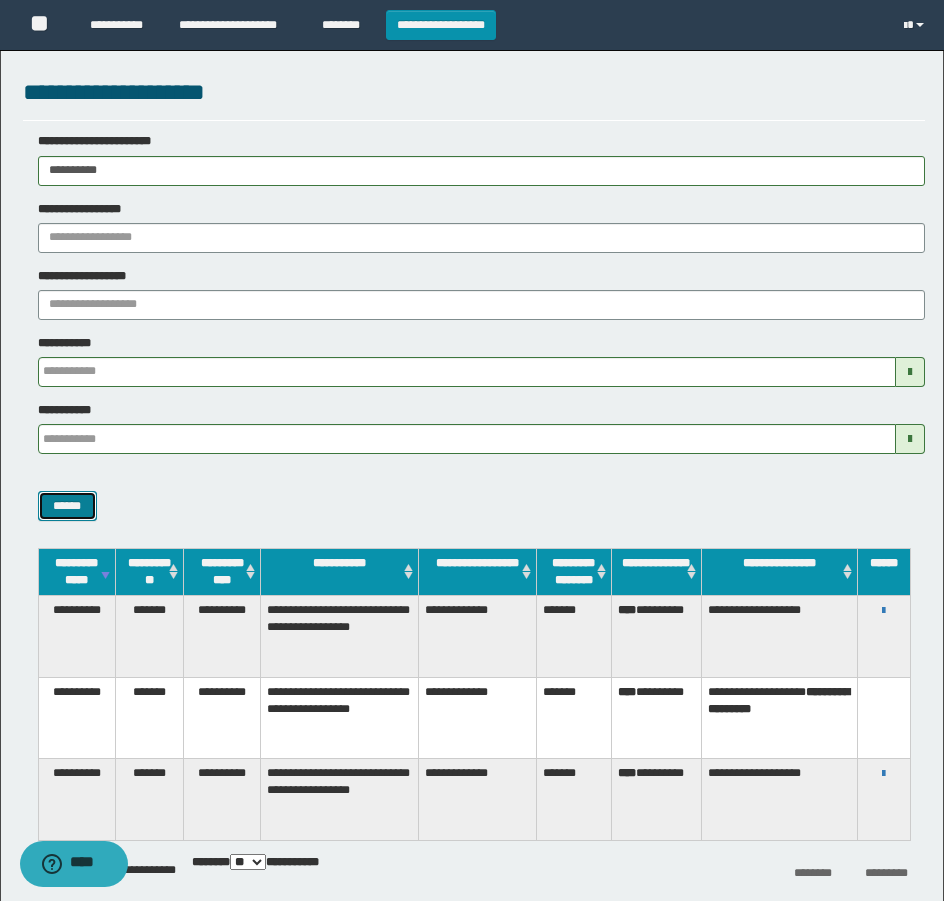 click on "******" at bounding box center [67, 506] 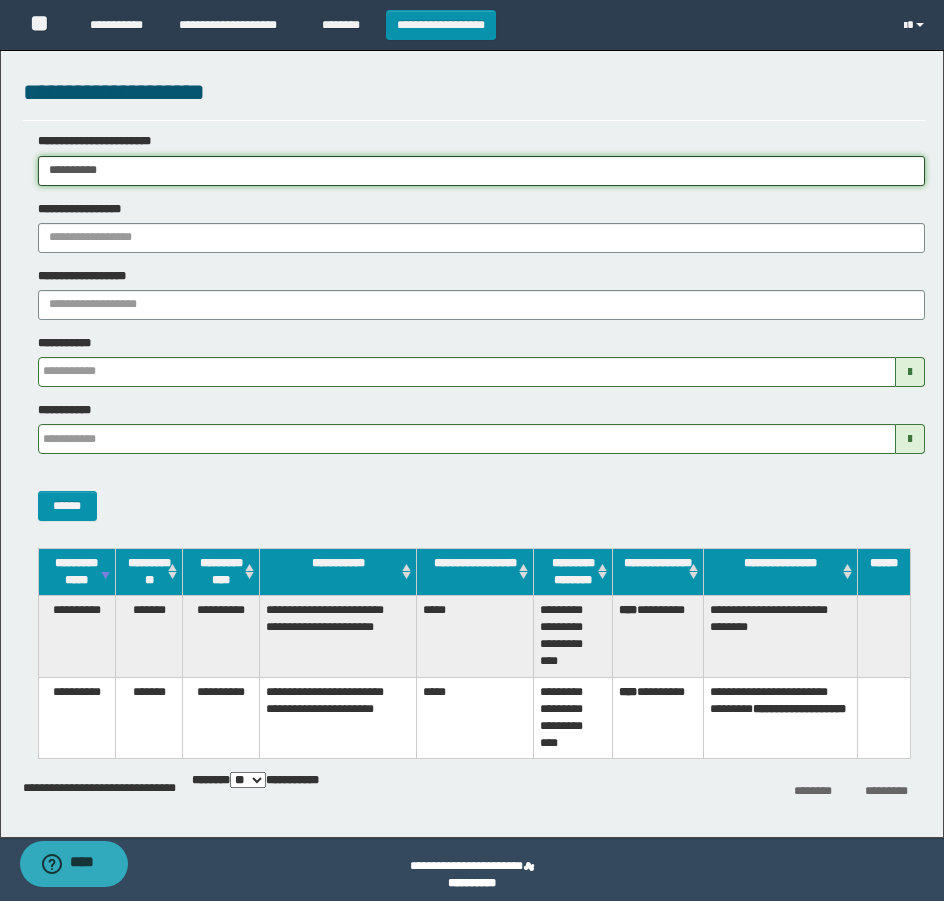 drag, startPoint x: 165, startPoint y: 163, endPoint x: -8, endPoint y: 201, distance: 177.12425 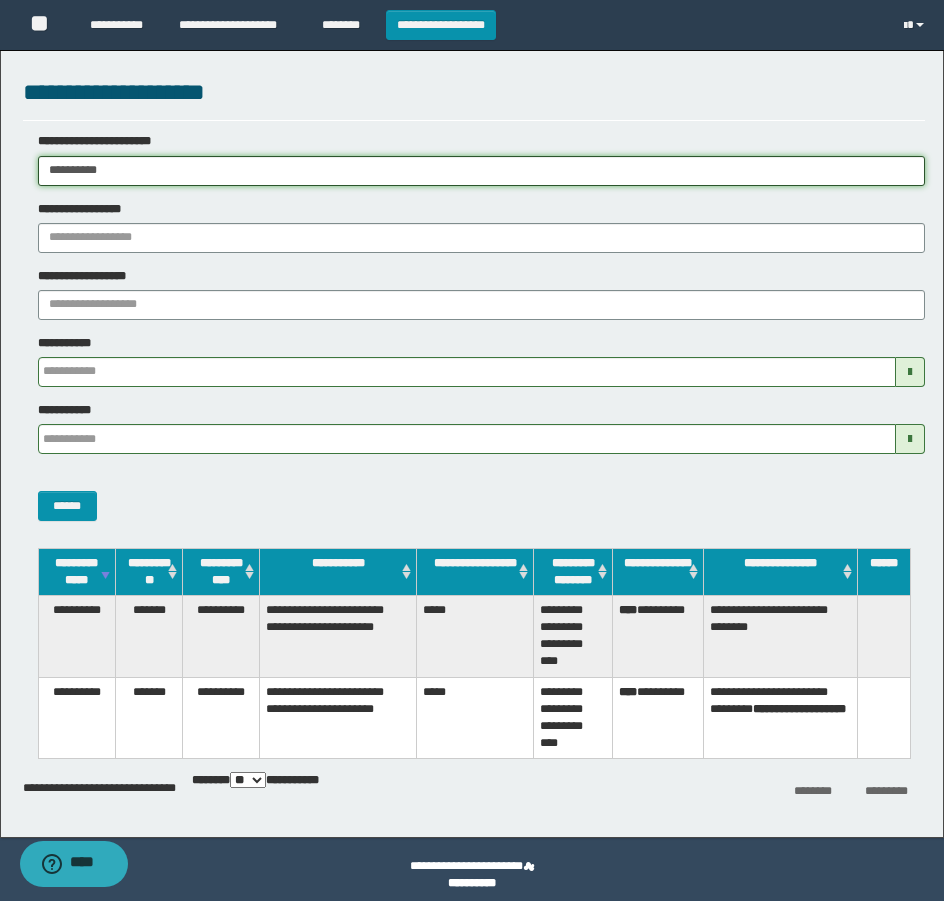 click on "**********" at bounding box center [472, 450] 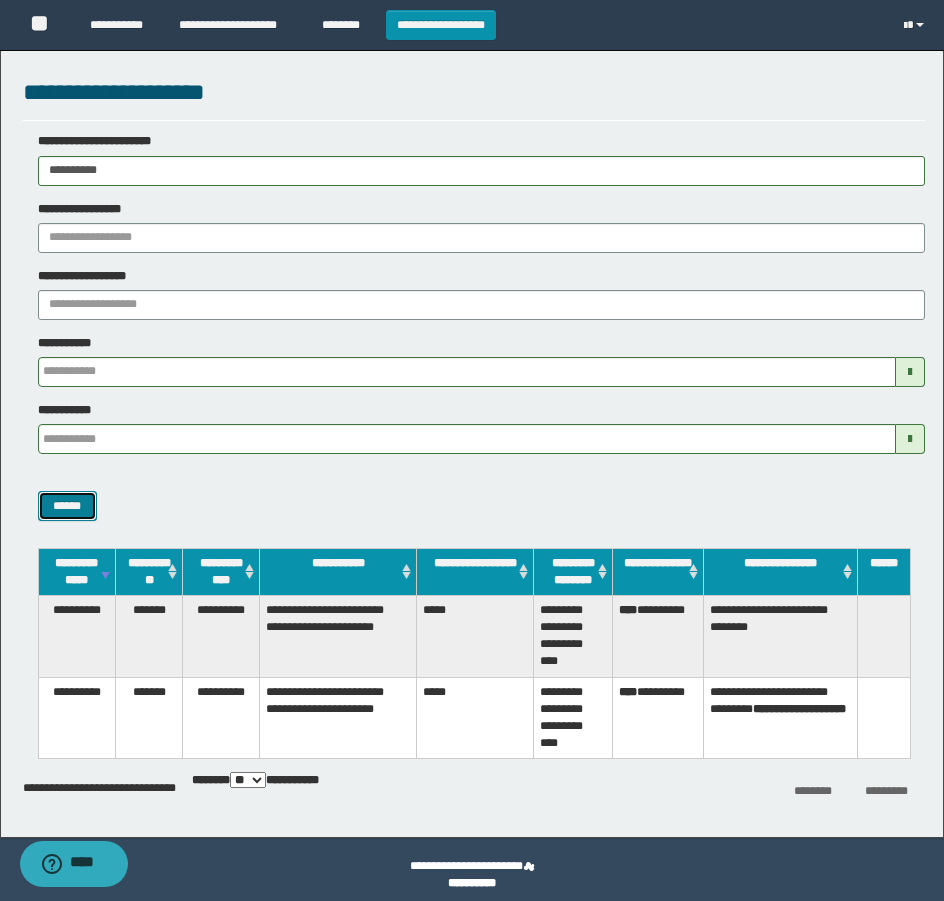 click on "******" at bounding box center [67, 506] 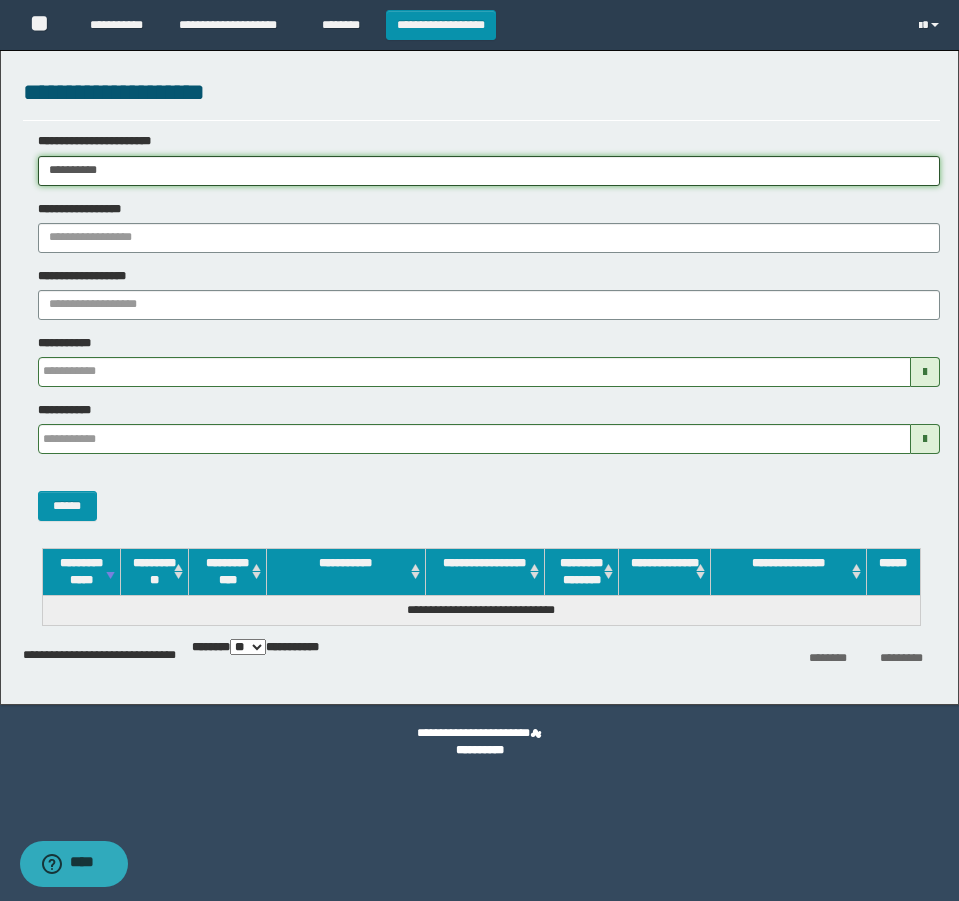 drag, startPoint x: 255, startPoint y: 179, endPoint x: -8, endPoint y: 204, distance: 264.18555 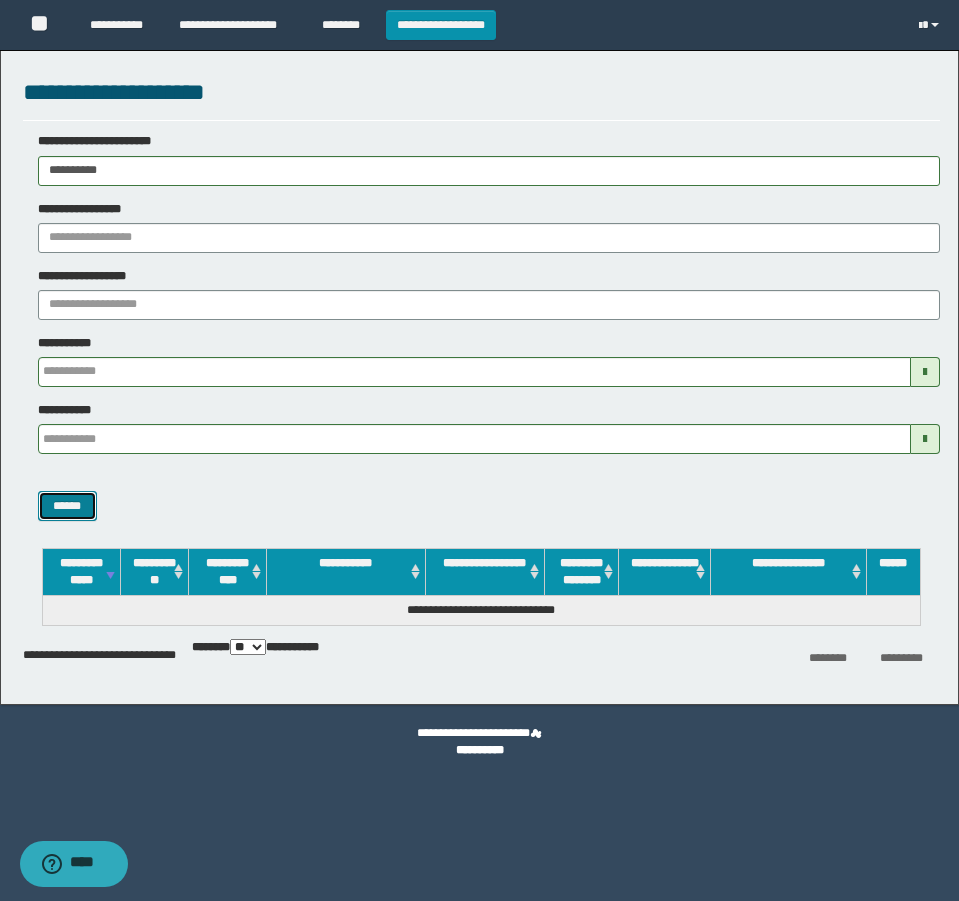 click on "******" at bounding box center (67, 506) 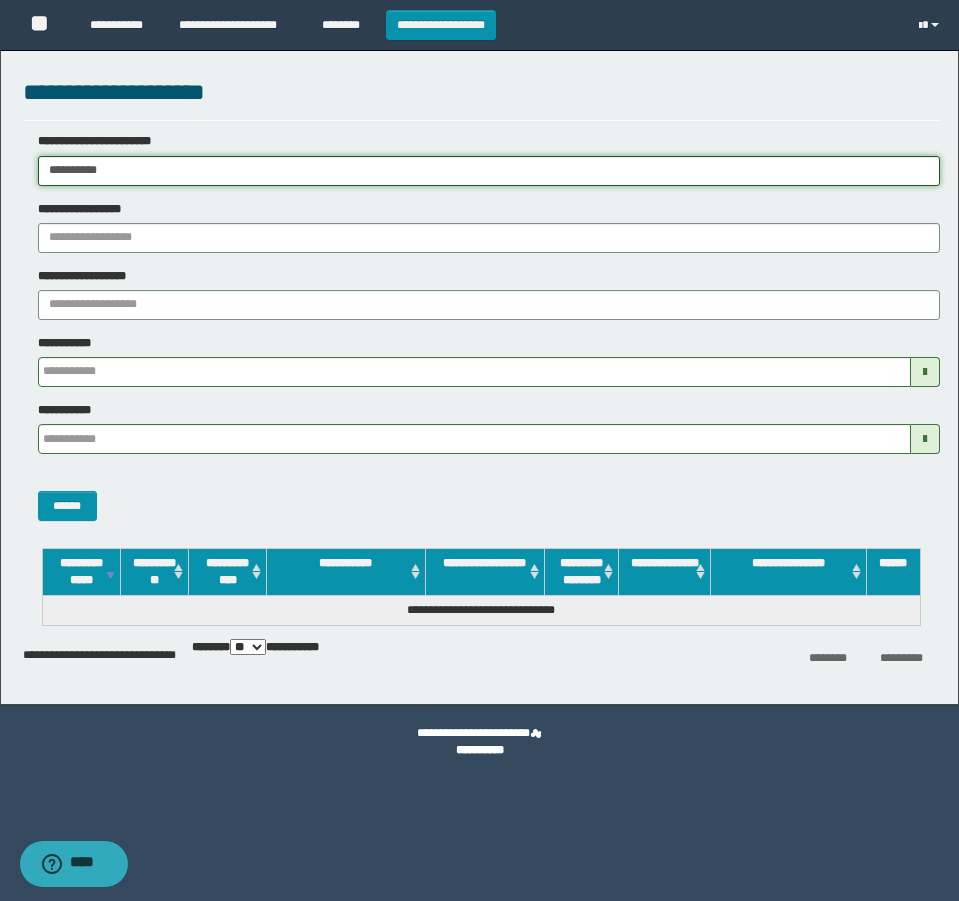 drag, startPoint x: 147, startPoint y: 179, endPoint x: -8, endPoint y: 190, distance: 155.38983 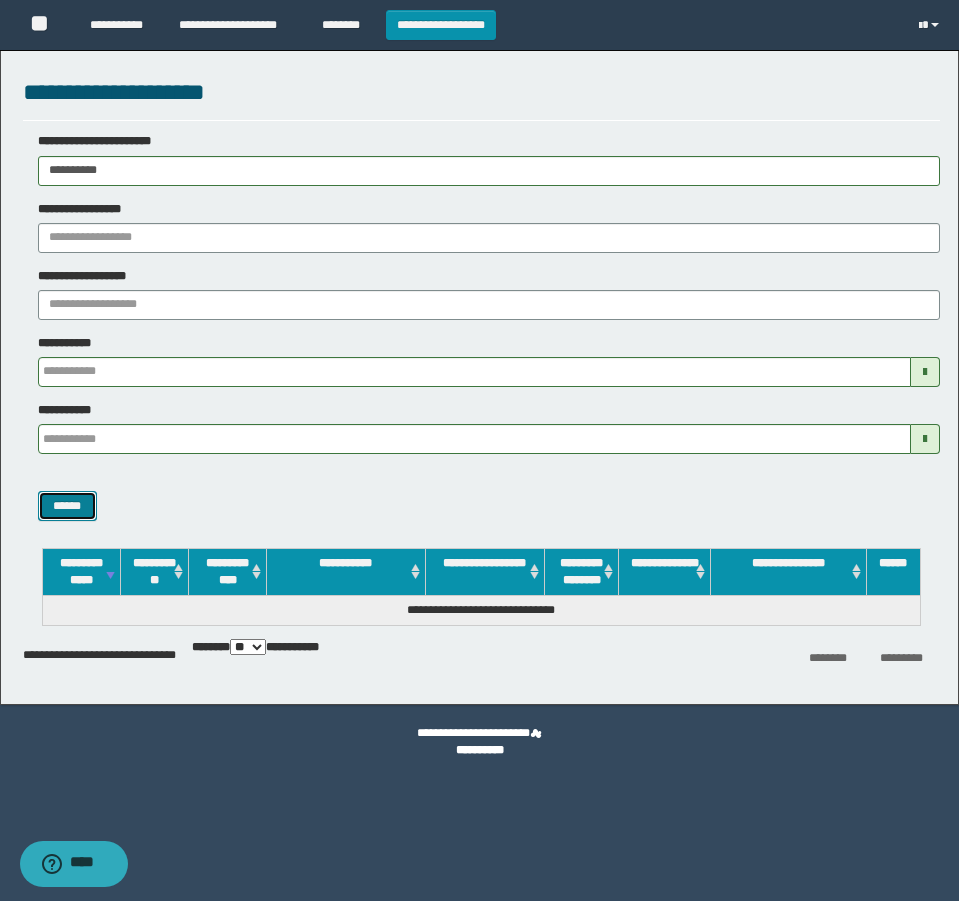 click on "******" at bounding box center [67, 506] 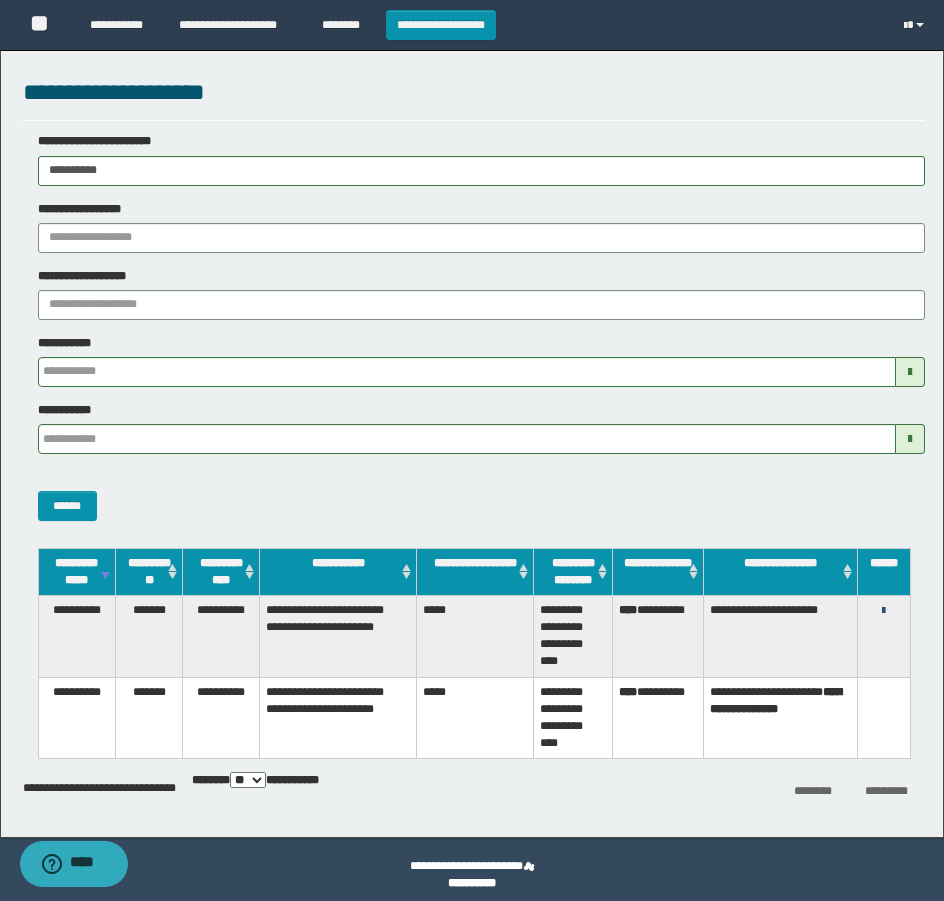 click at bounding box center [883, 611] 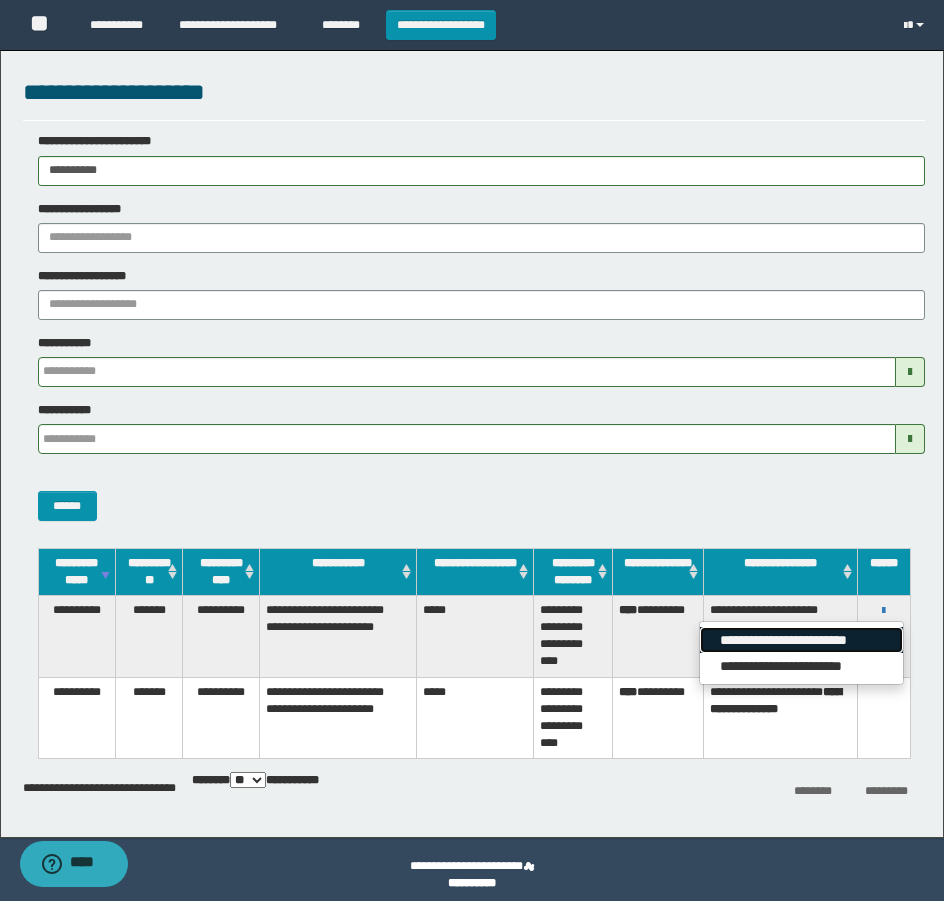 click on "**********" at bounding box center (801, 640) 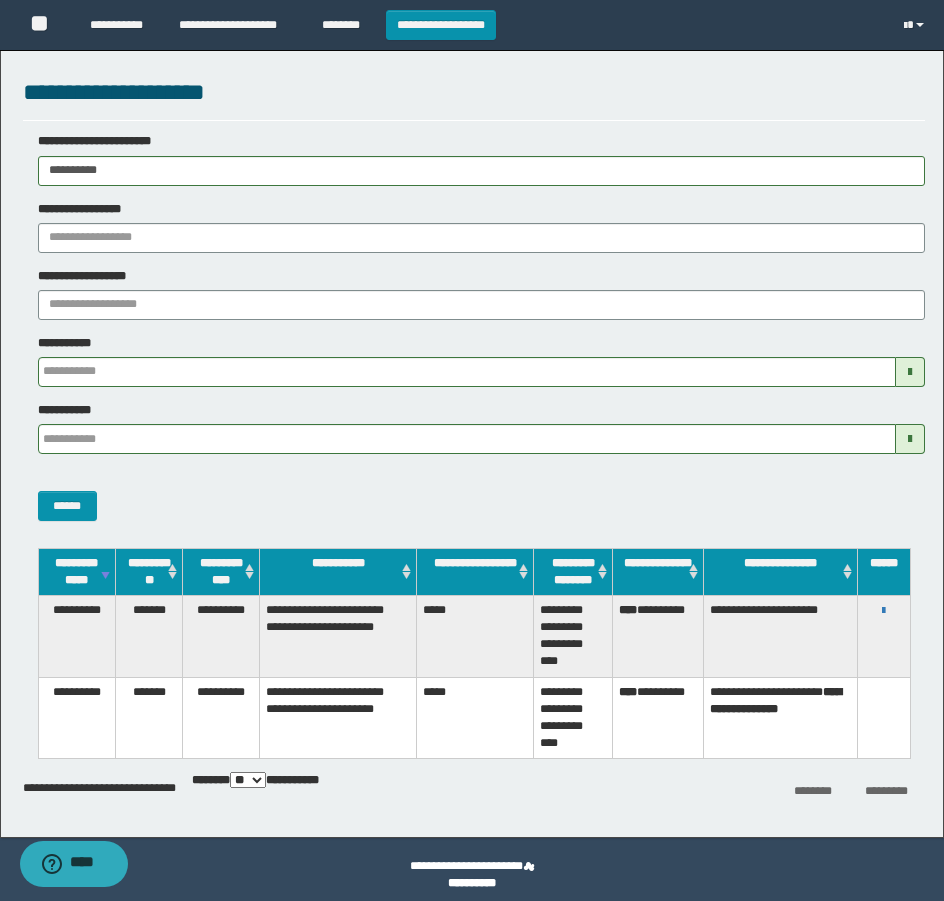 drag, startPoint x: 156, startPoint y: 184, endPoint x: -8, endPoint y: 173, distance: 164.36848 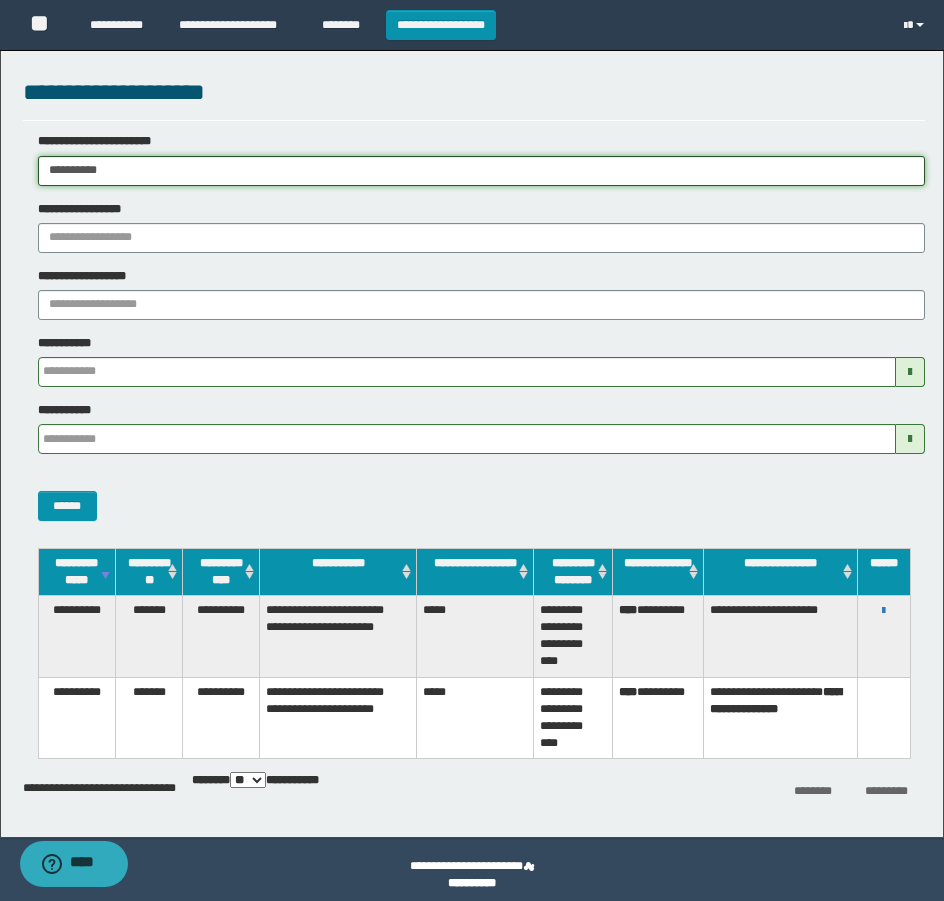 paste 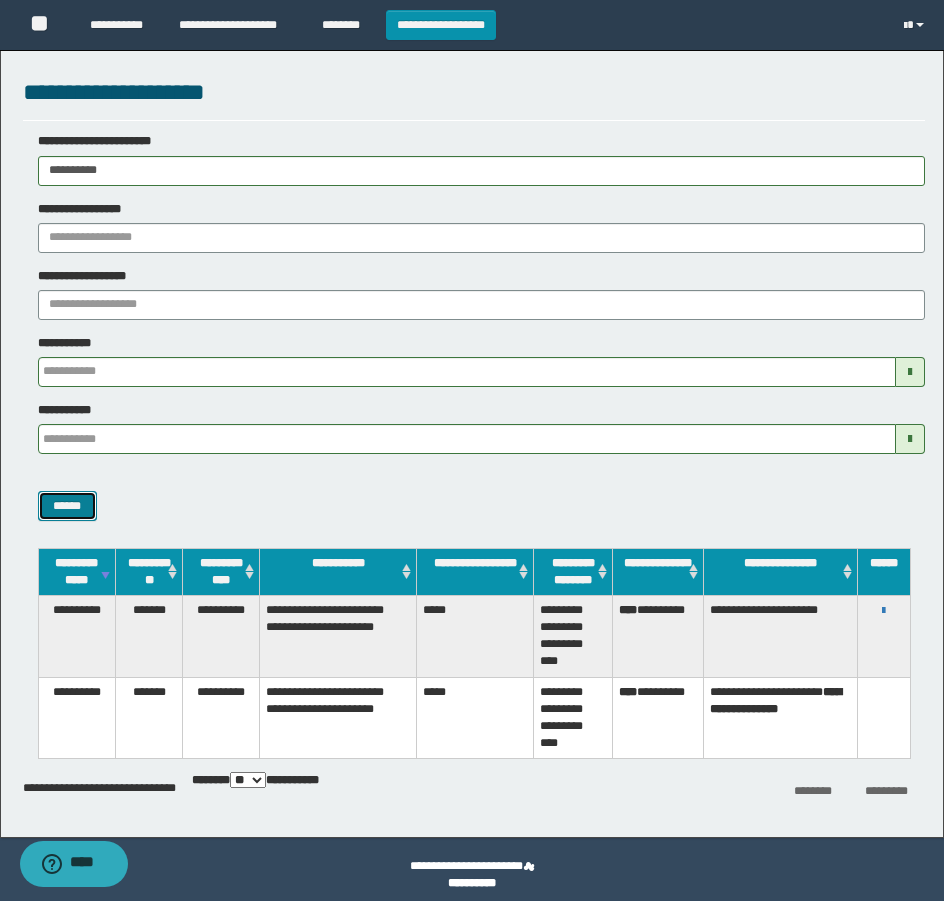 click on "******" at bounding box center [67, 506] 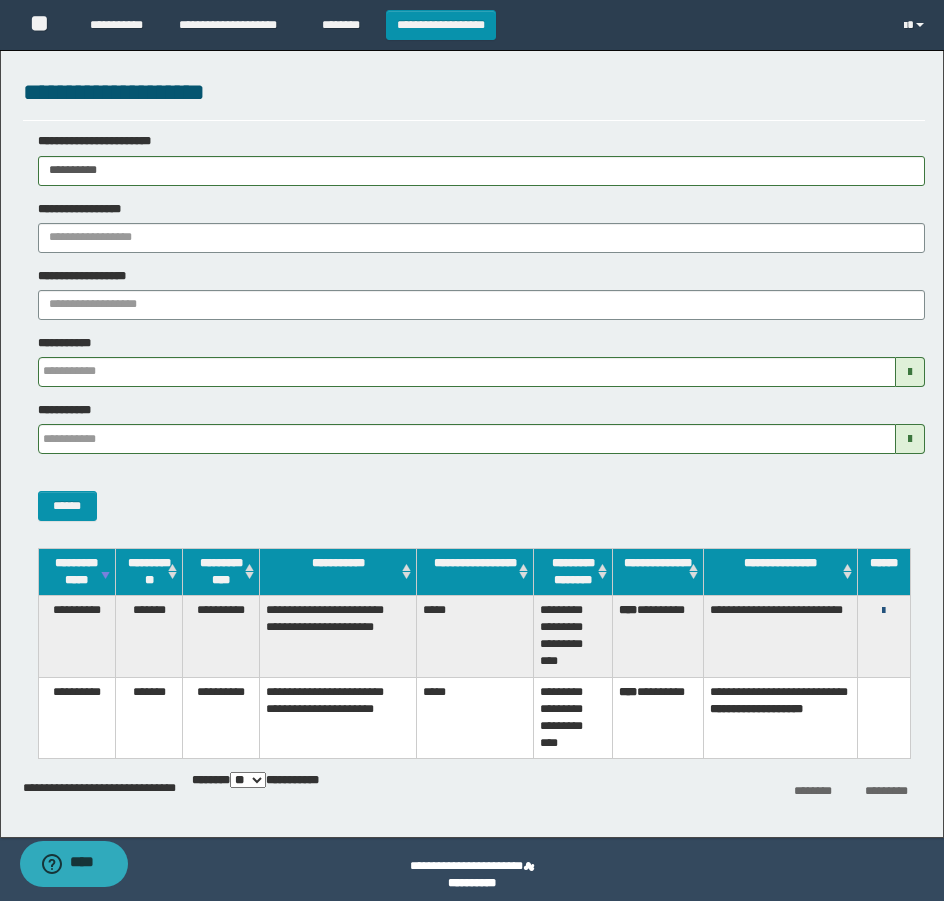 click at bounding box center [883, 611] 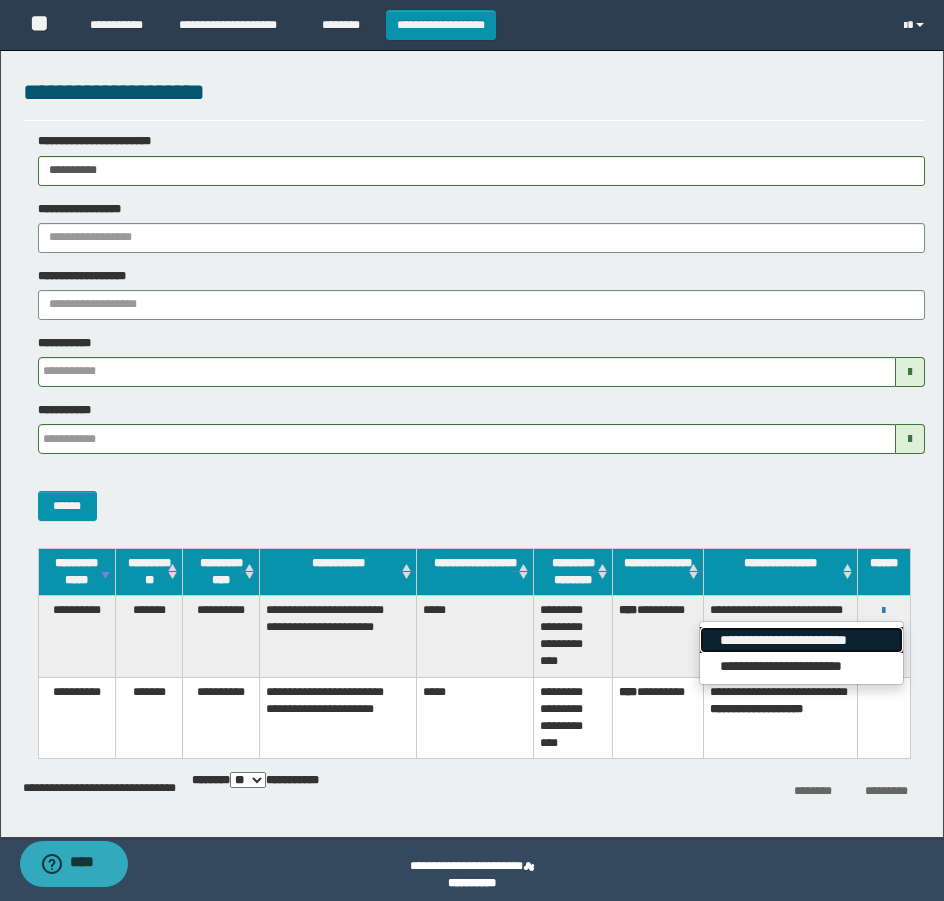 click on "**********" at bounding box center [801, 640] 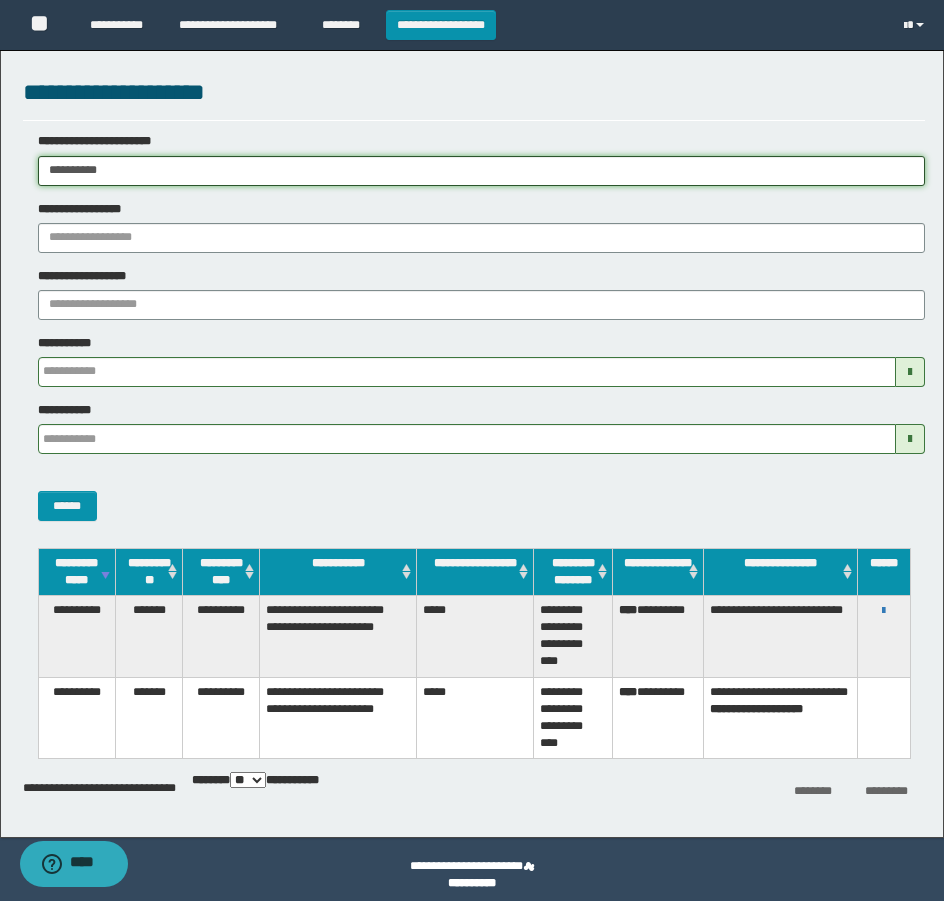 drag, startPoint x: 221, startPoint y: 169, endPoint x: -8, endPoint y: 216, distance: 233.77339 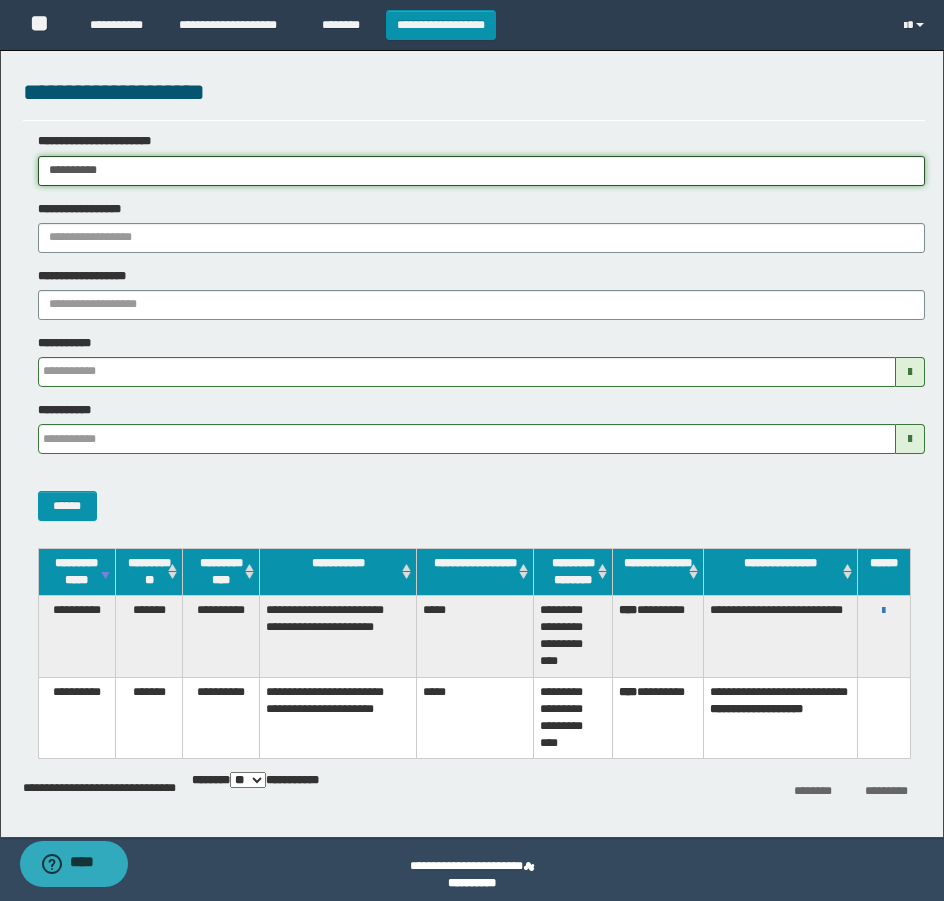 click on "**********" at bounding box center [472, 450] 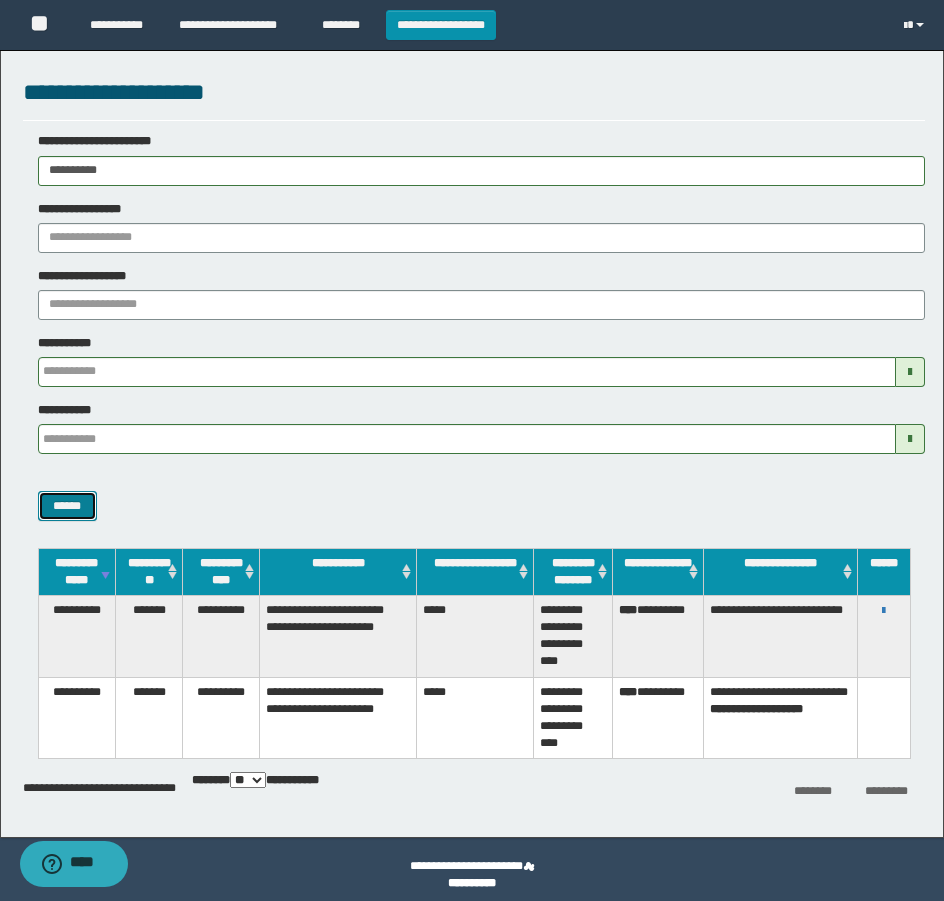 click on "******" at bounding box center [67, 506] 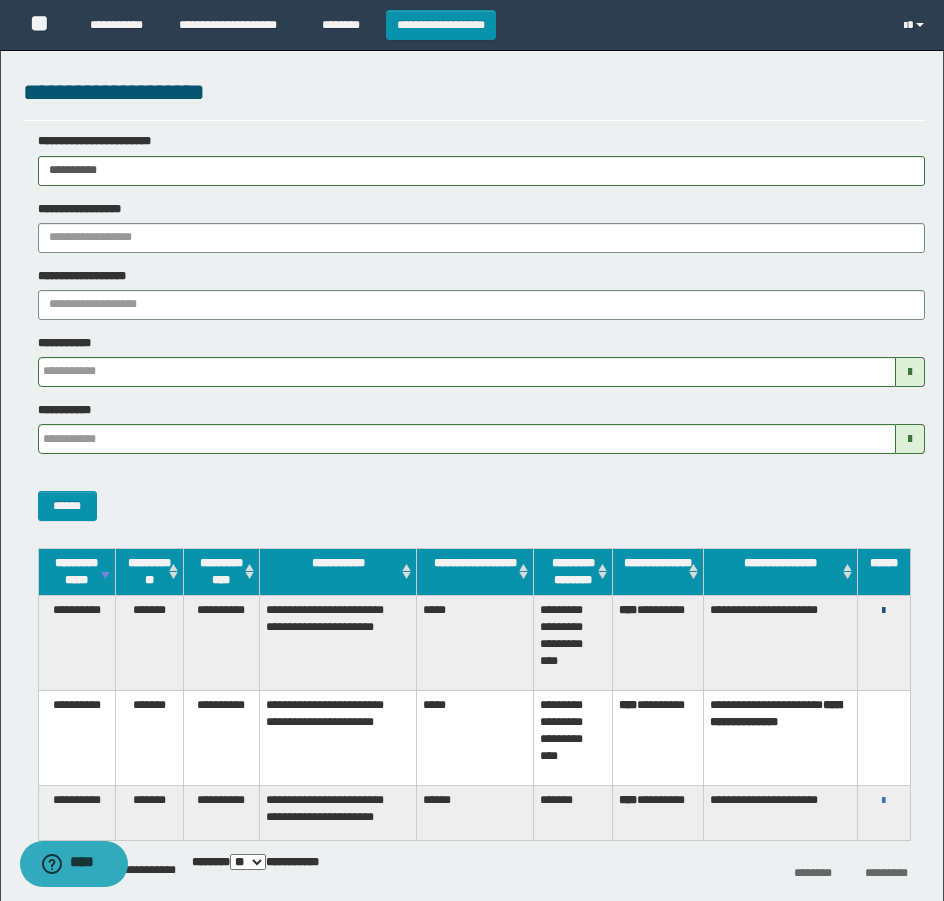 click at bounding box center [883, 611] 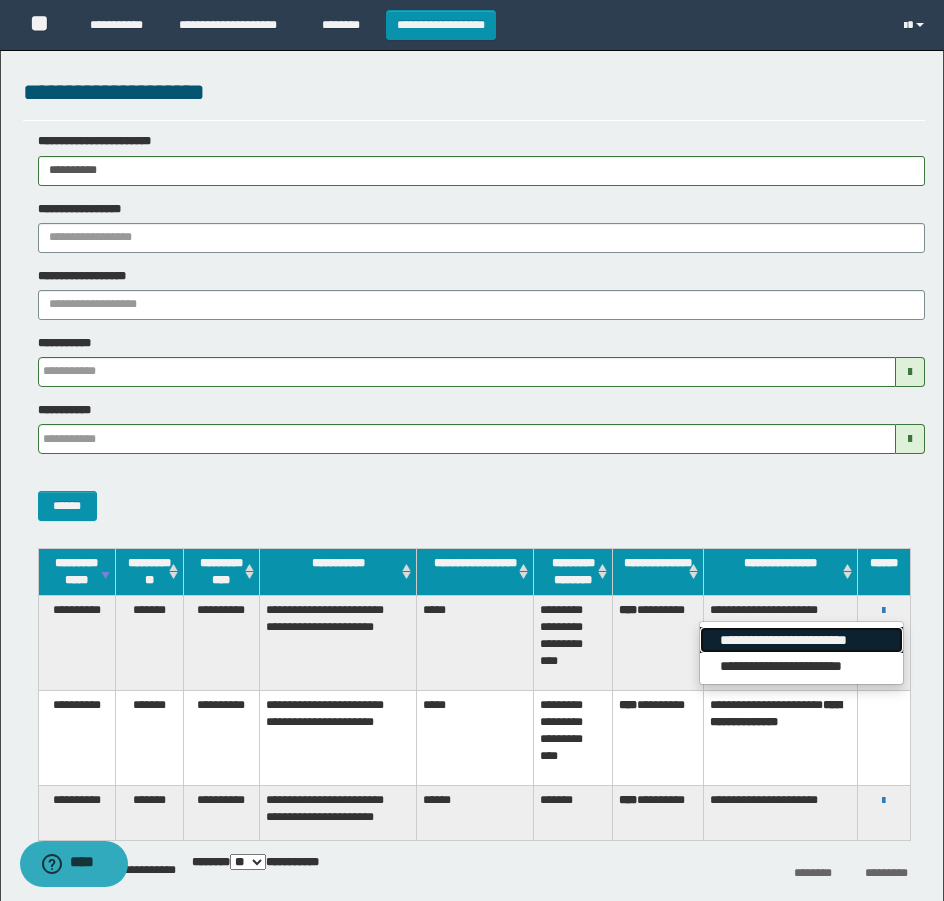 click on "**********" at bounding box center [801, 640] 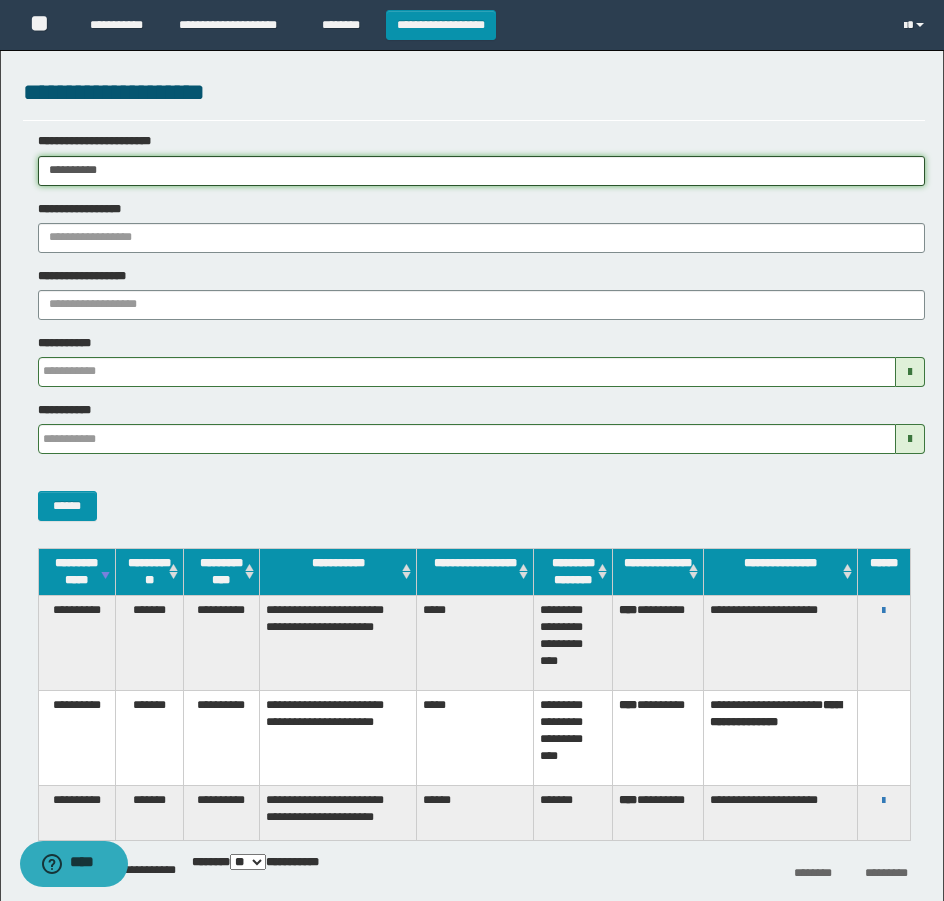 drag, startPoint x: 126, startPoint y: 158, endPoint x: -8, endPoint y: 170, distance: 134.53624 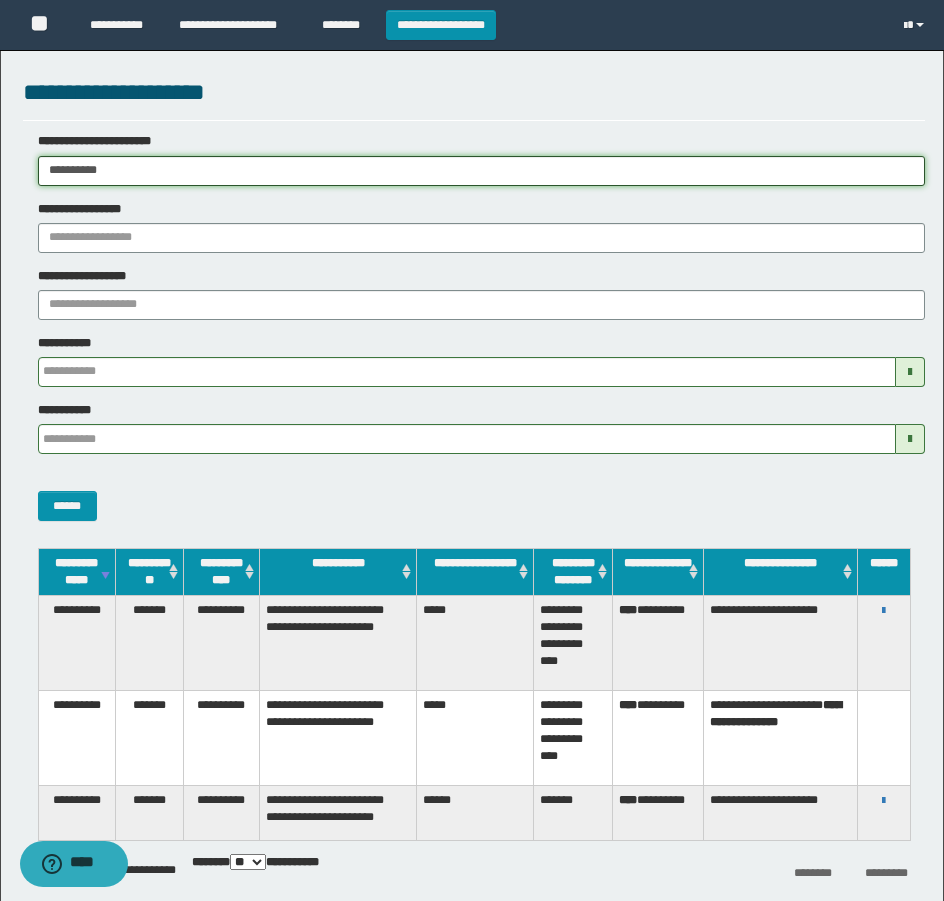 click on "**********" at bounding box center (472, 450) 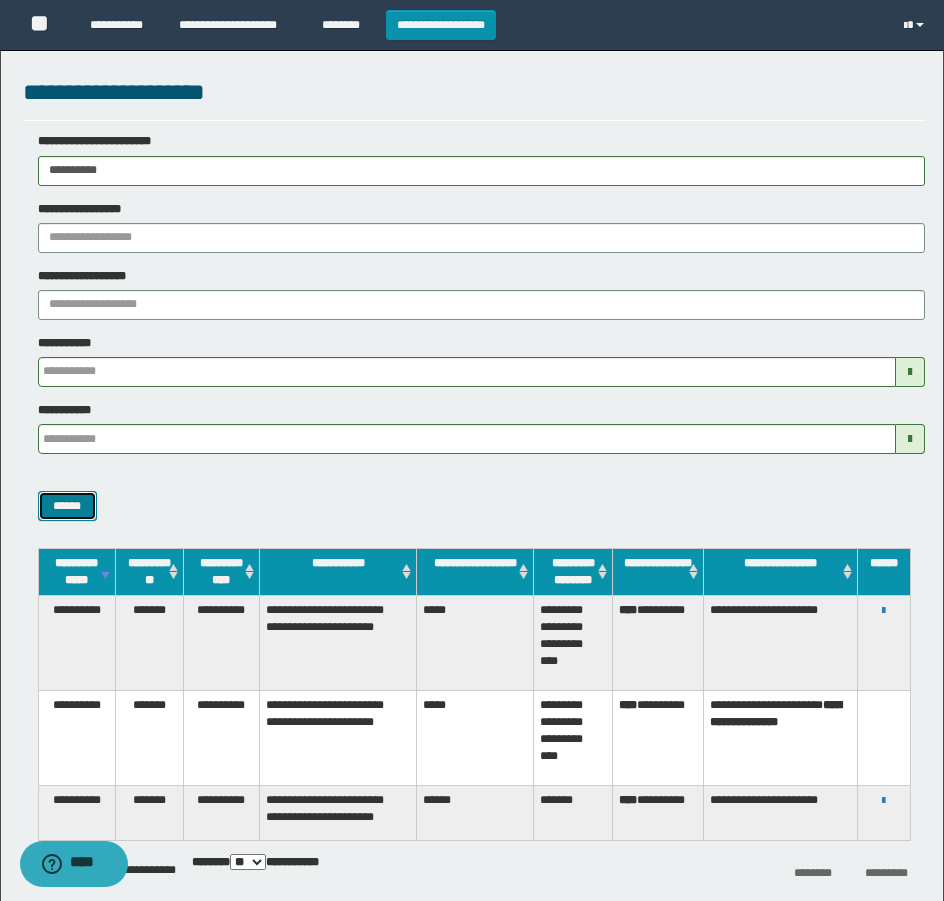 click on "******" at bounding box center [67, 506] 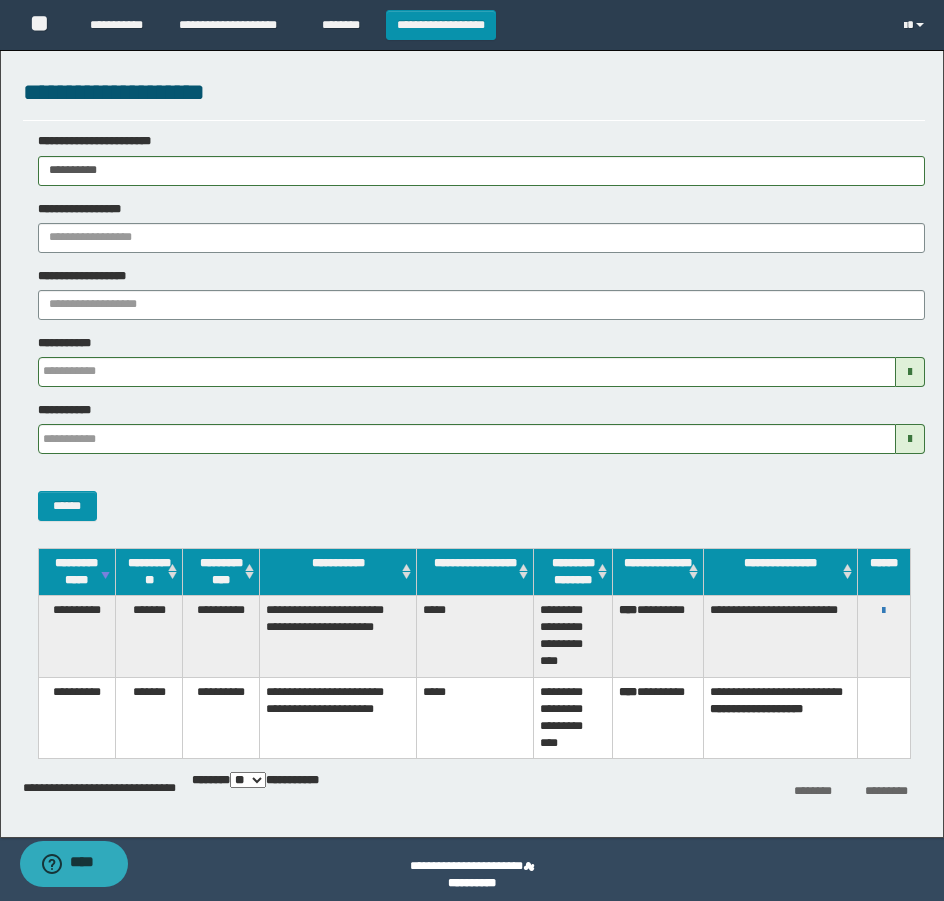 click on "**********" at bounding box center (884, 610) 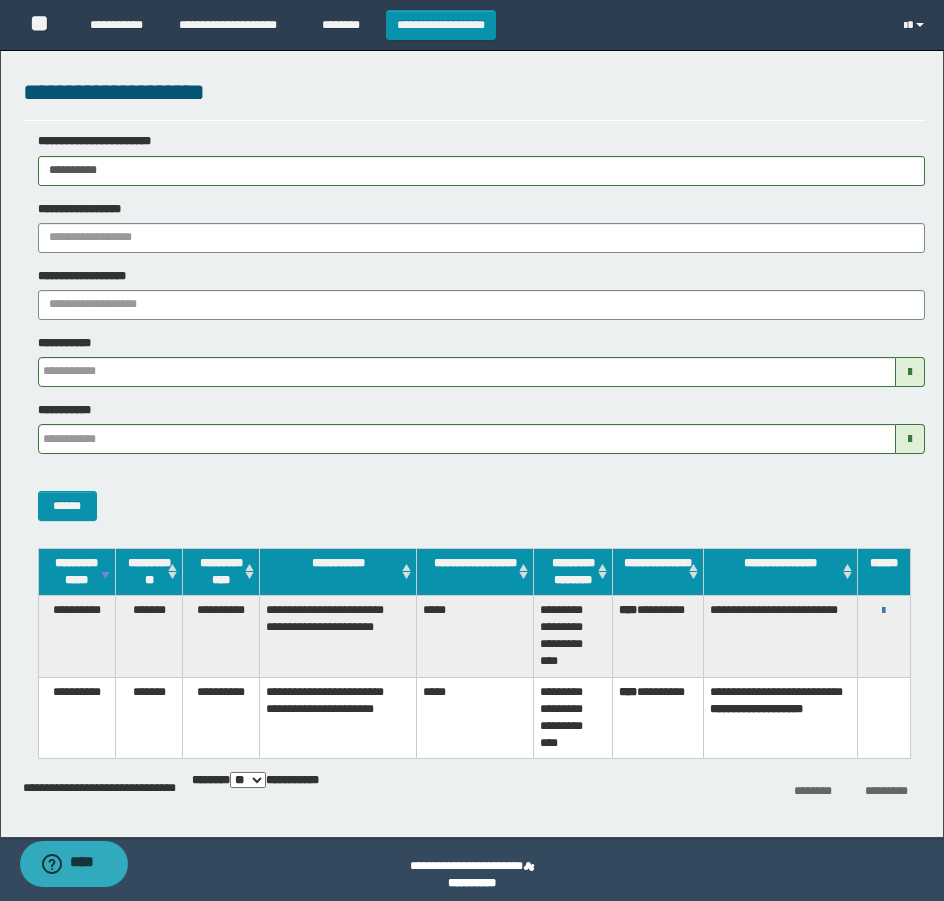 click on "**********" at bounding box center [884, 610] 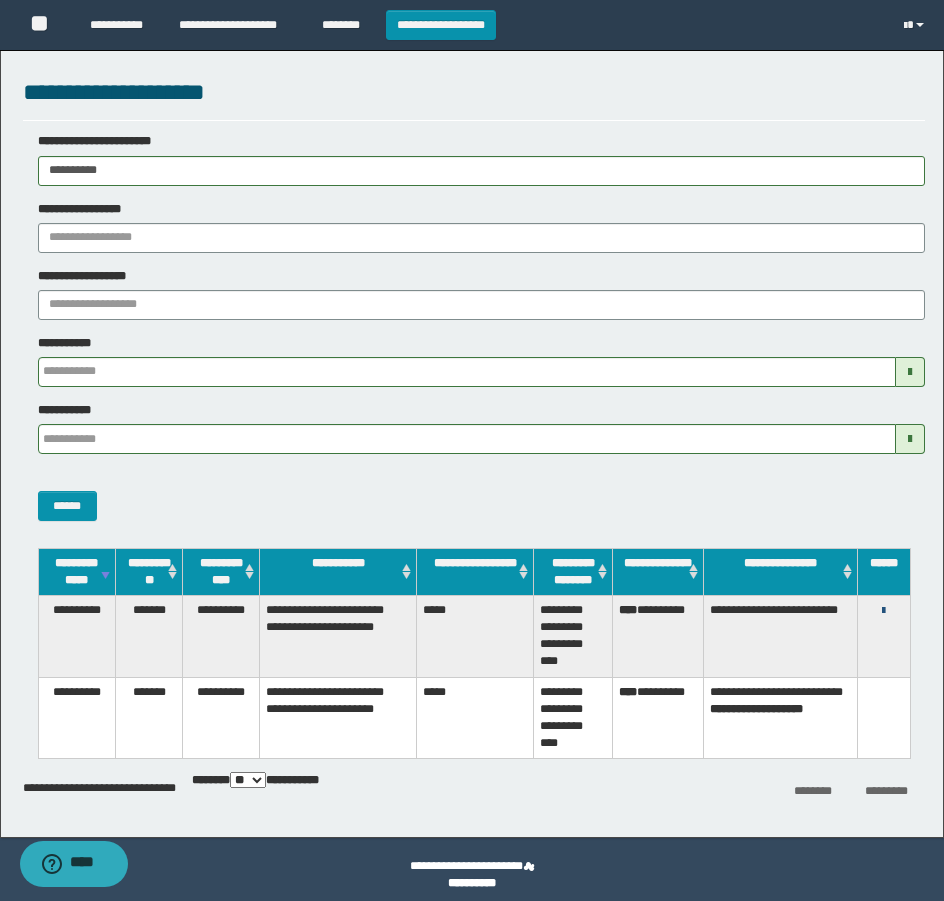 click at bounding box center [883, 611] 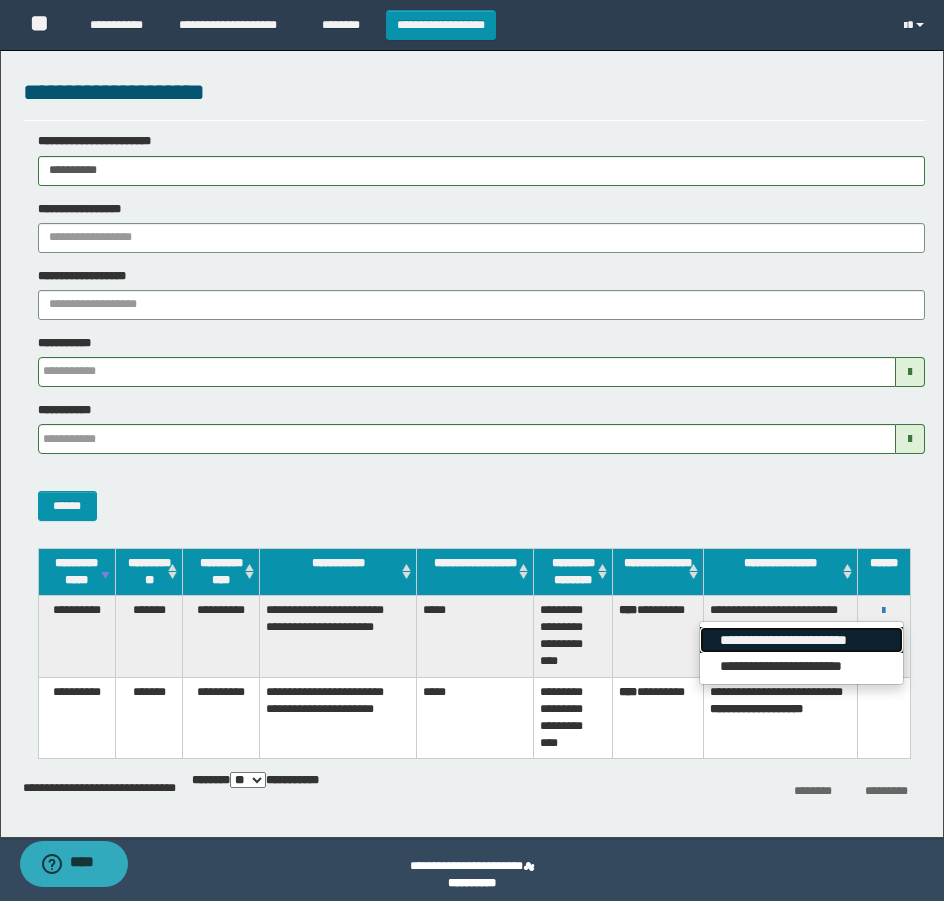 click on "**********" at bounding box center [801, 640] 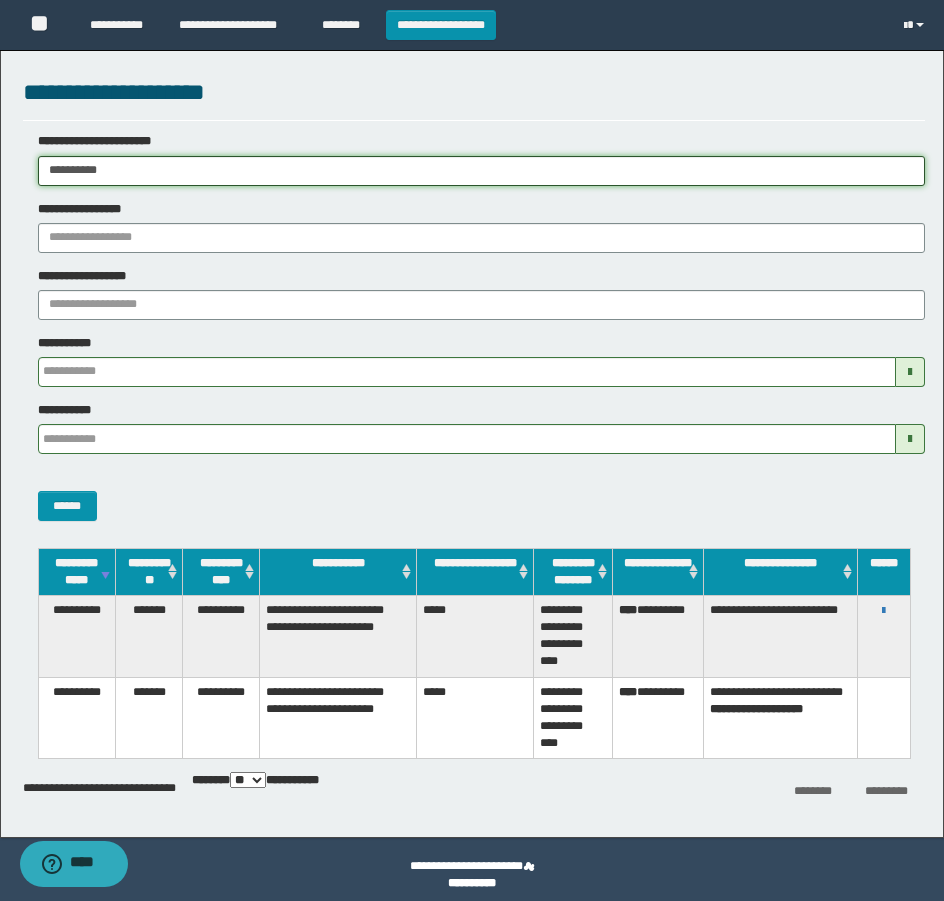 drag, startPoint x: 143, startPoint y: 167, endPoint x: 18, endPoint y: 351, distance: 222.44325 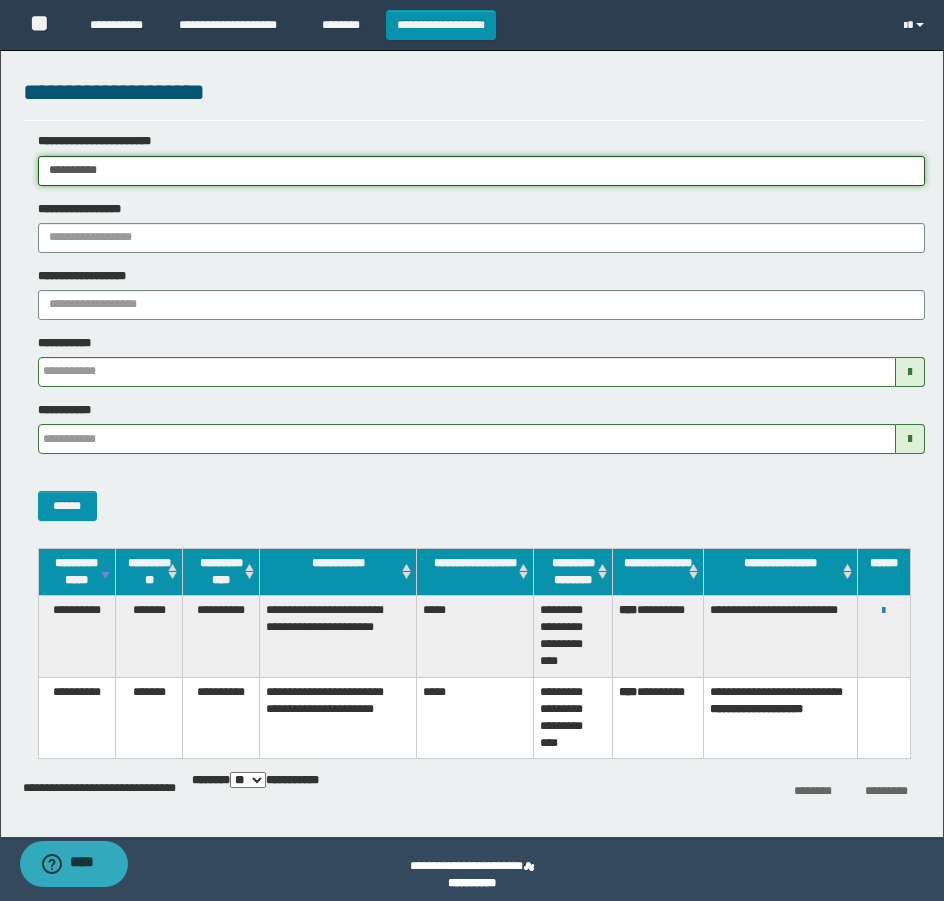 click on "**********" at bounding box center (472, 450) 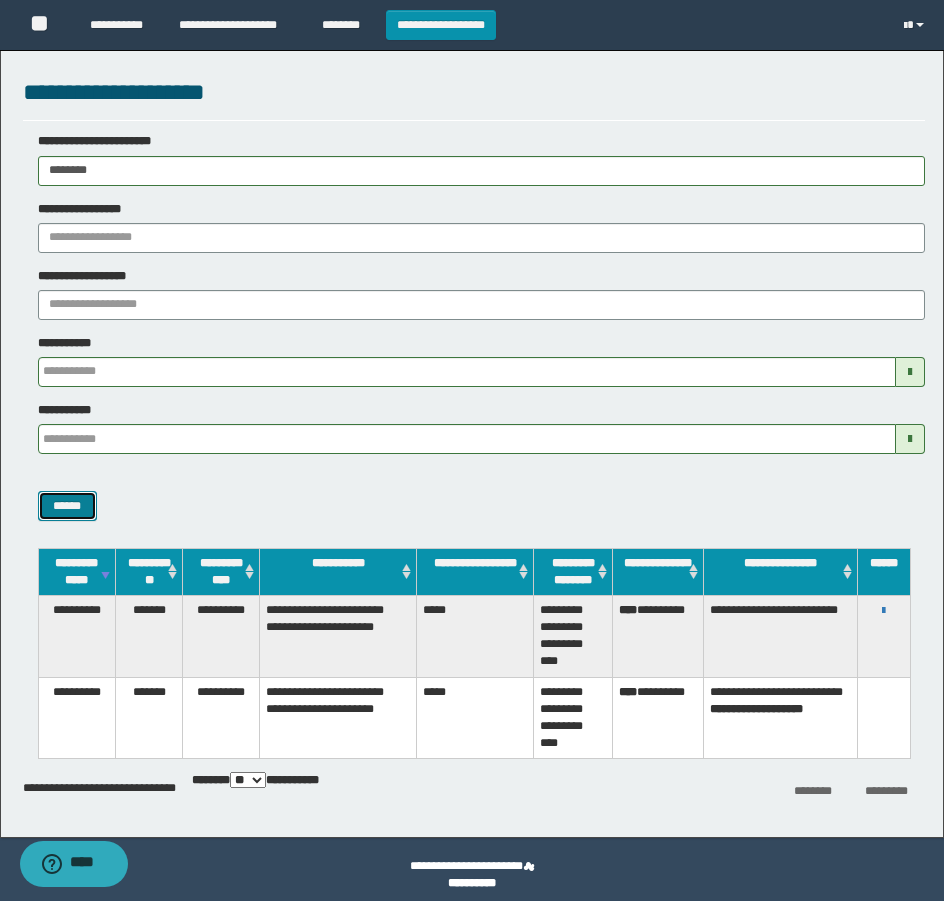 click on "******" at bounding box center (67, 506) 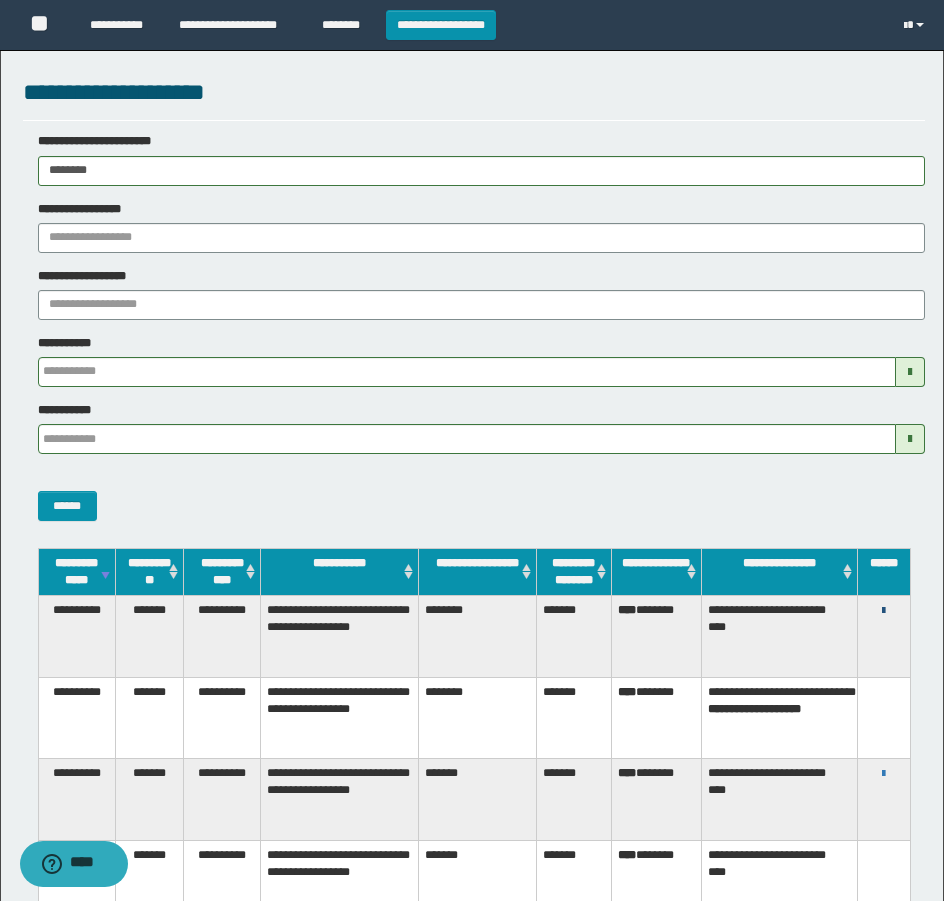 click at bounding box center (883, 611) 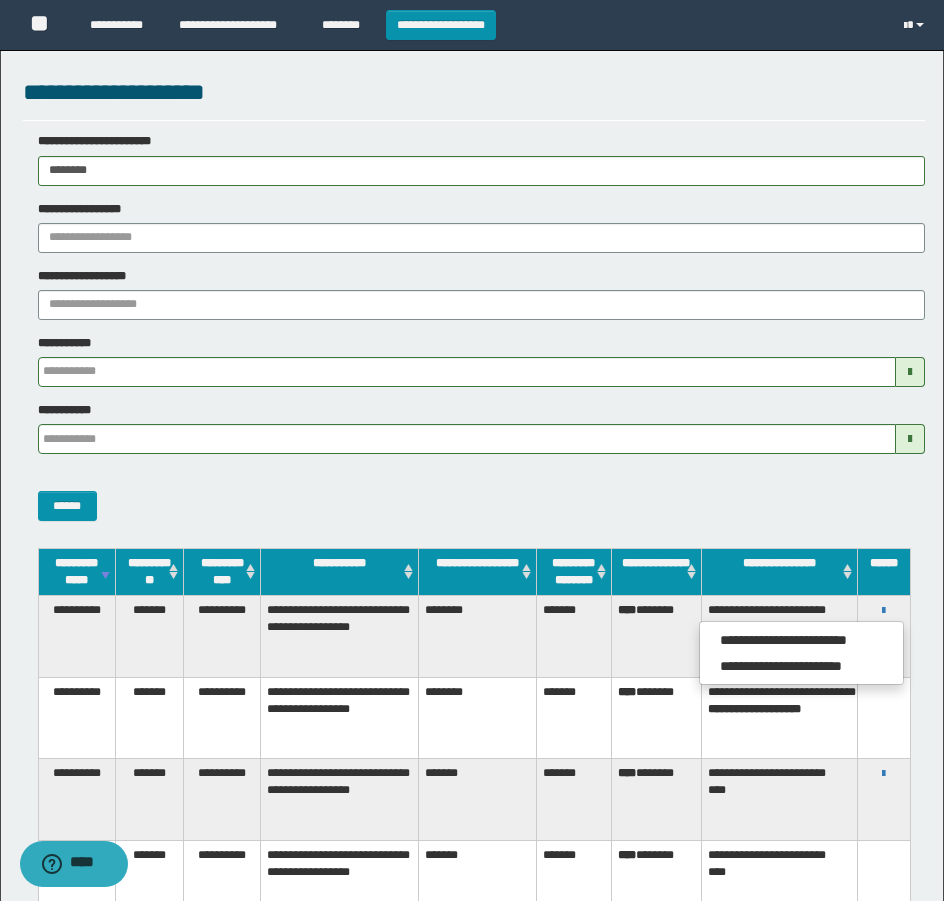 click on "******" at bounding box center [474, 495] 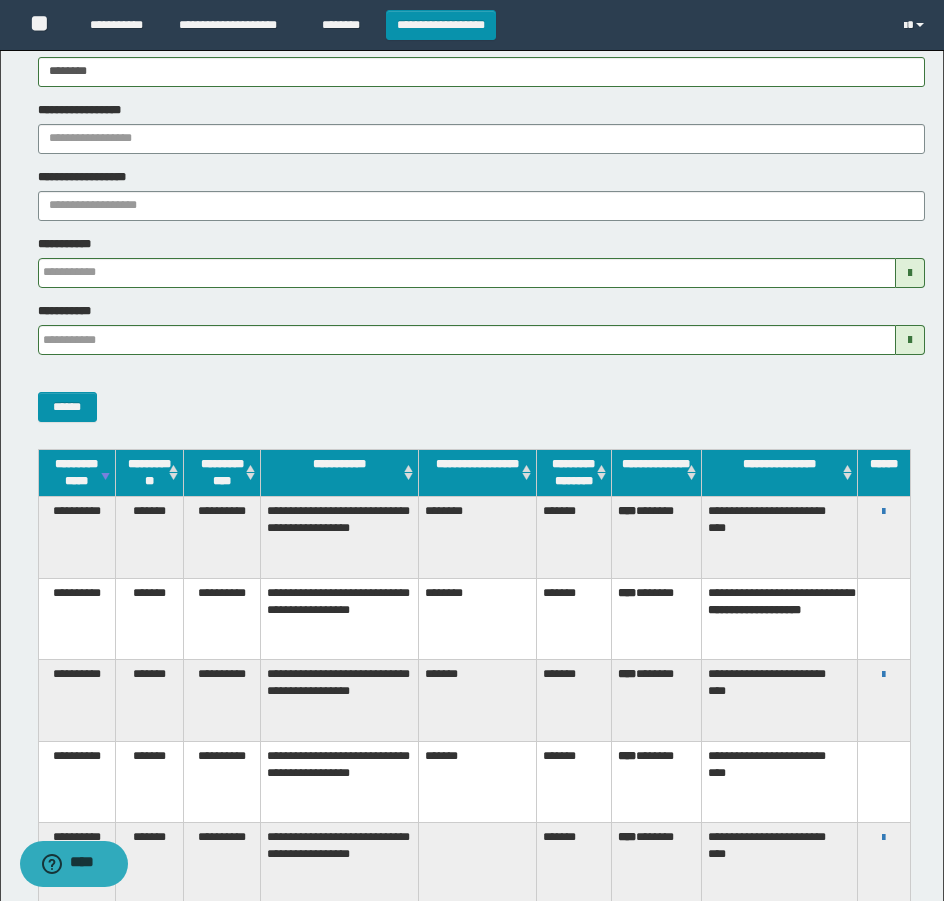 scroll, scrollTop: 100, scrollLeft: 0, axis: vertical 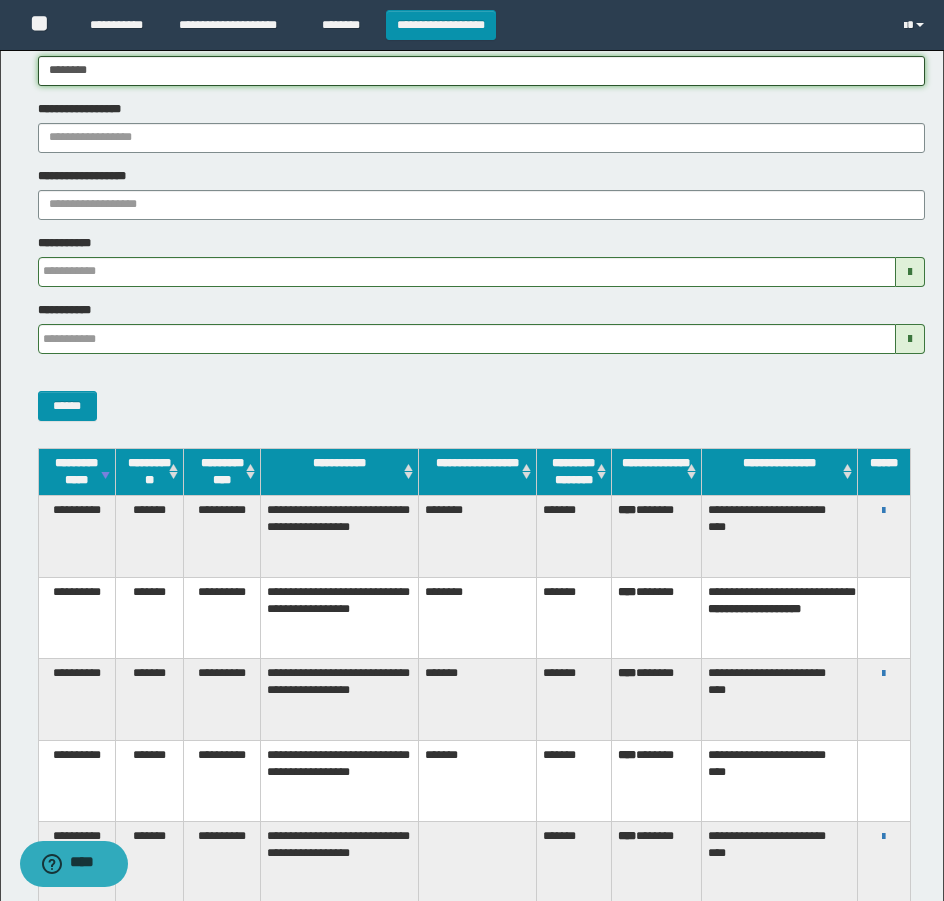 drag, startPoint x: 139, startPoint y: 77, endPoint x: -8, endPoint y: 69, distance: 147.21753 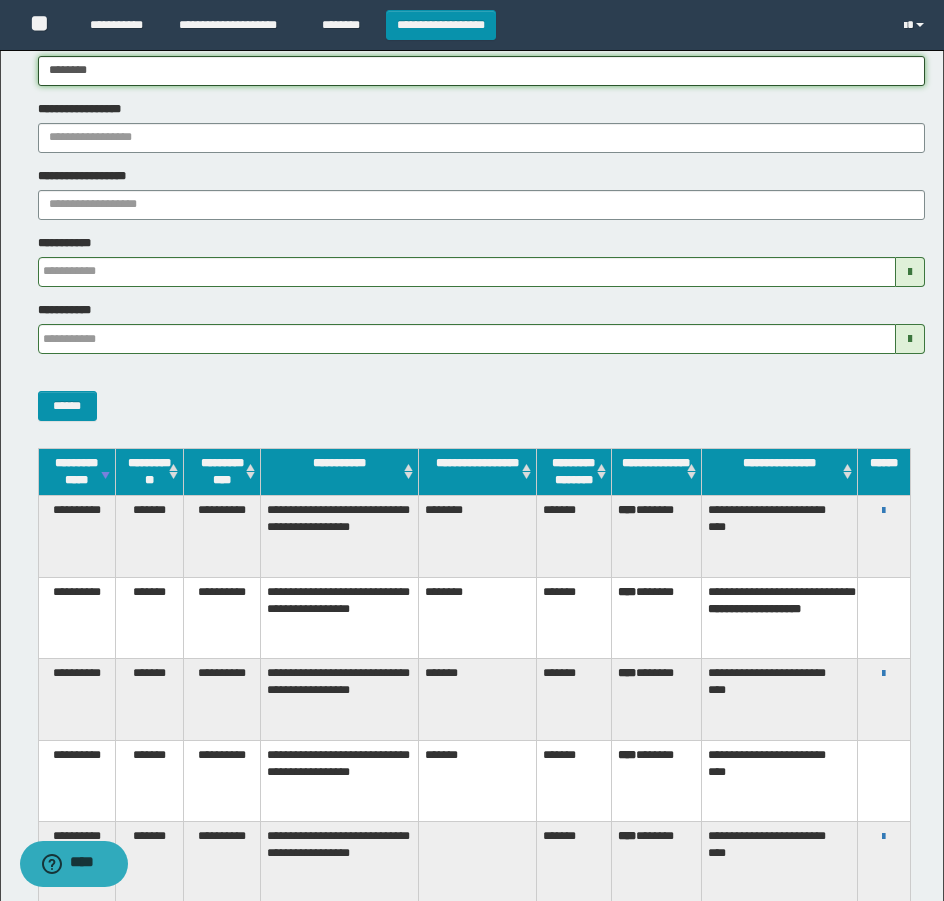 click on "**********" at bounding box center (472, 350) 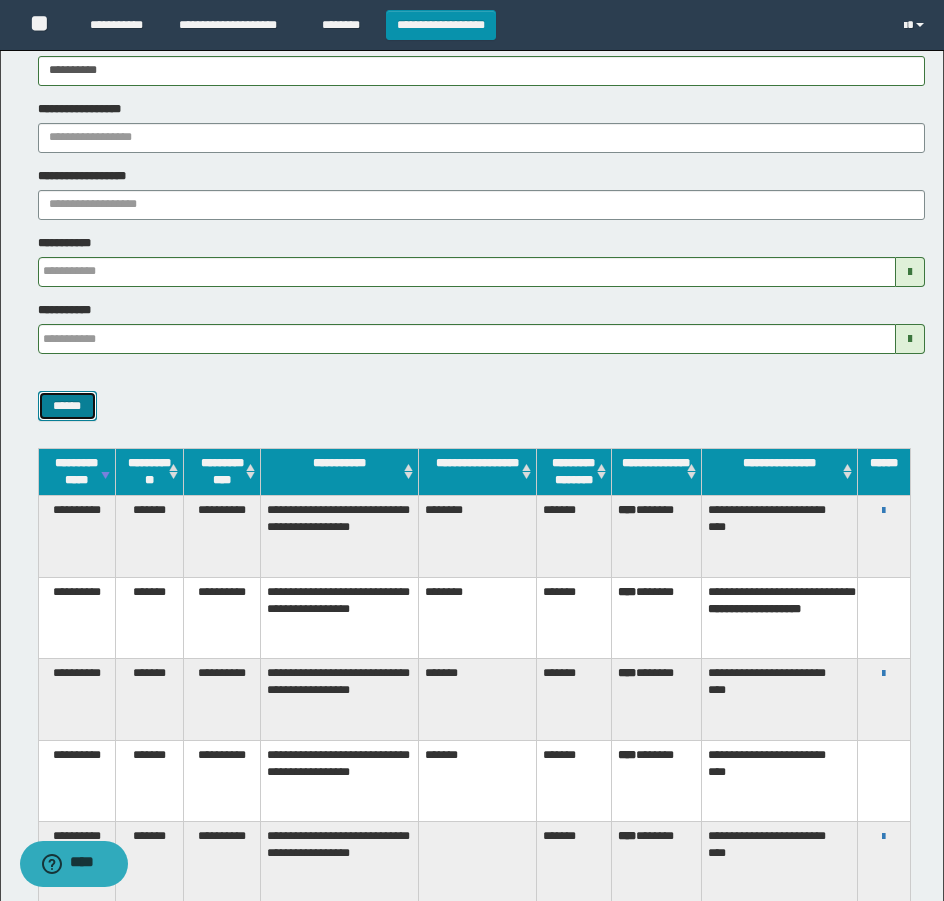 click on "******" at bounding box center [67, 406] 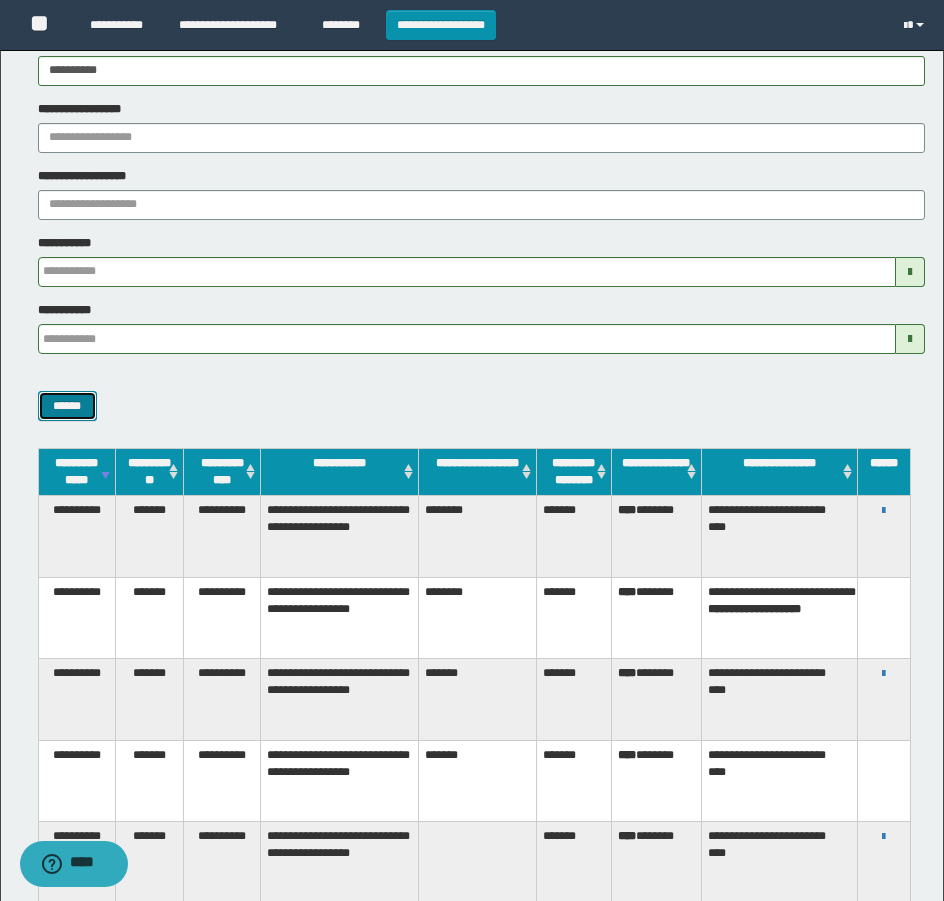 scroll, scrollTop: 12, scrollLeft: 0, axis: vertical 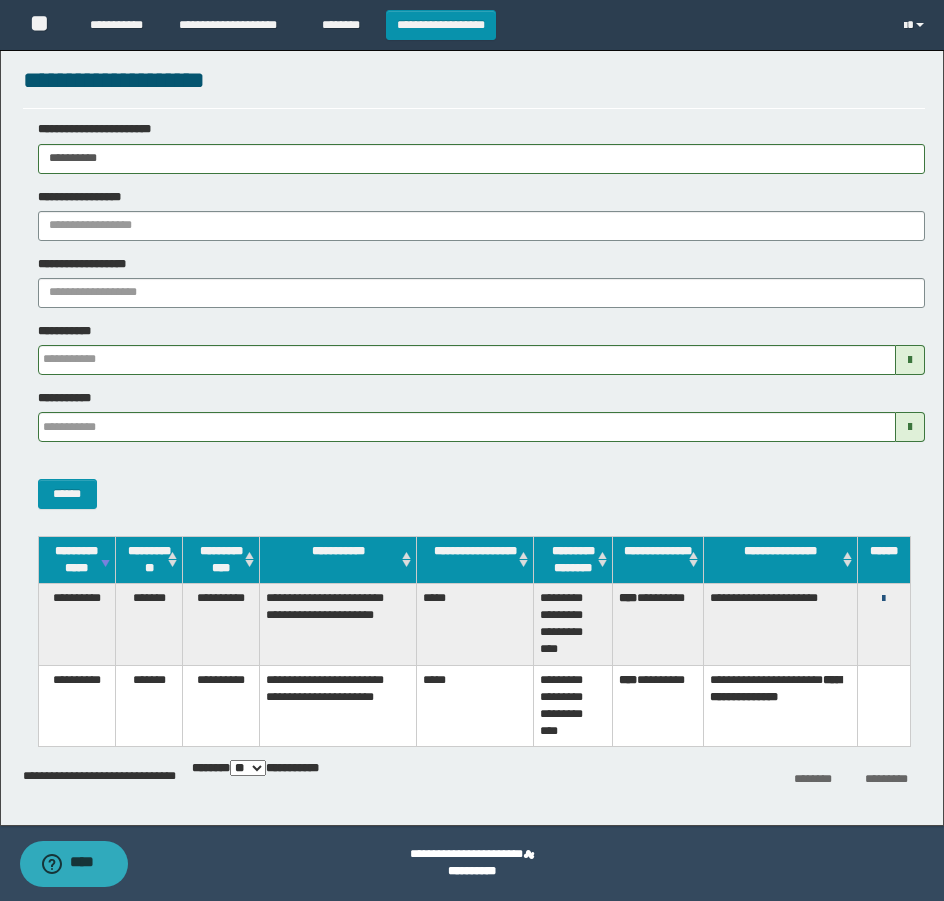 click at bounding box center (883, 598) 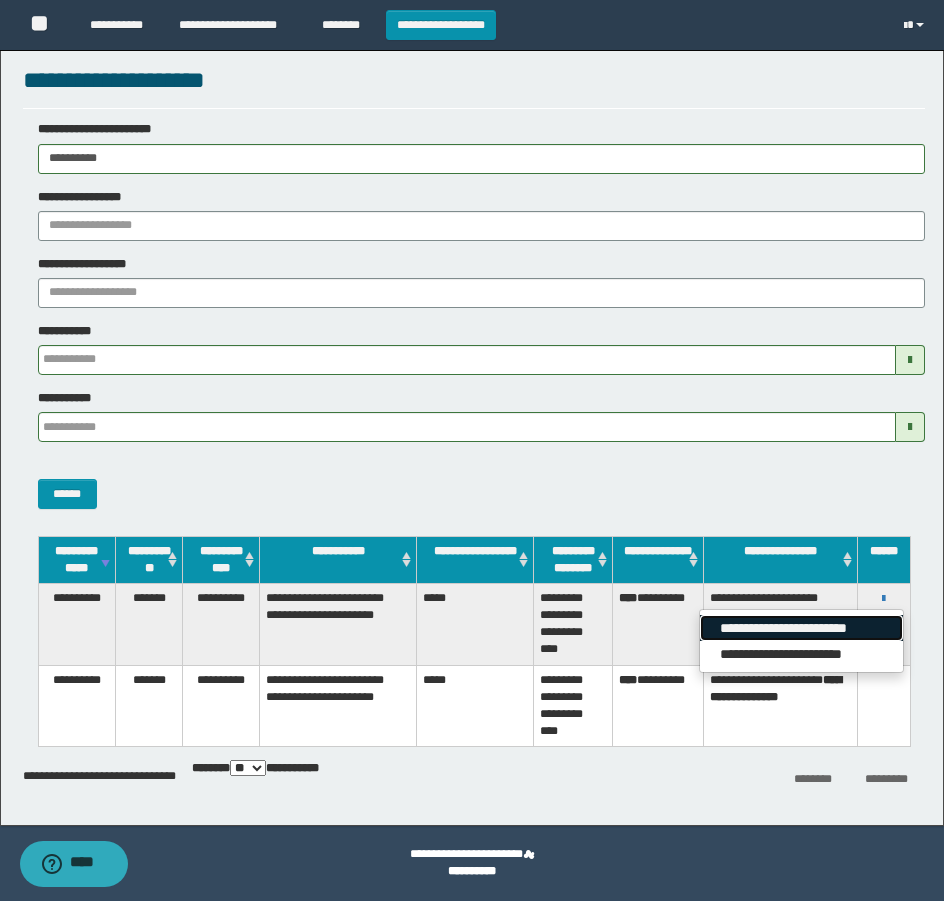 click on "**********" at bounding box center [801, 628] 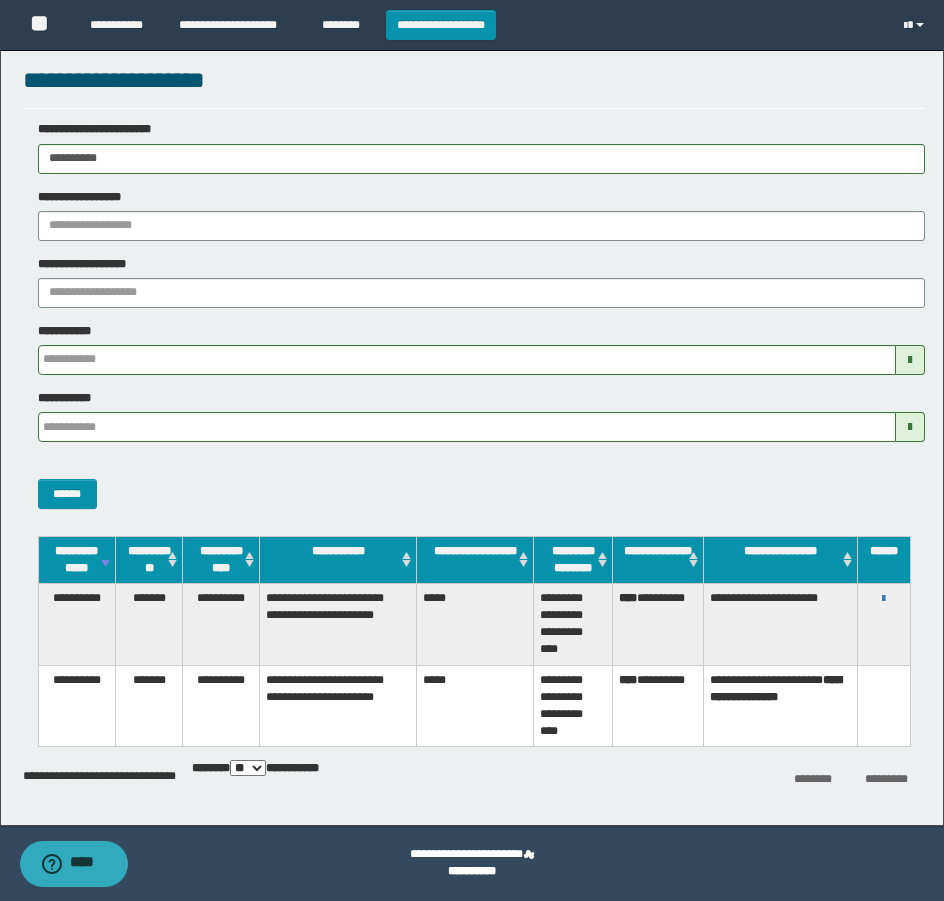 drag, startPoint x: 175, startPoint y: 159, endPoint x: -8, endPoint y: 191, distance: 185.77675 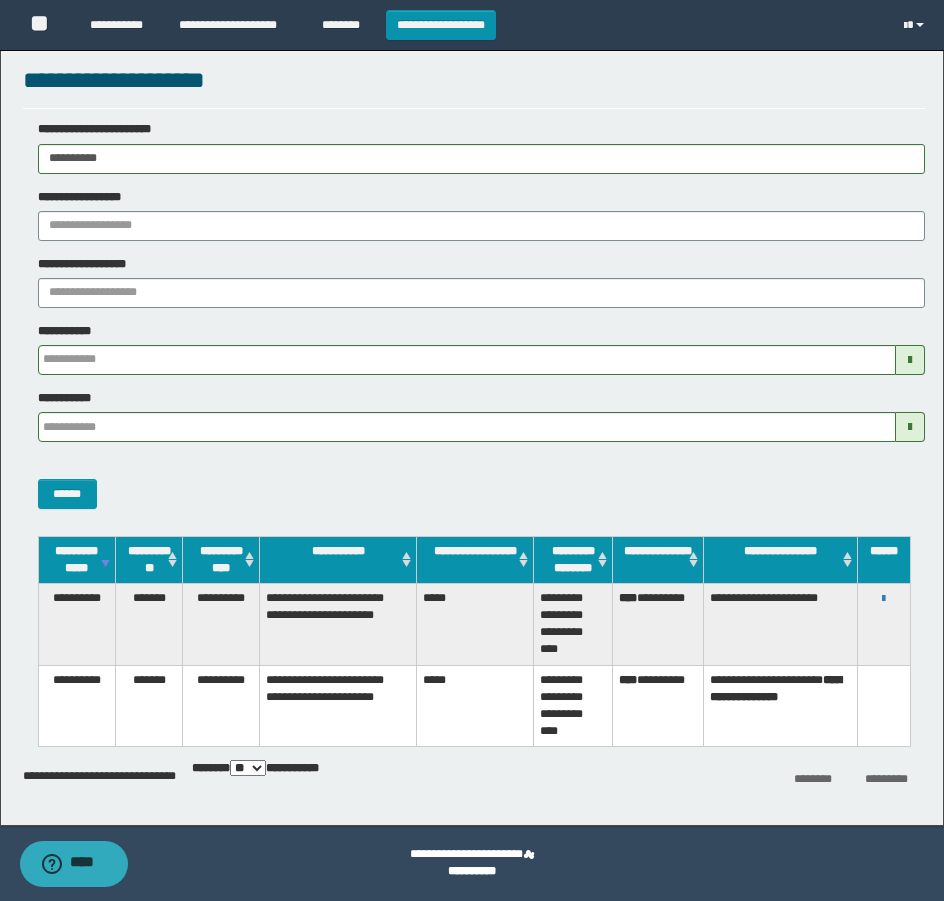 click on "**********" at bounding box center (472, 438) 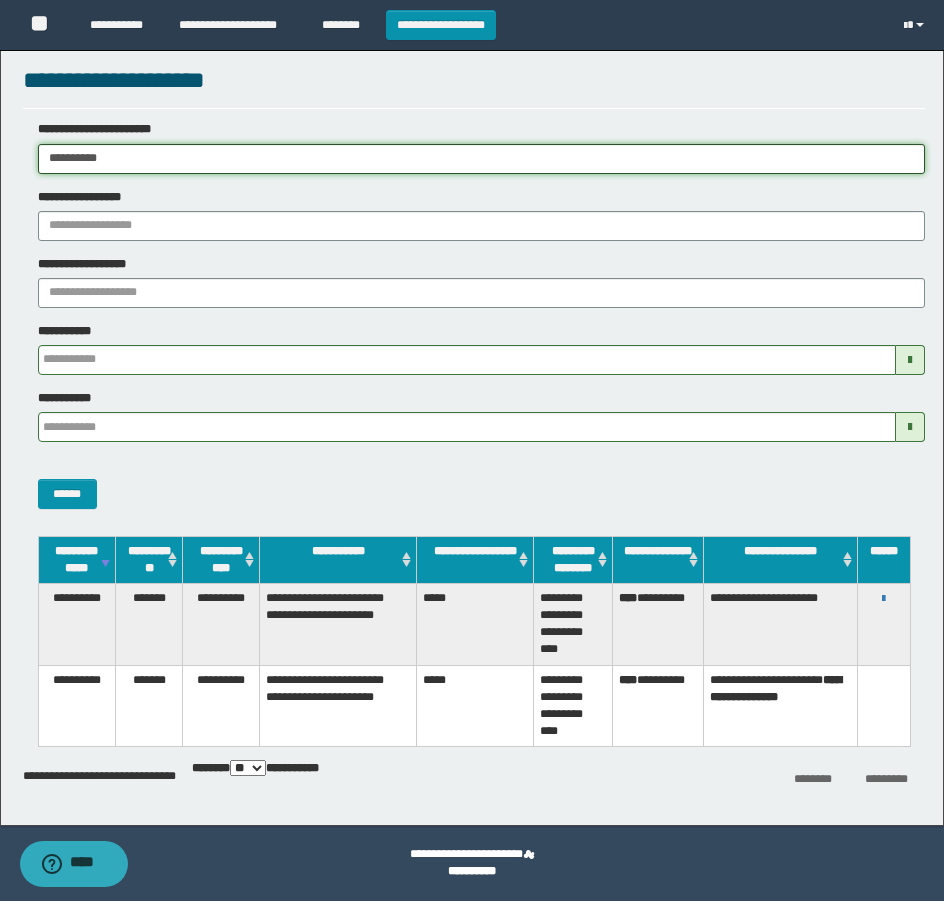 click on "**********" at bounding box center (481, 159) 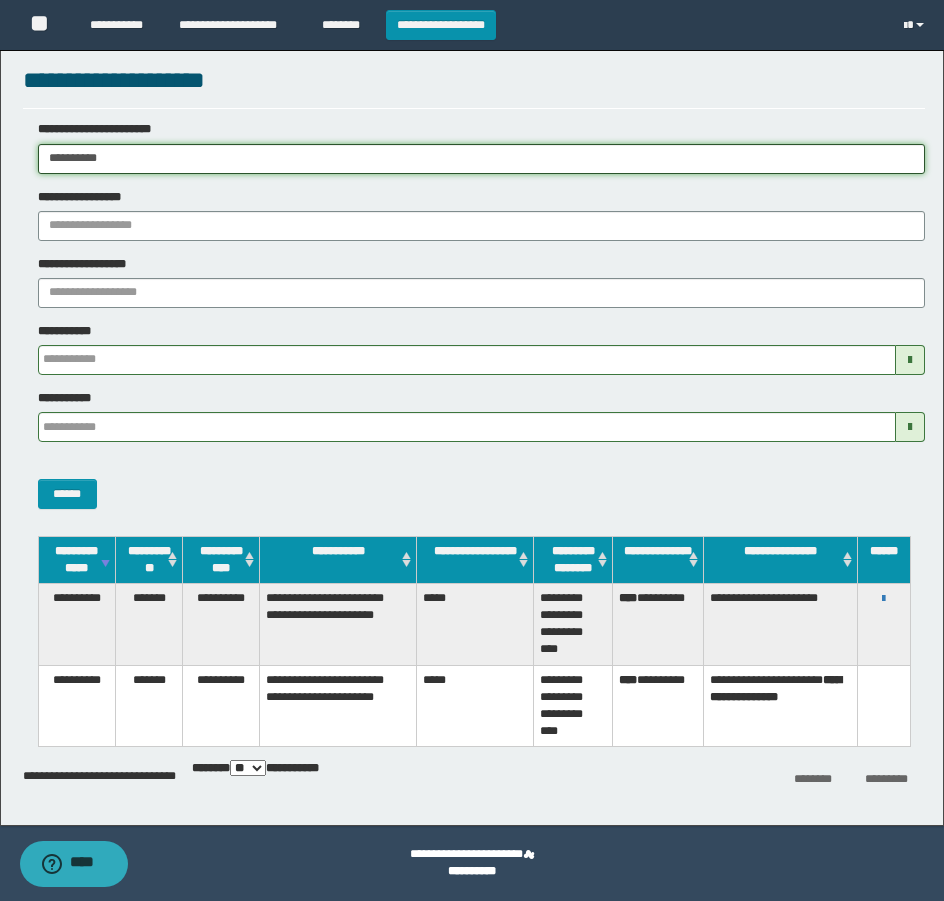 drag, startPoint x: 181, startPoint y: 156, endPoint x: -8, endPoint y: 162, distance: 189.09521 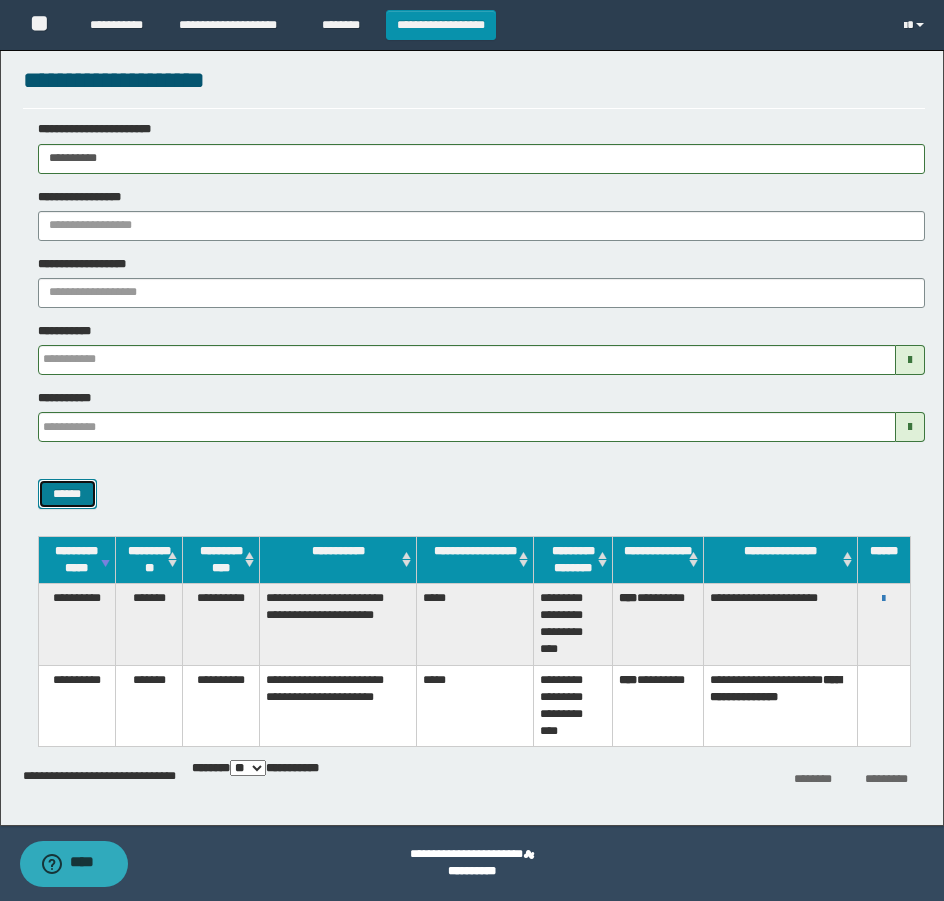 click on "******" at bounding box center (67, 494) 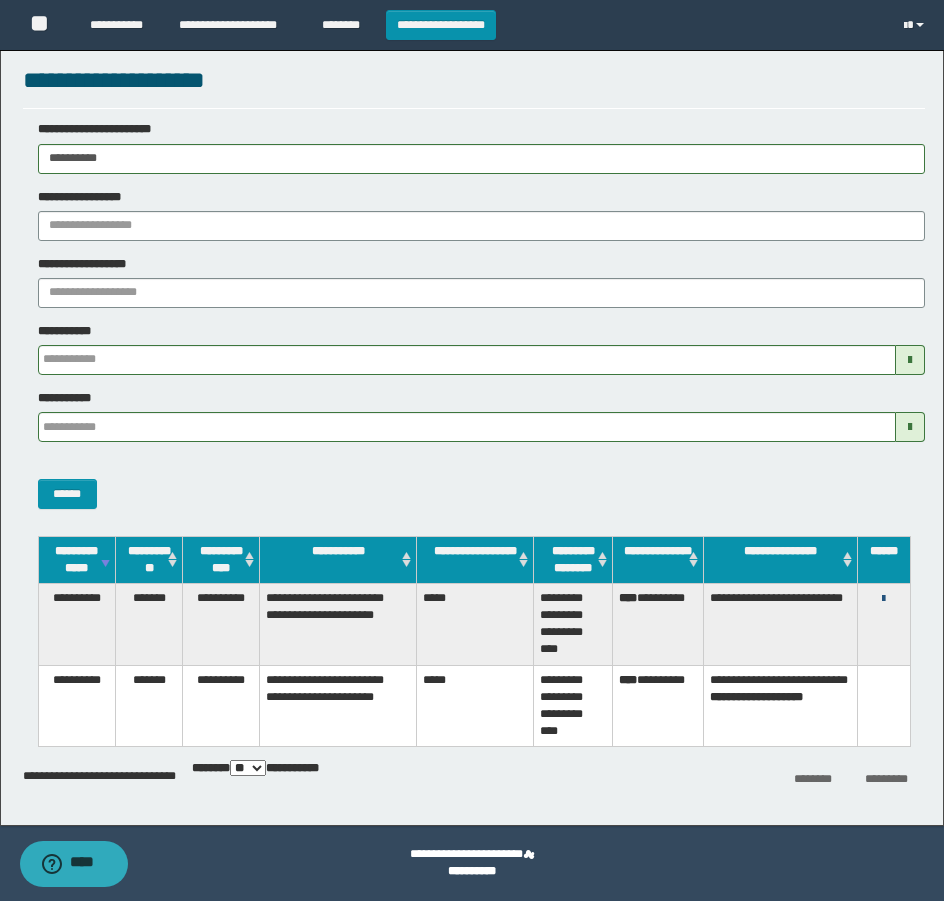 click at bounding box center [883, 599] 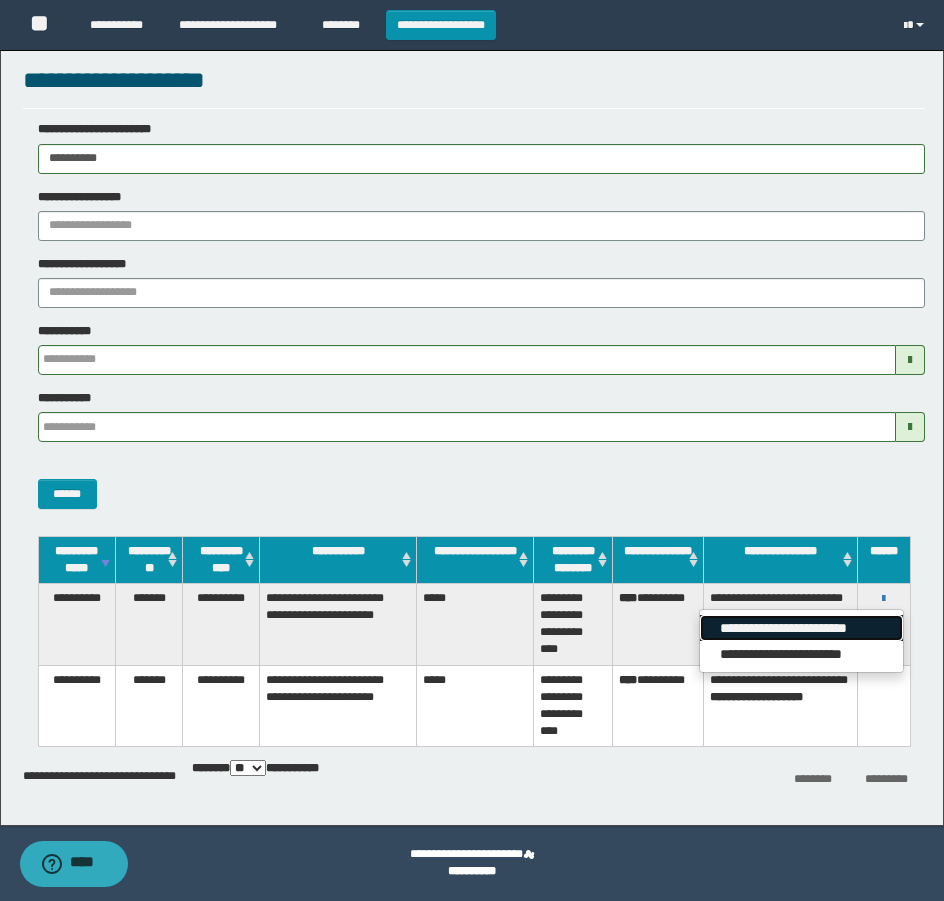 click on "**********" at bounding box center [801, 628] 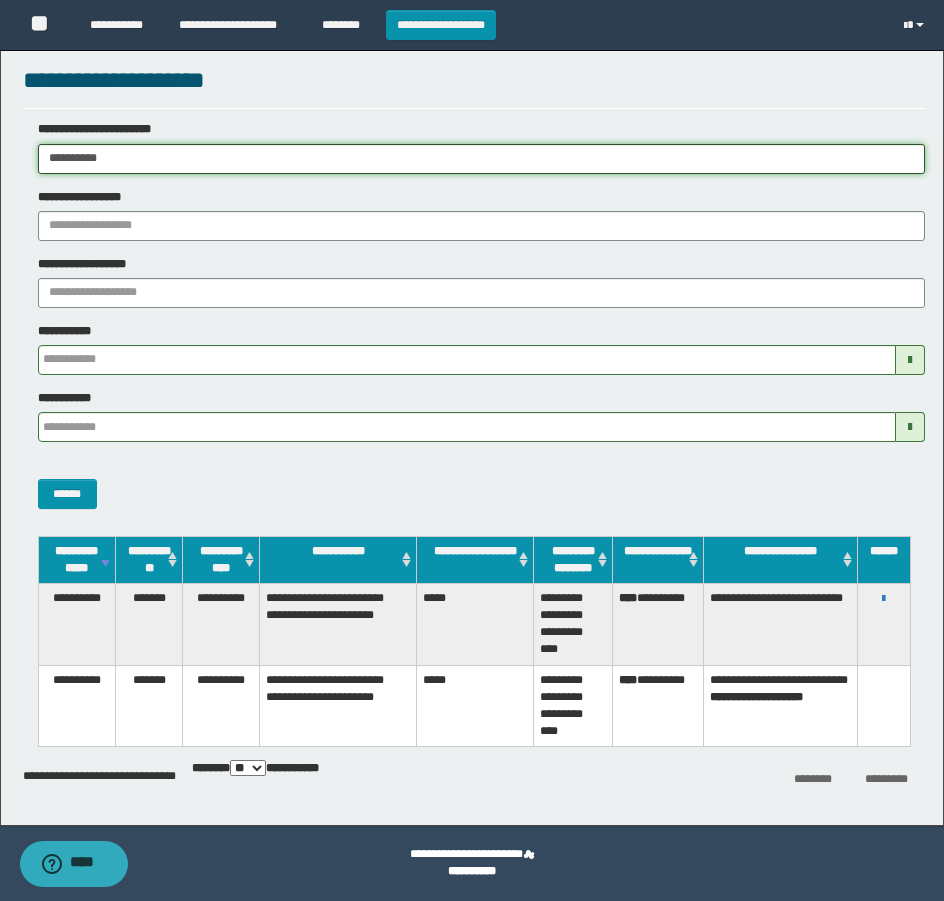 drag, startPoint x: 136, startPoint y: 154, endPoint x: -8, endPoint y: 179, distance: 146.15402 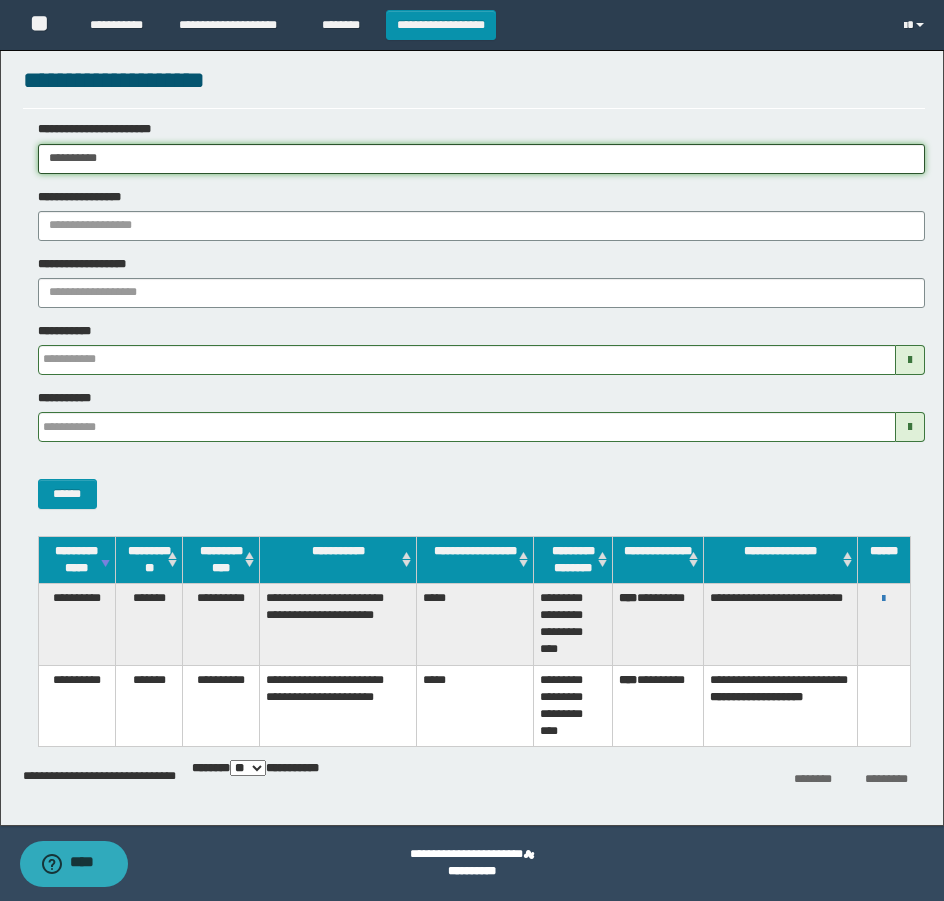 click on "**********" at bounding box center (472, 438) 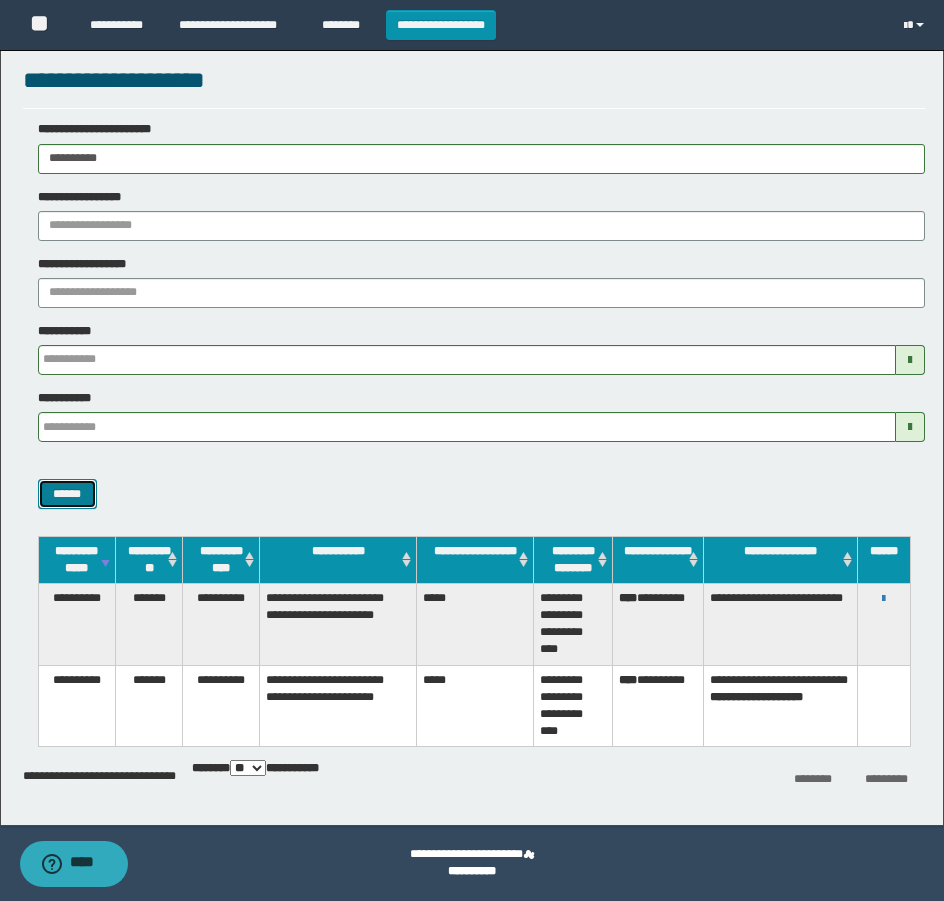 click on "******" at bounding box center [67, 494] 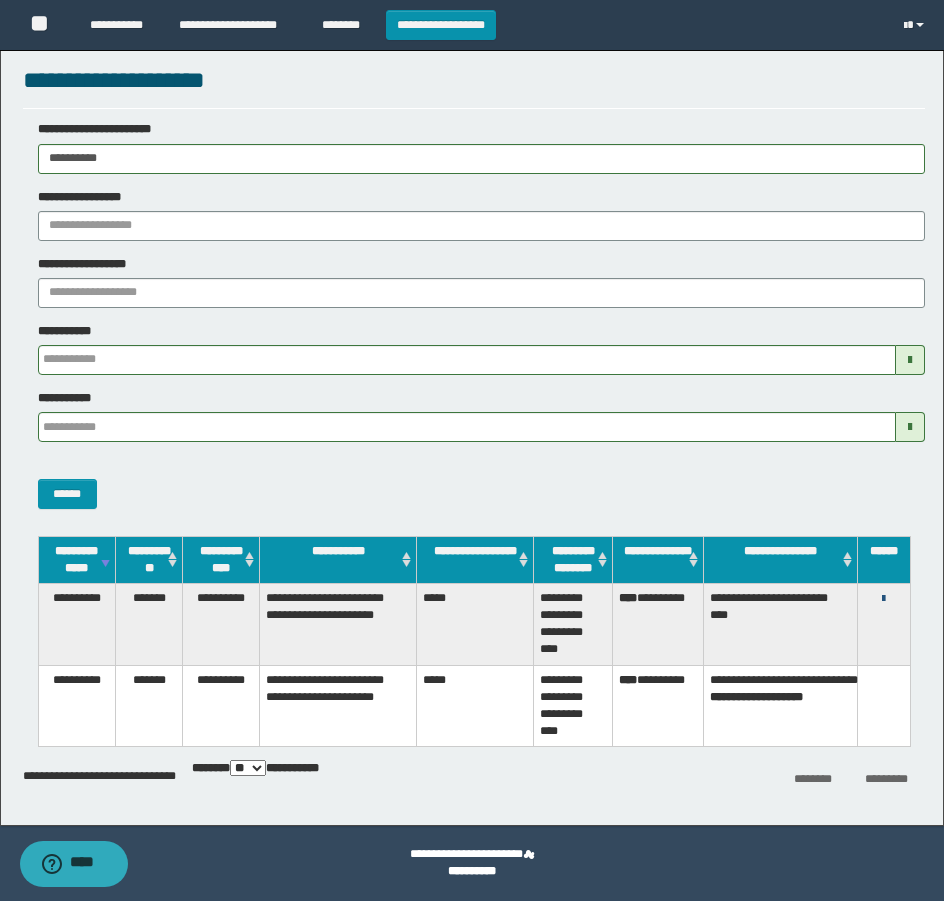 click at bounding box center (883, 599) 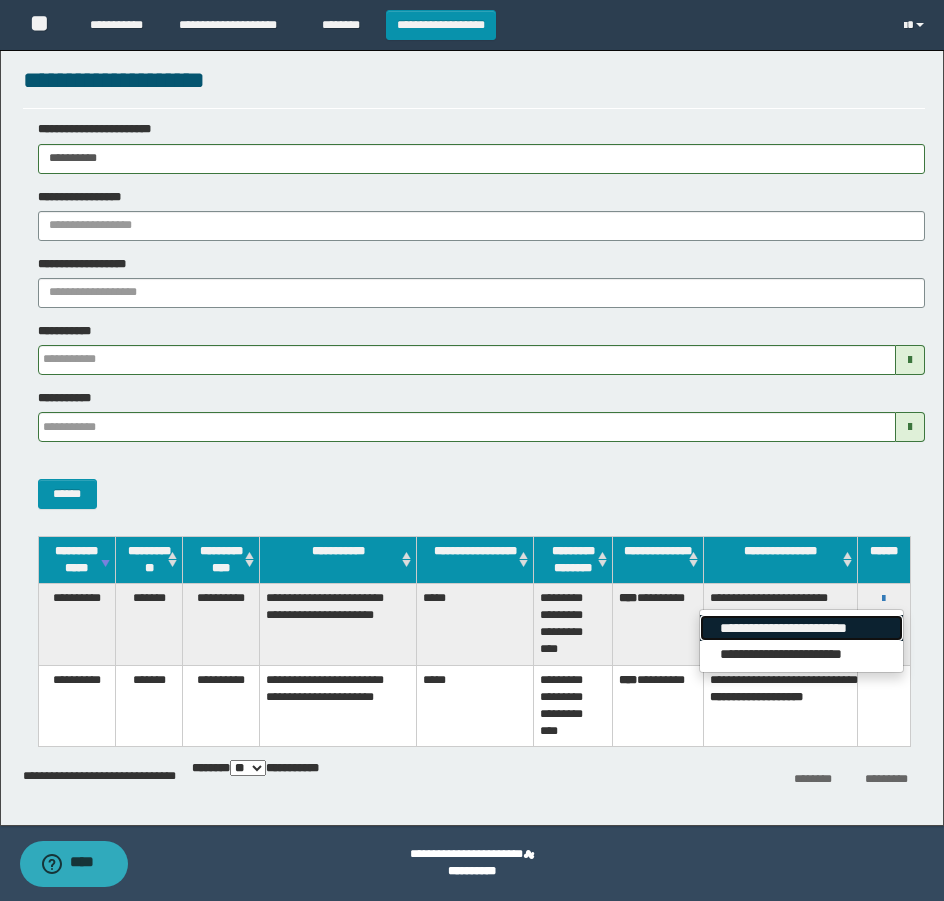 click on "**********" at bounding box center (801, 628) 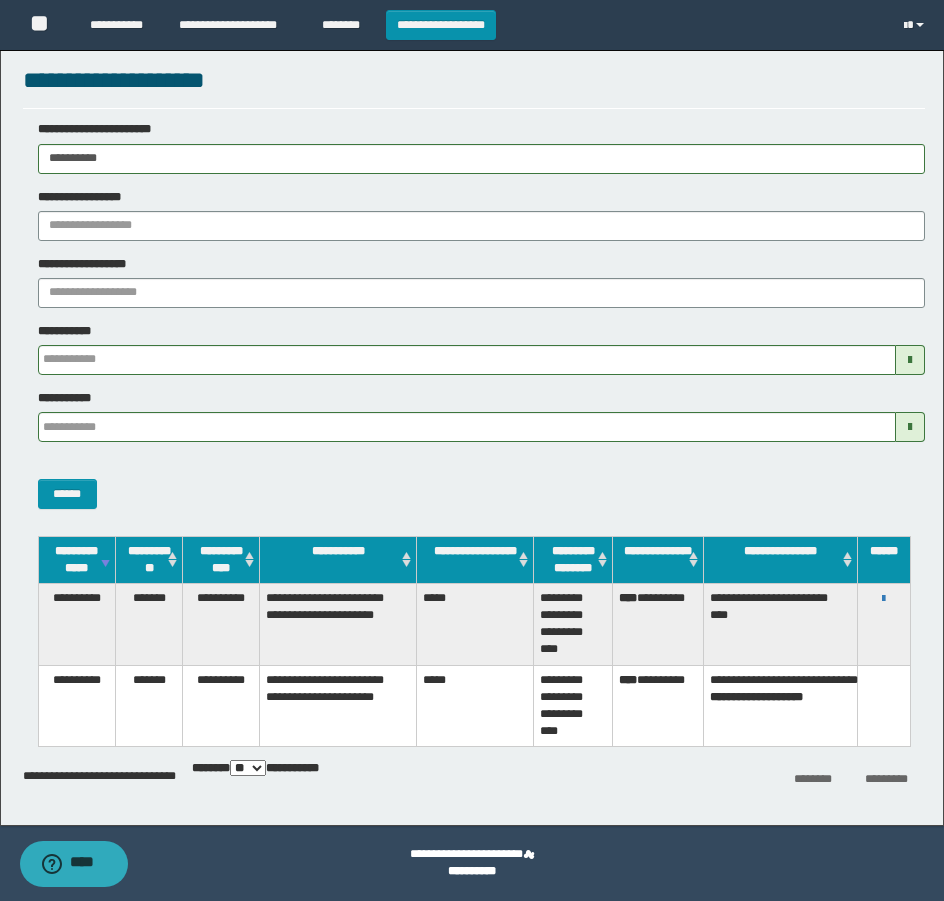 drag, startPoint x: 135, startPoint y: 165, endPoint x: -8, endPoint y: 153, distance: 143.50261 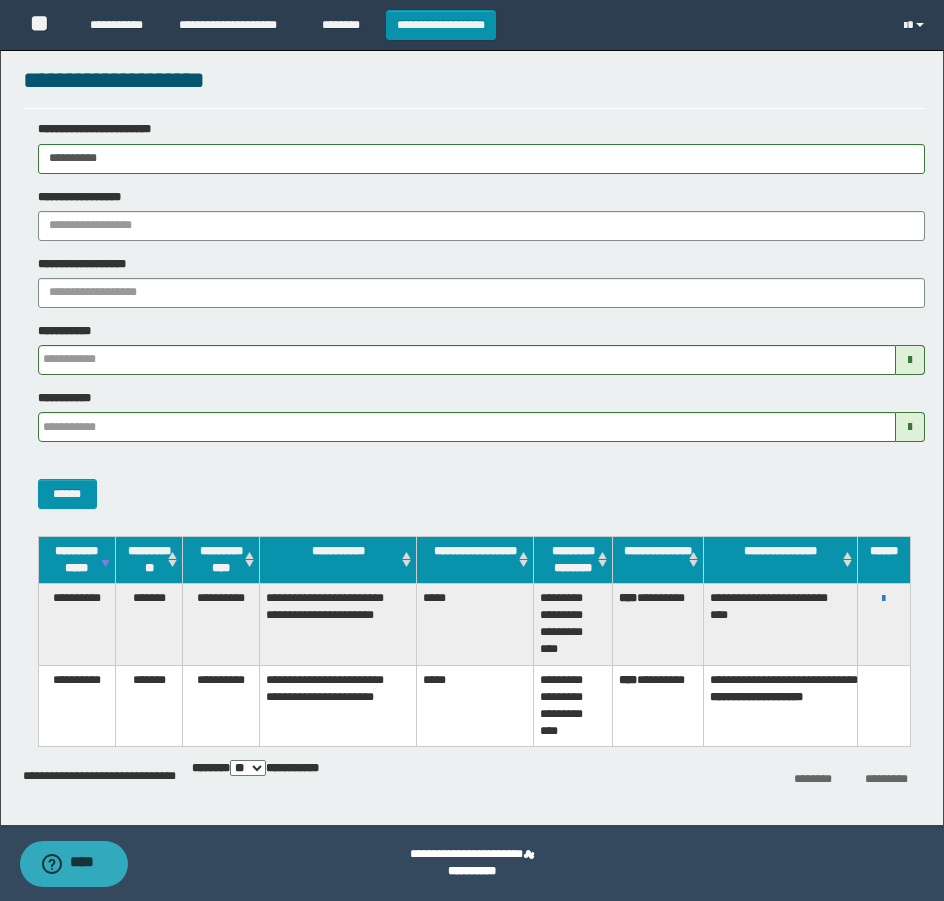 click on "**********" at bounding box center (472, 438) 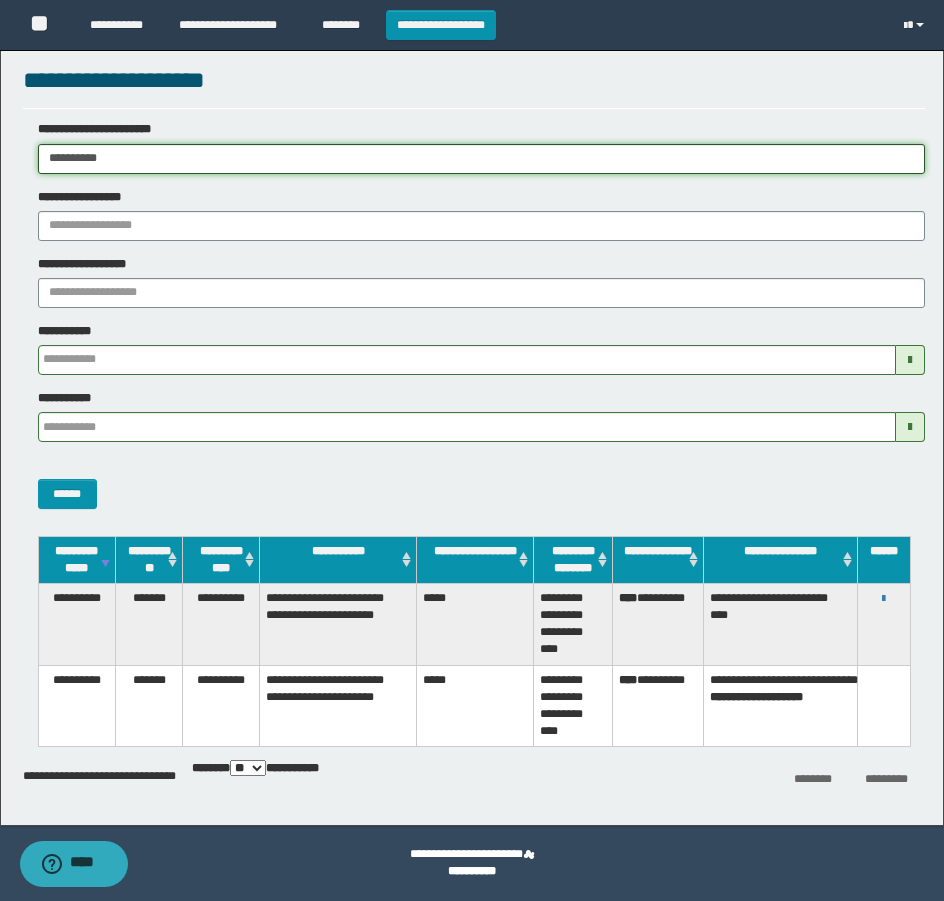 paste 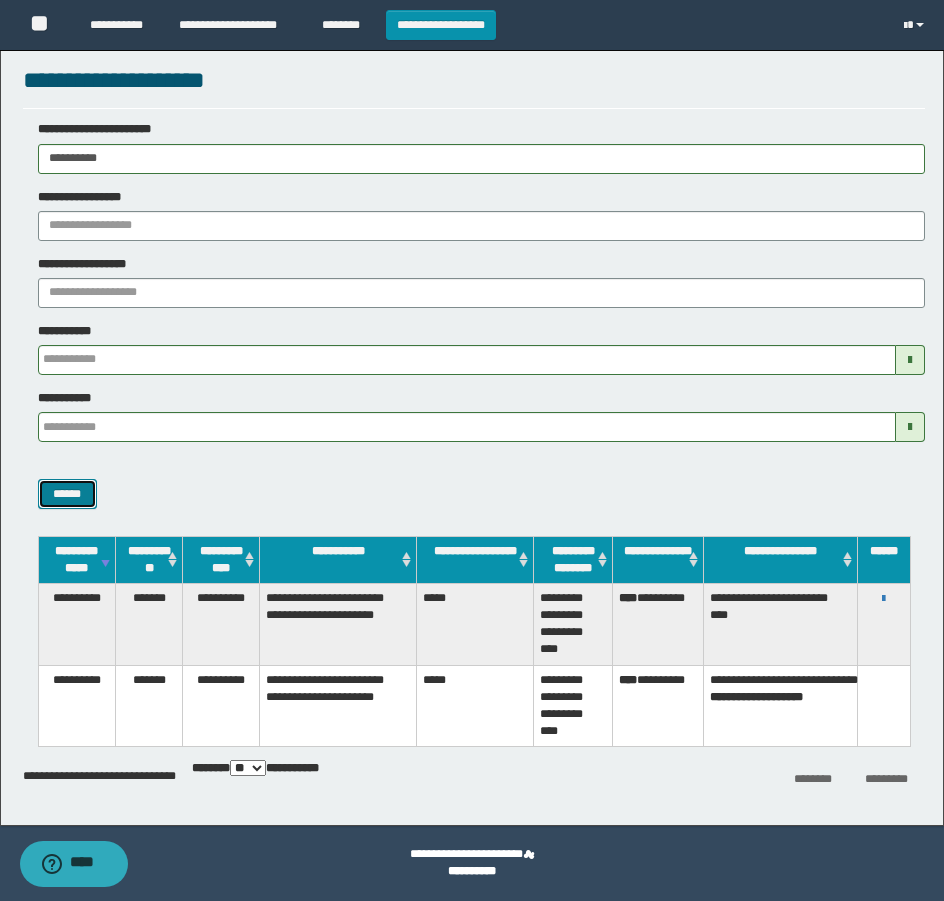 click on "******" at bounding box center (67, 494) 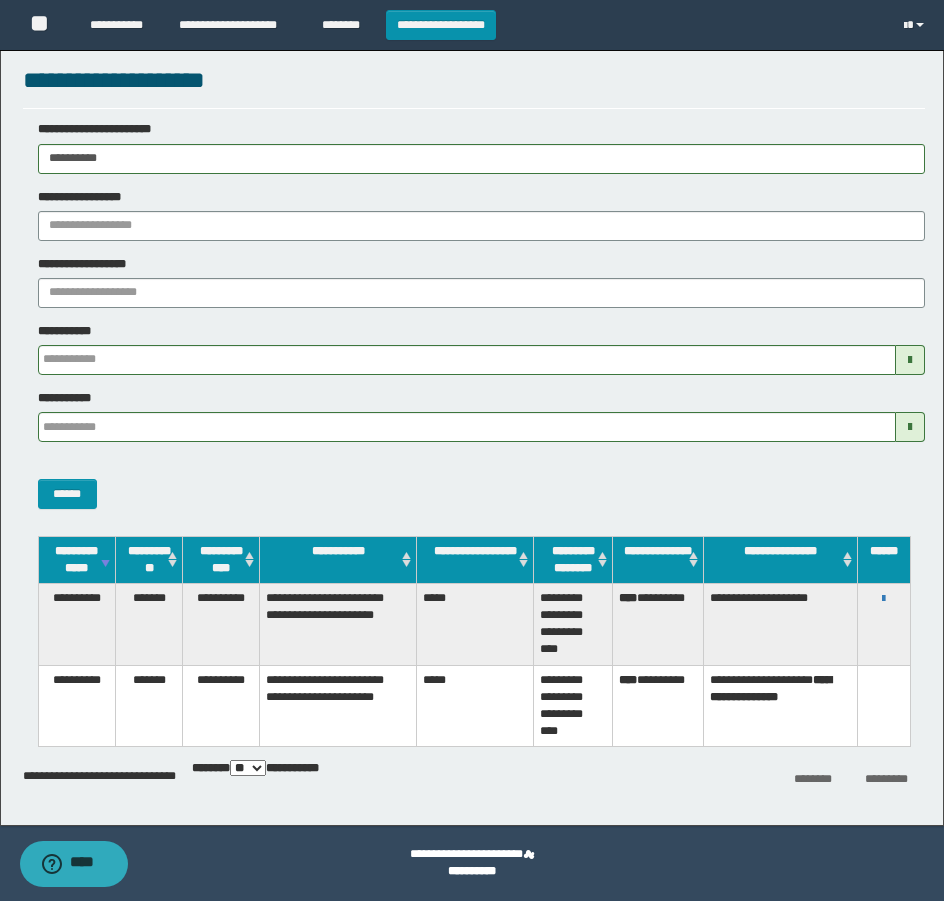 click on "**********" at bounding box center [884, 598] 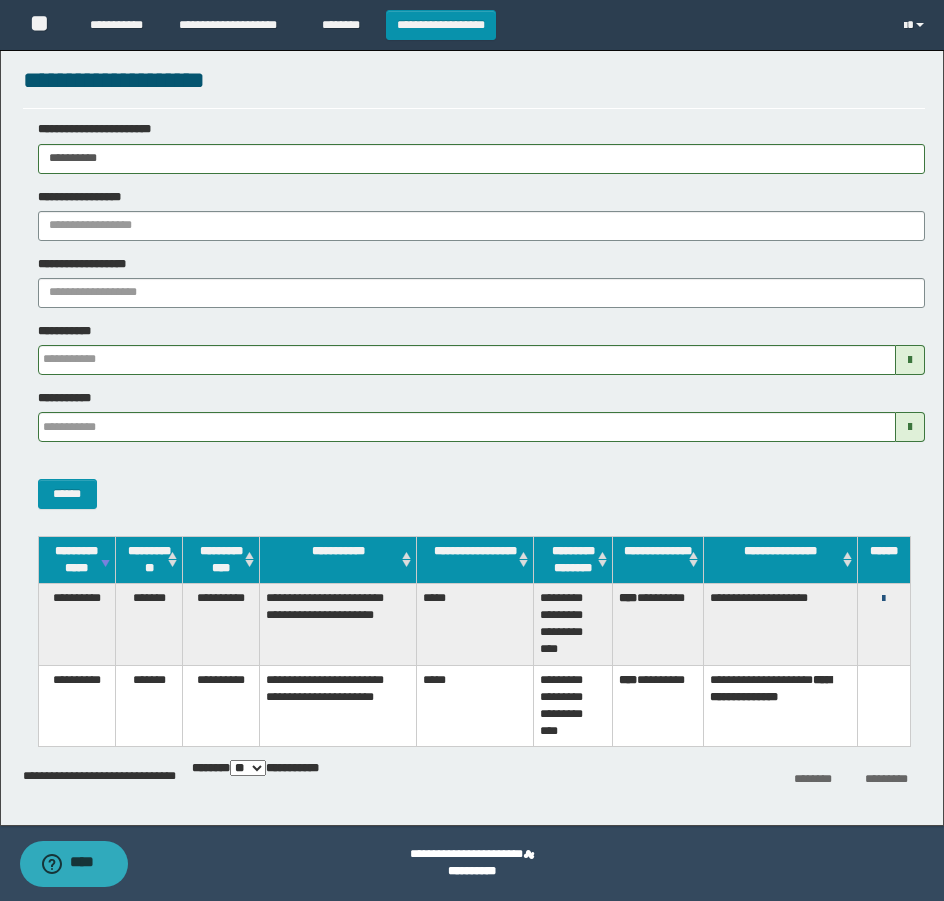 click at bounding box center [883, 599] 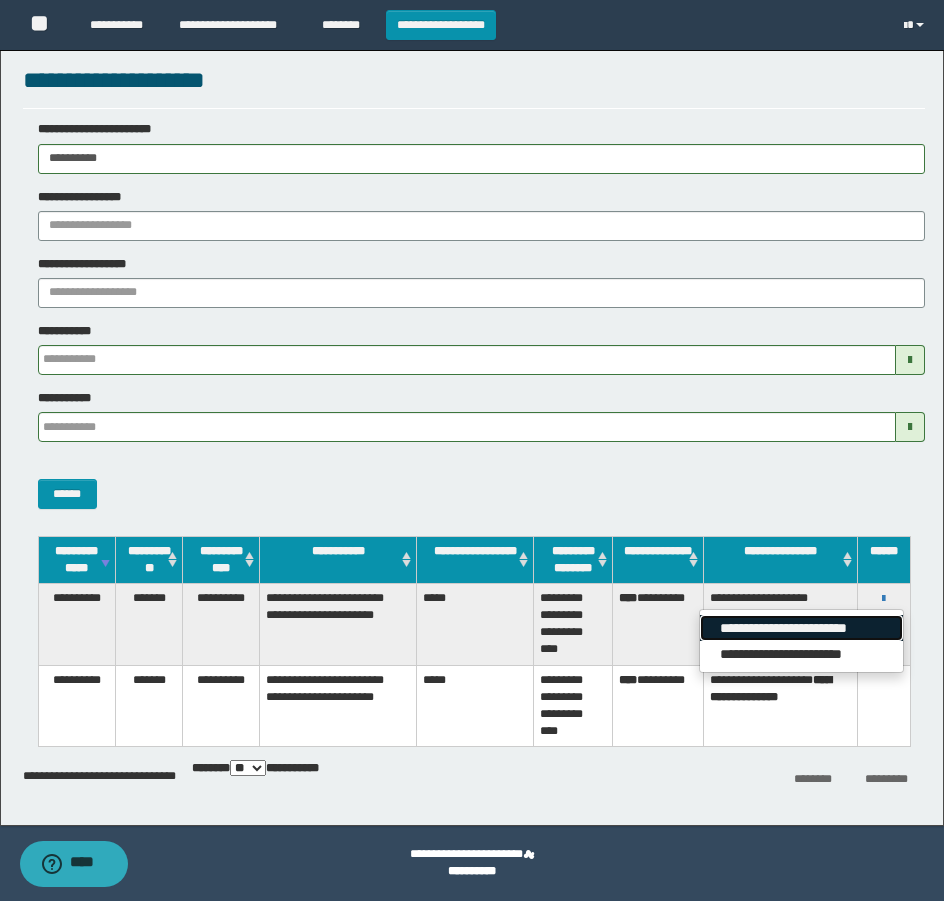click on "**********" at bounding box center [801, 628] 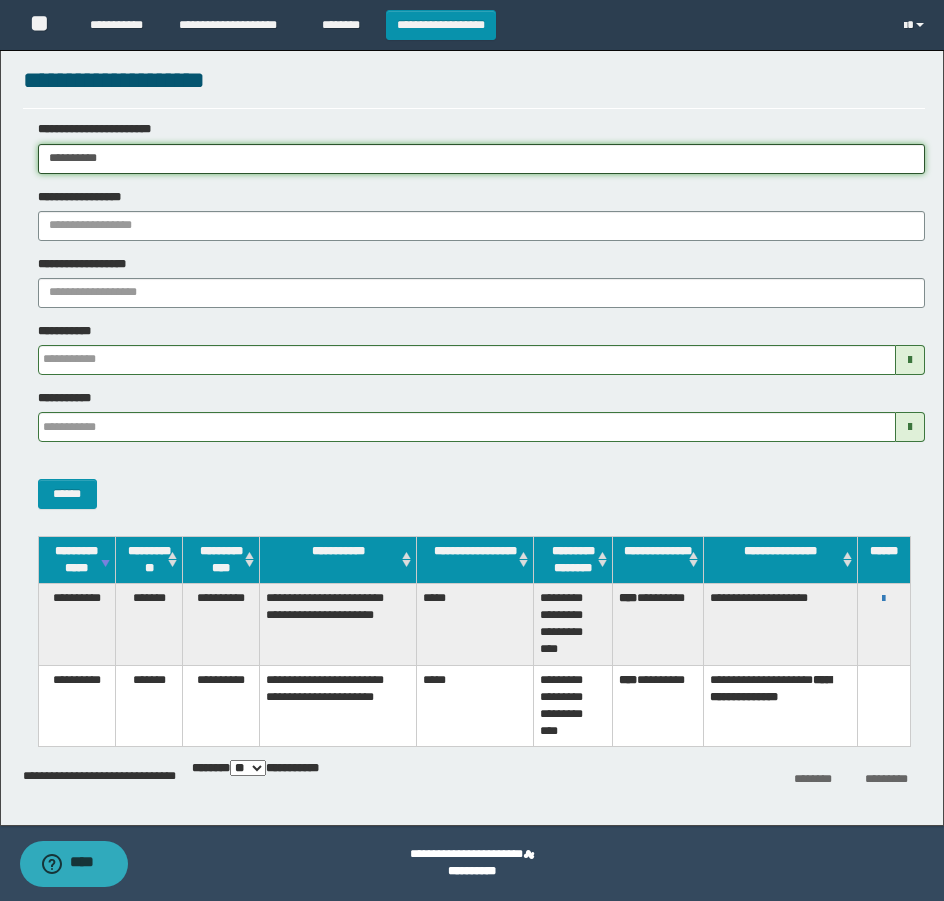 drag, startPoint x: 145, startPoint y: 152, endPoint x: -8, endPoint y: 179, distance: 155.36409 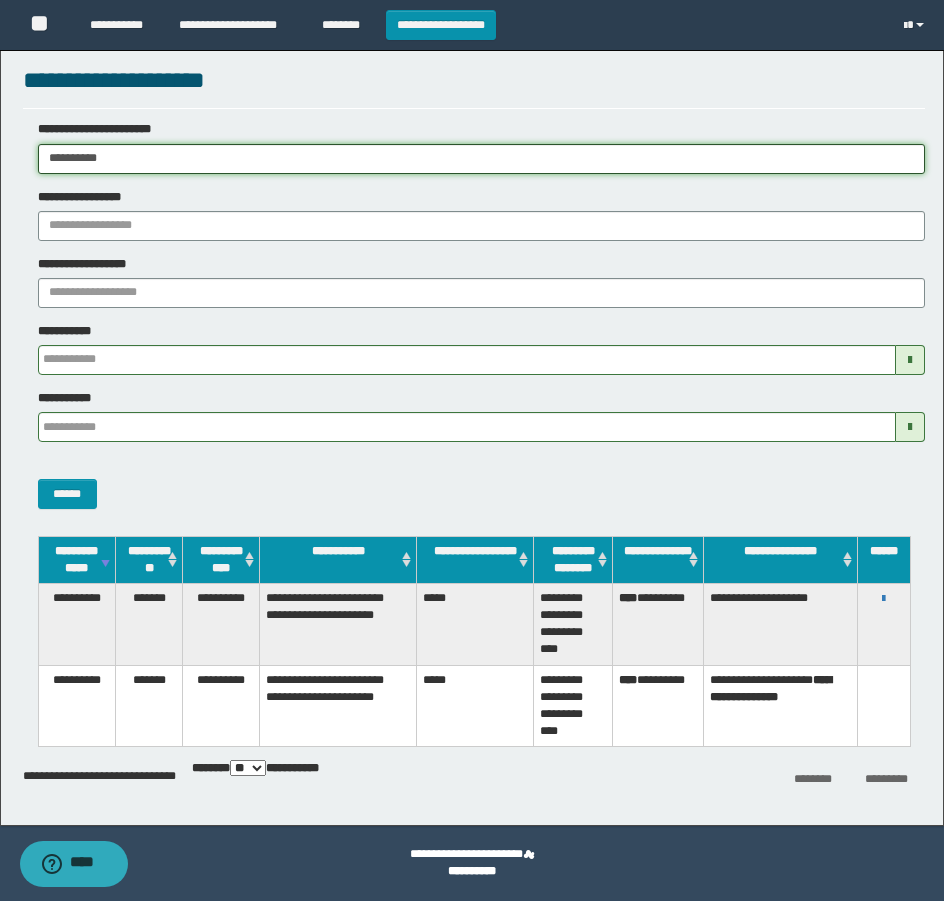 click on "**********" at bounding box center [472, 438] 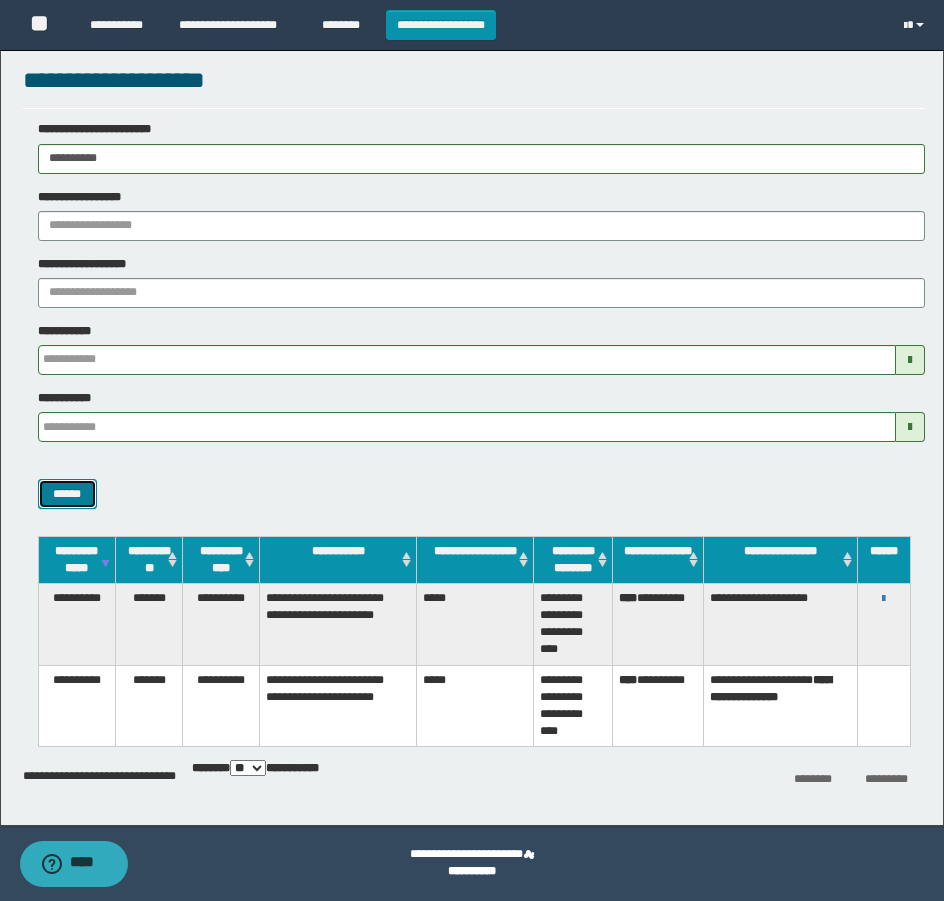 click on "******" at bounding box center (67, 494) 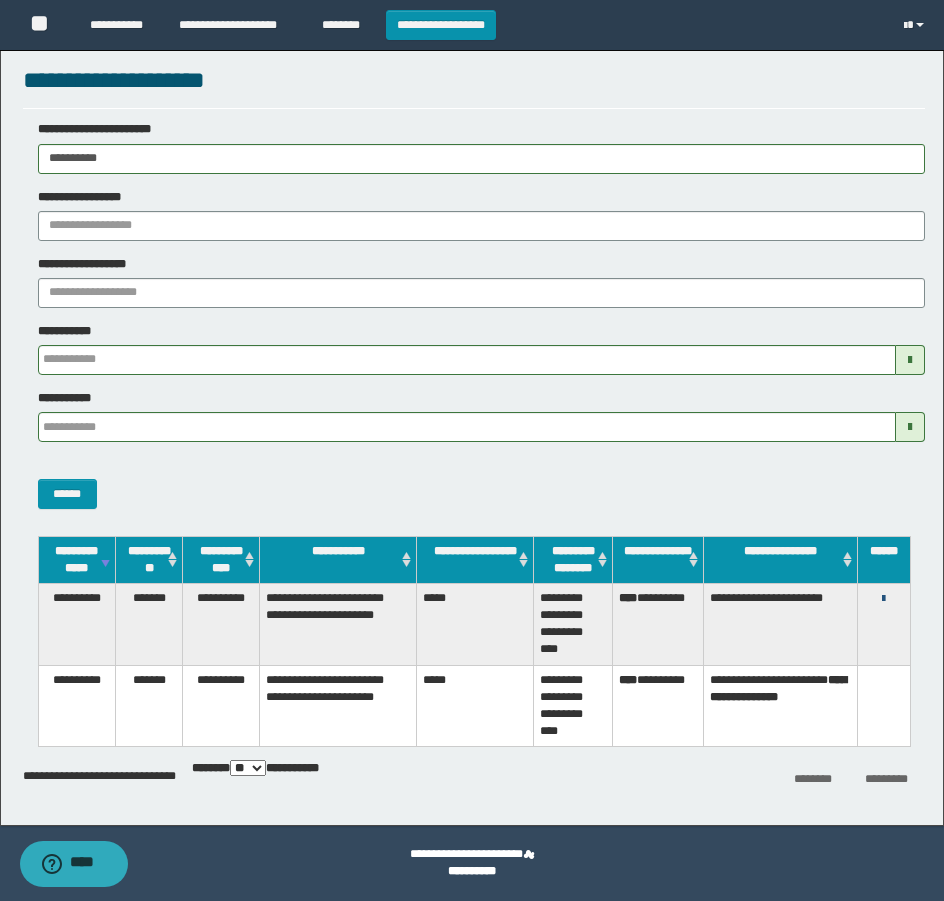 click at bounding box center (883, 599) 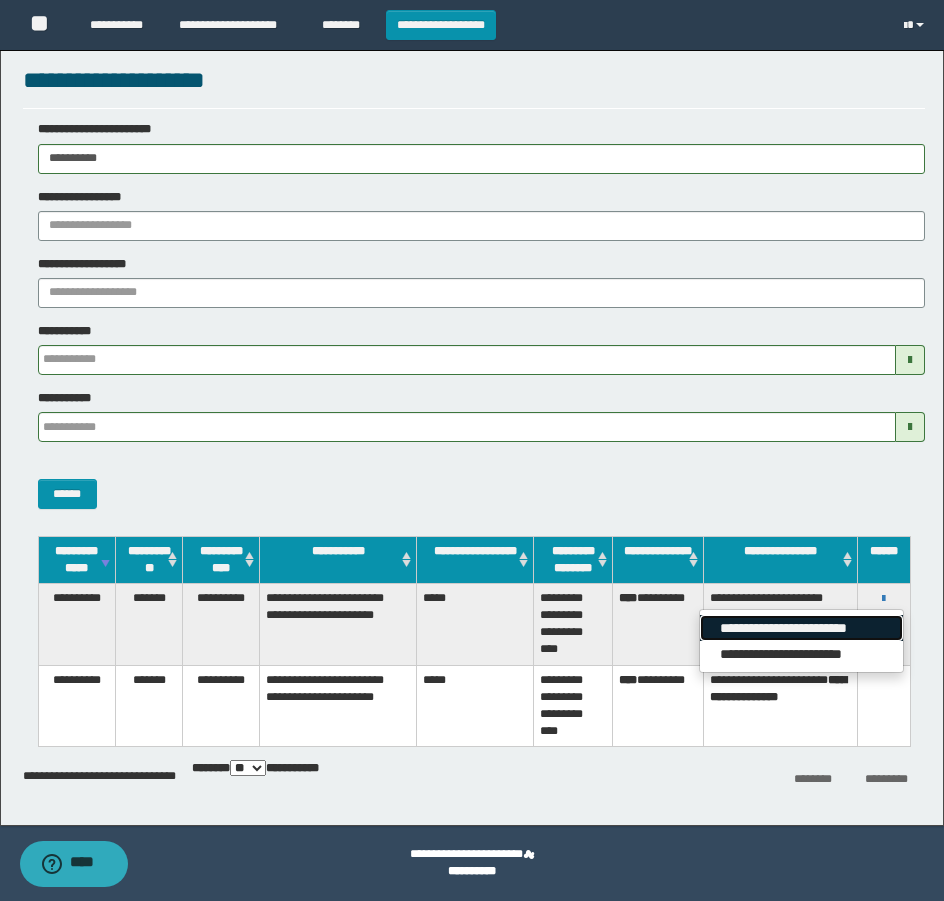 click on "**********" at bounding box center [801, 628] 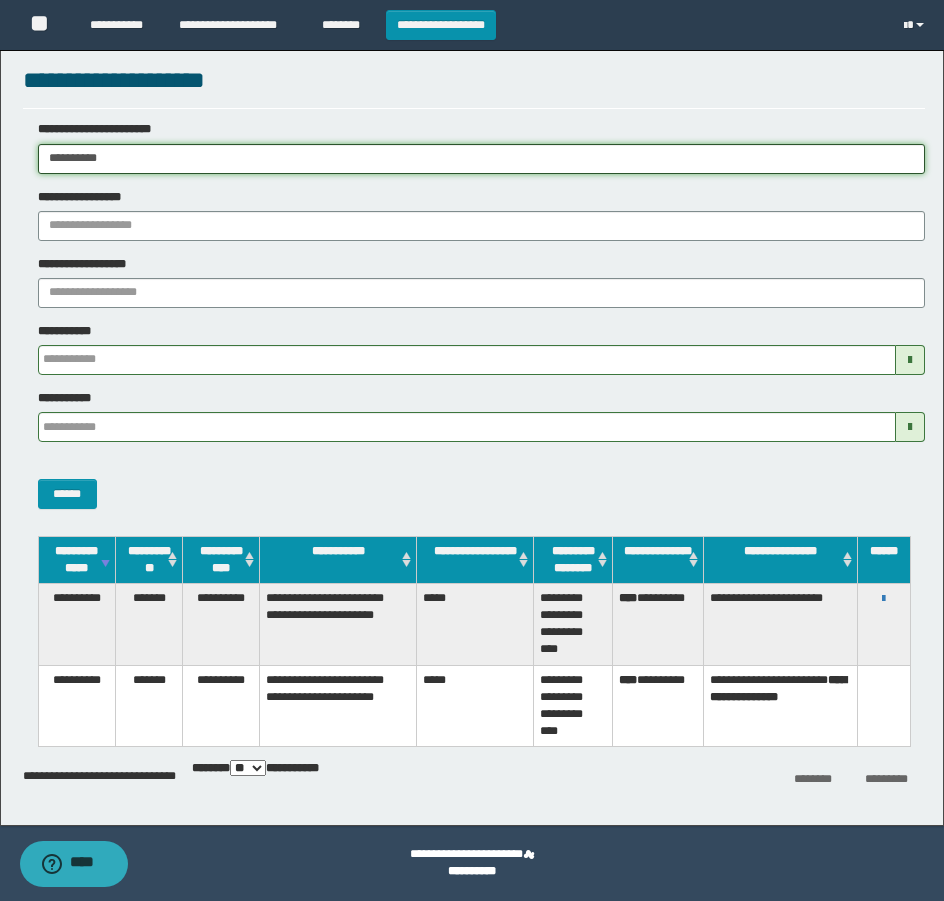drag, startPoint x: 183, startPoint y: 158, endPoint x: 9, endPoint y: 241, distance: 192.78226 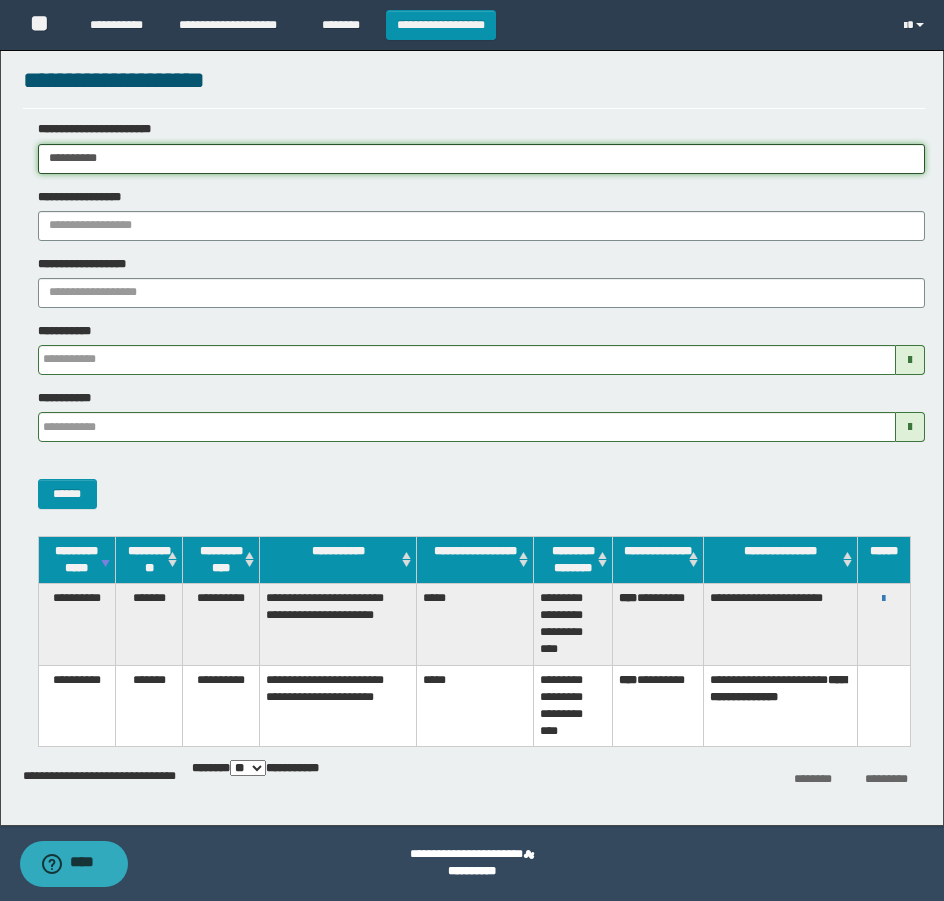 click on "**********" at bounding box center (472, 438) 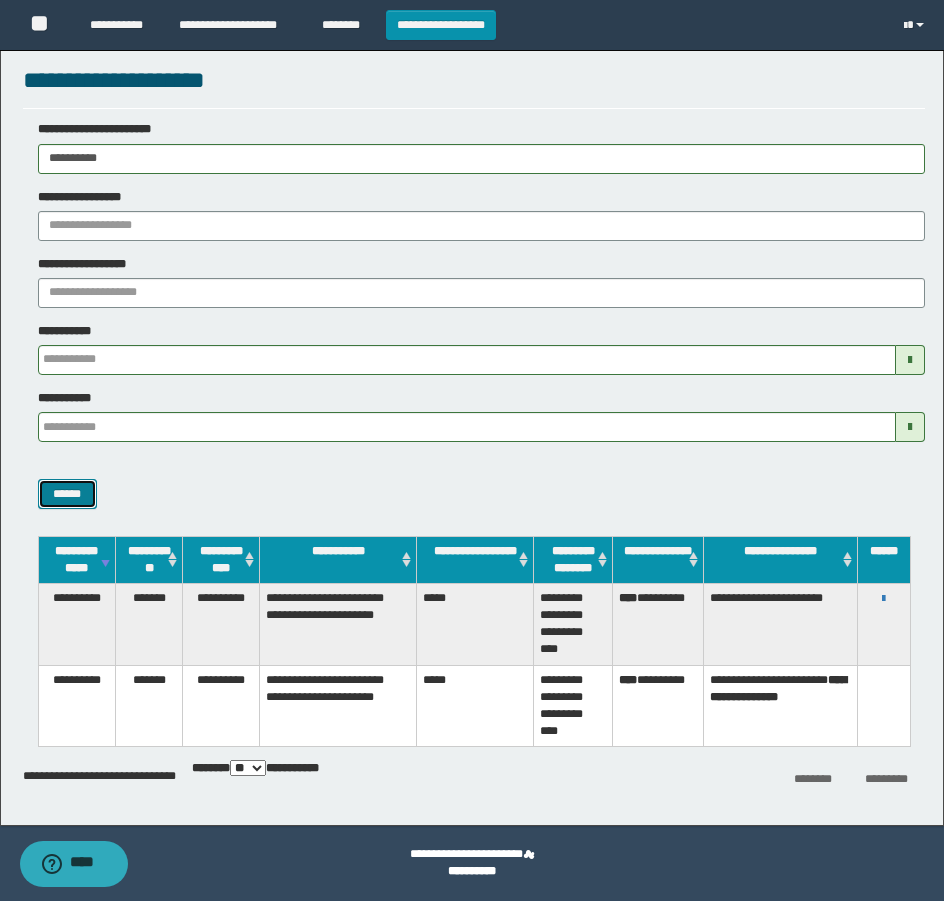 click on "******" at bounding box center (67, 494) 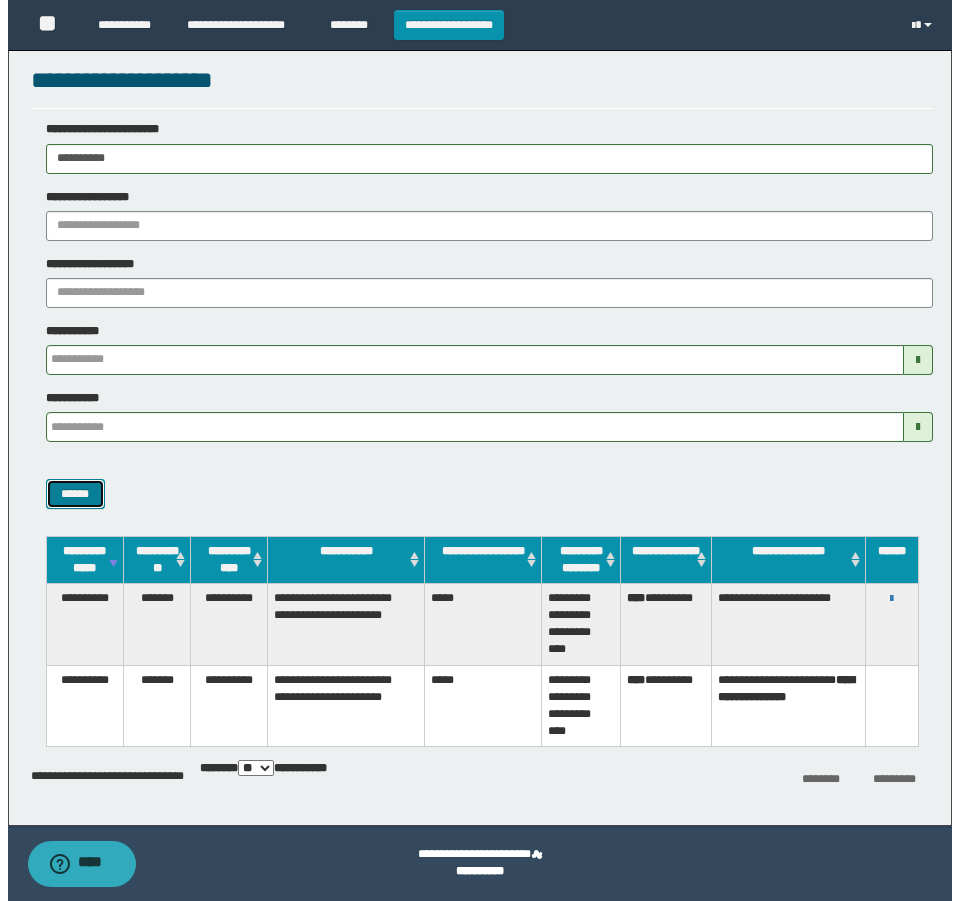scroll, scrollTop: 0, scrollLeft: 0, axis: both 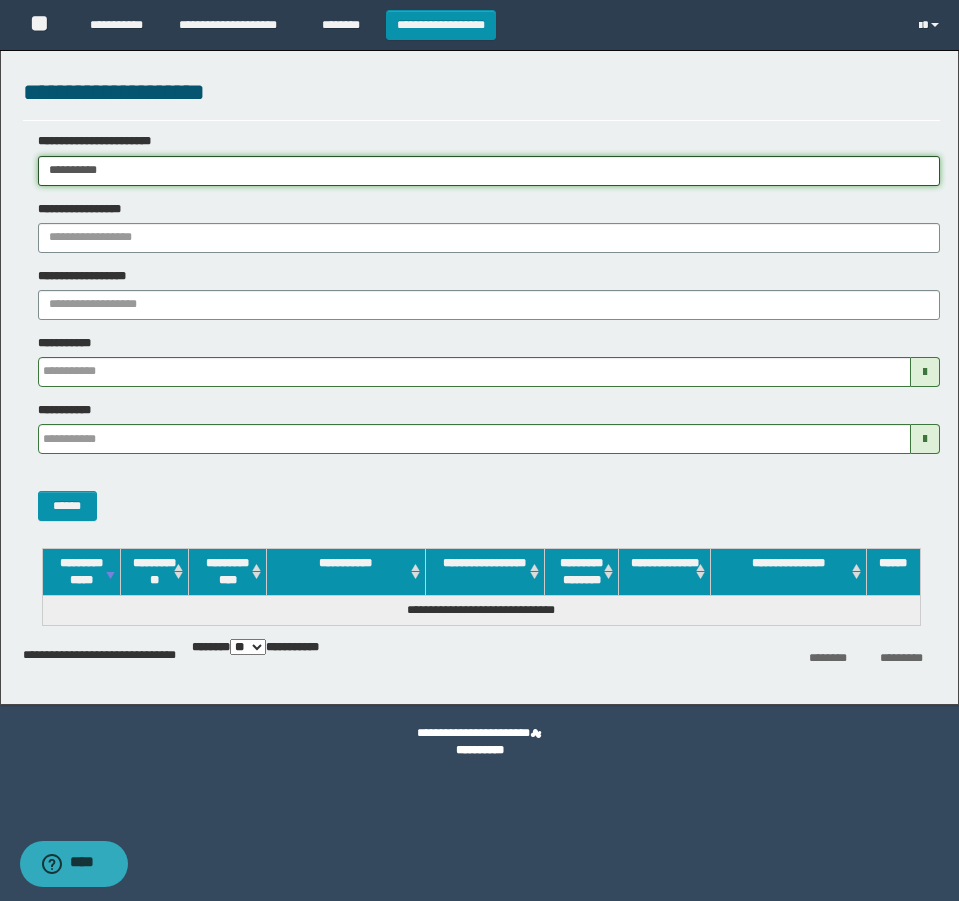 drag, startPoint x: 146, startPoint y: 170, endPoint x: -8, endPoint y: 197, distance: 156.34897 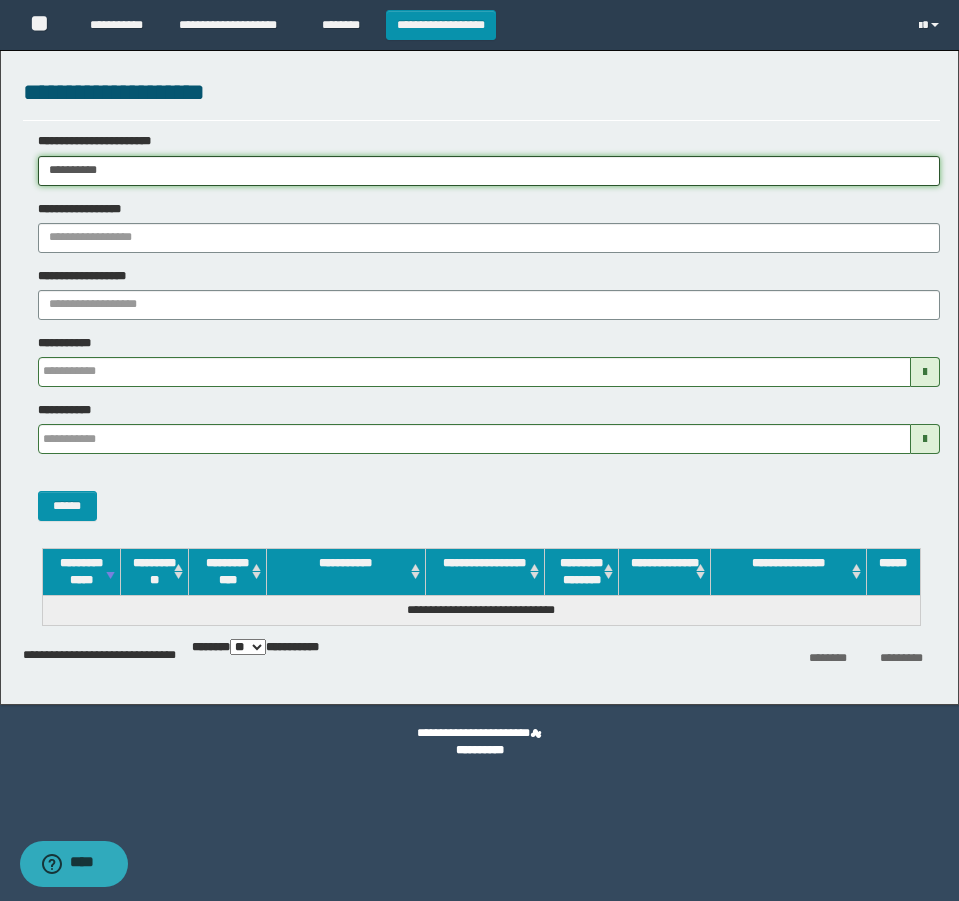 click on "**********" at bounding box center (479, 450) 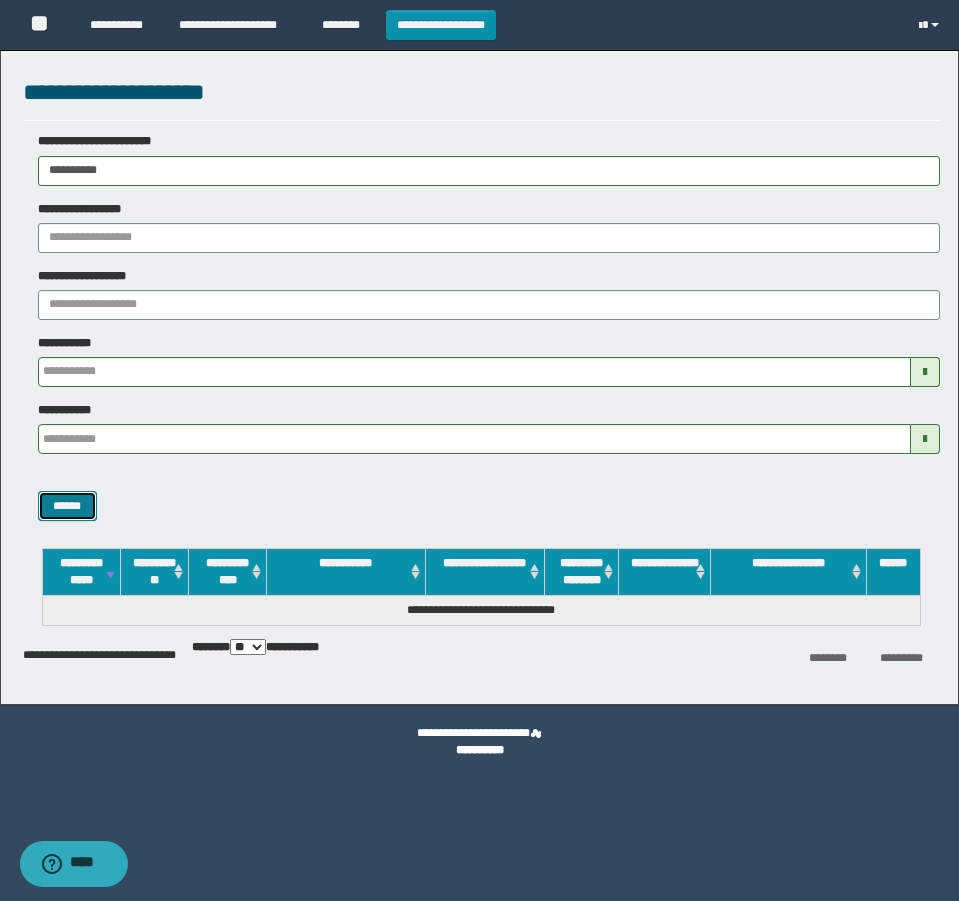 click on "******" at bounding box center [67, 506] 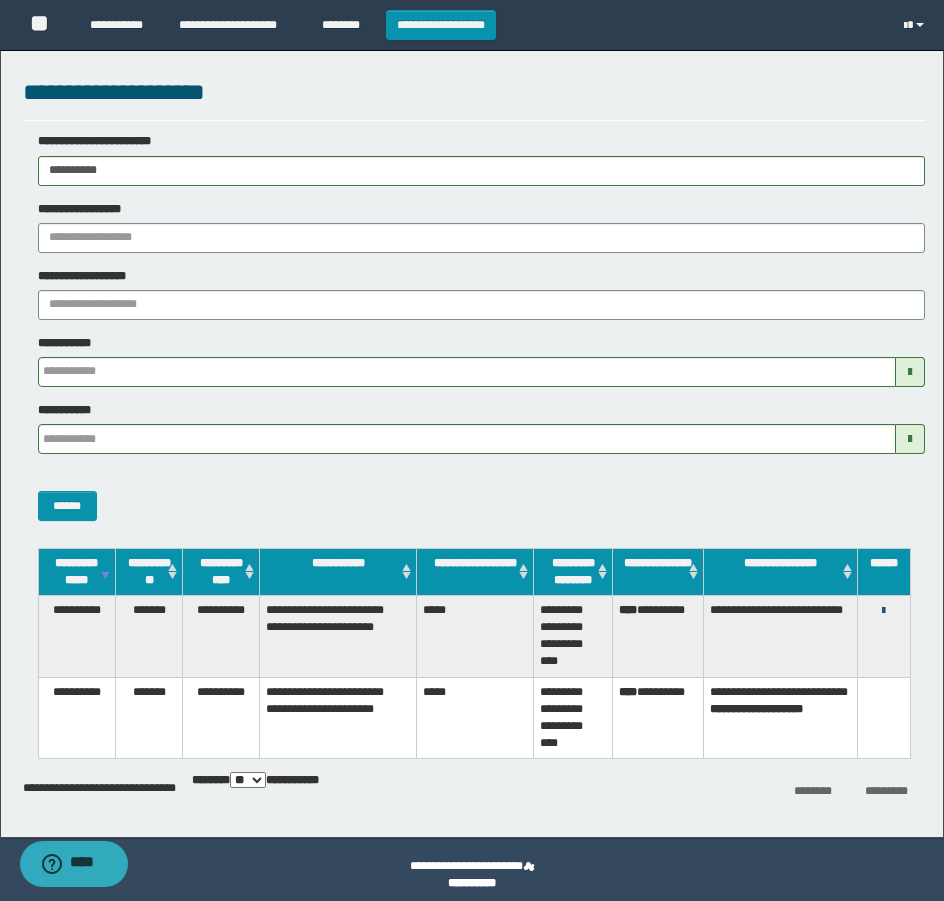 click at bounding box center (883, 611) 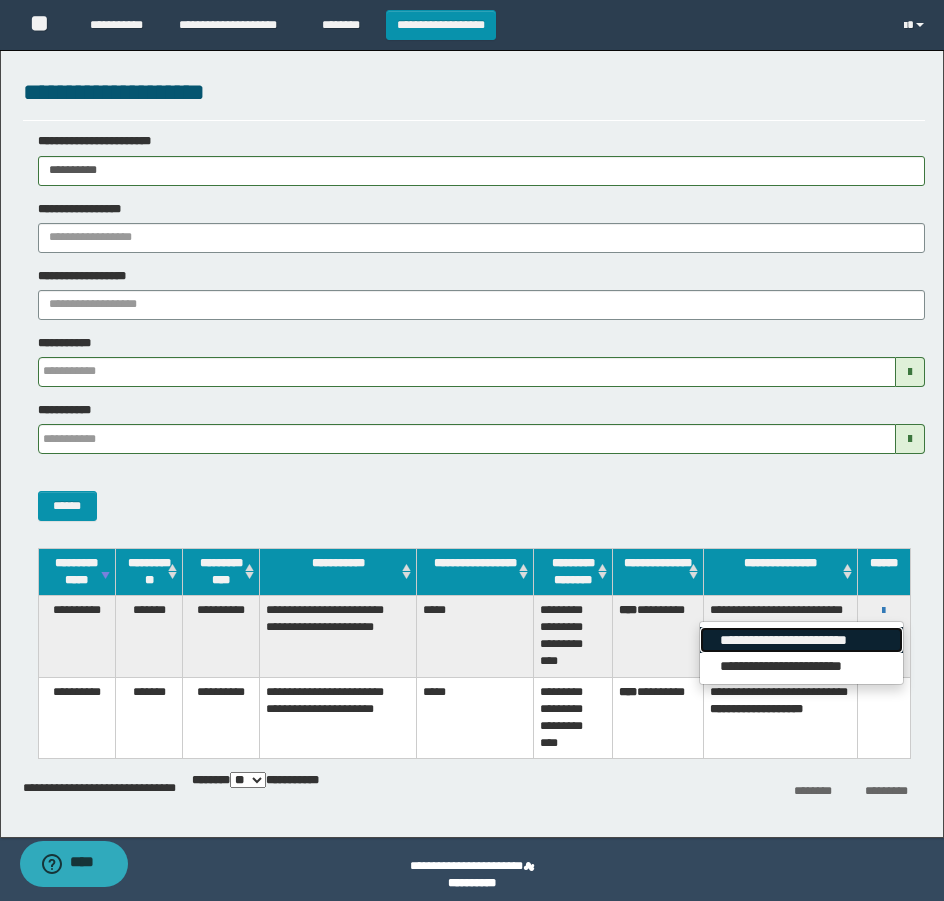 click on "**********" at bounding box center (801, 640) 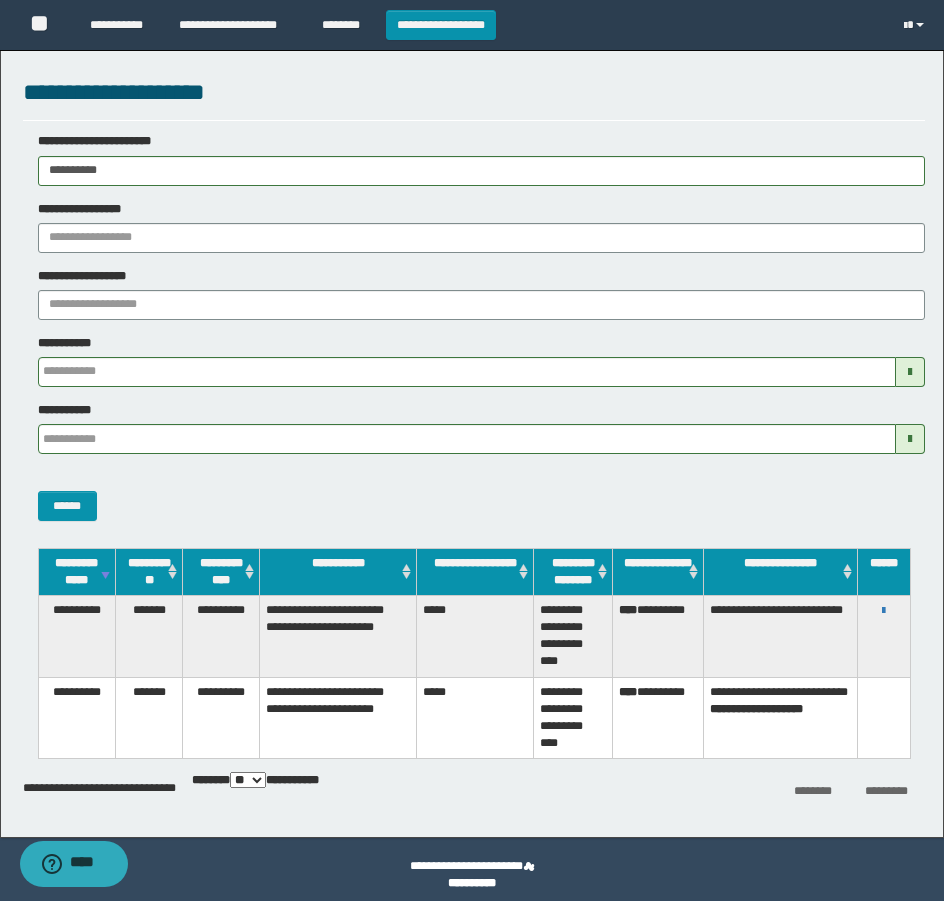 drag, startPoint x: 154, startPoint y: 176, endPoint x: 23, endPoint y: 246, distance: 148.52946 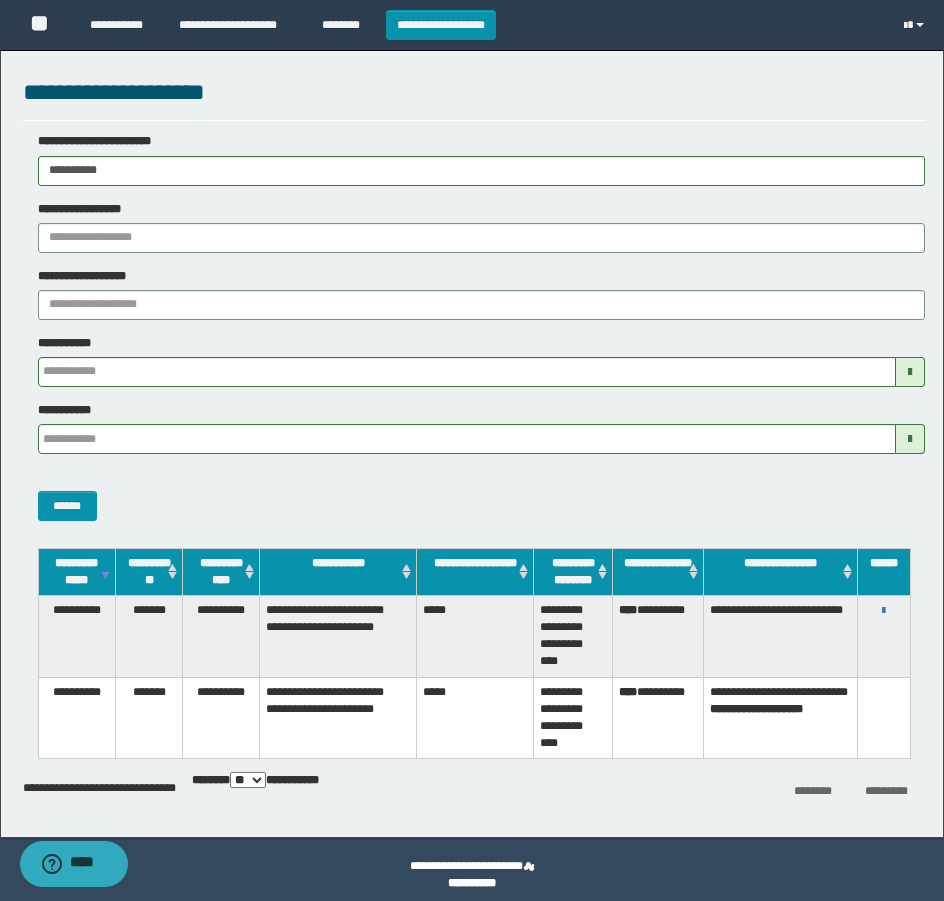 click on "**********" at bounding box center [472, 450] 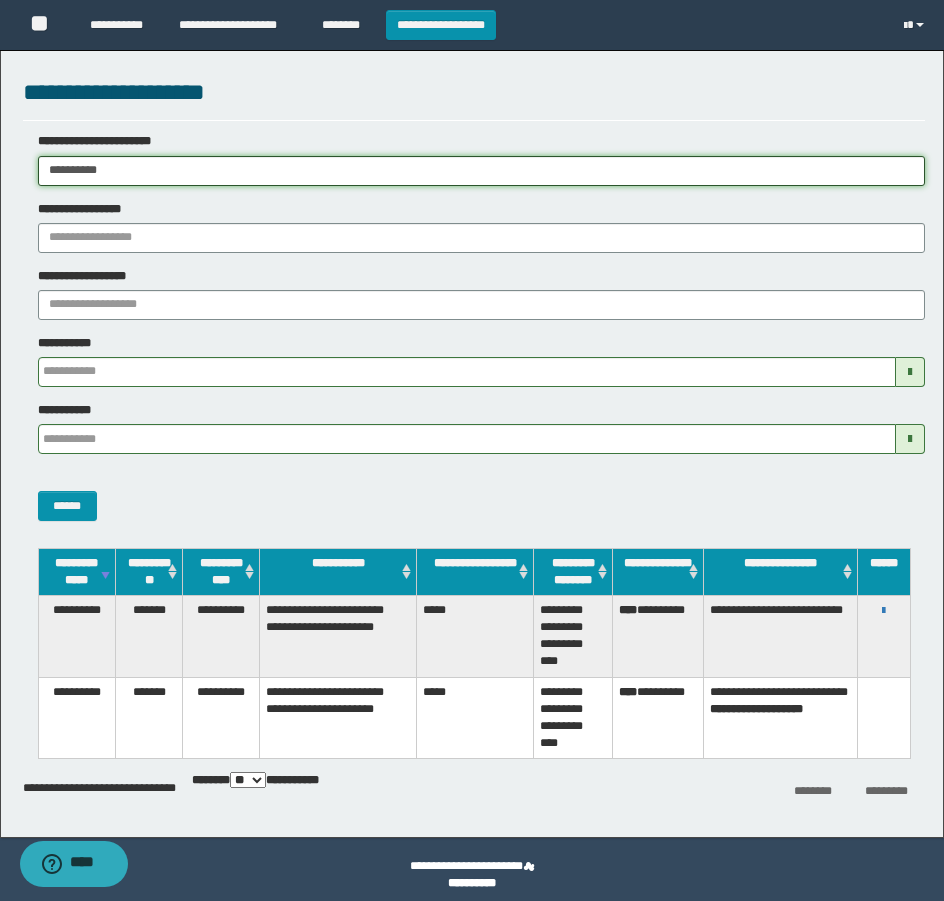 paste 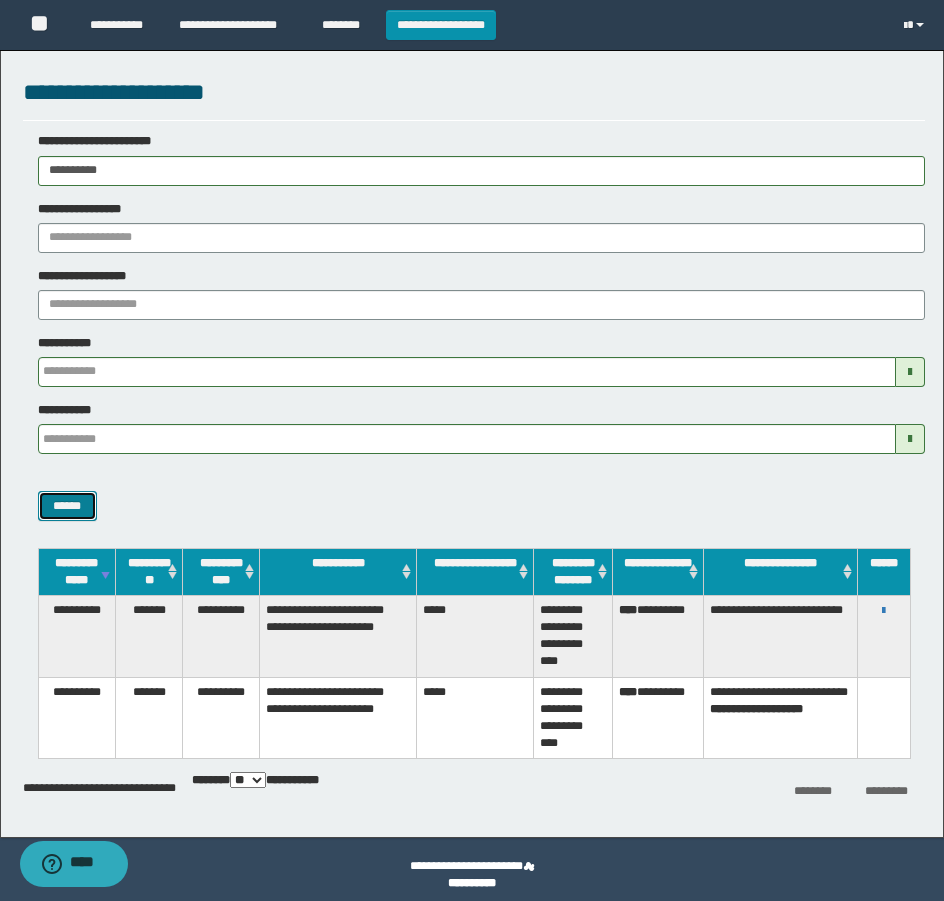 click on "******" at bounding box center [67, 506] 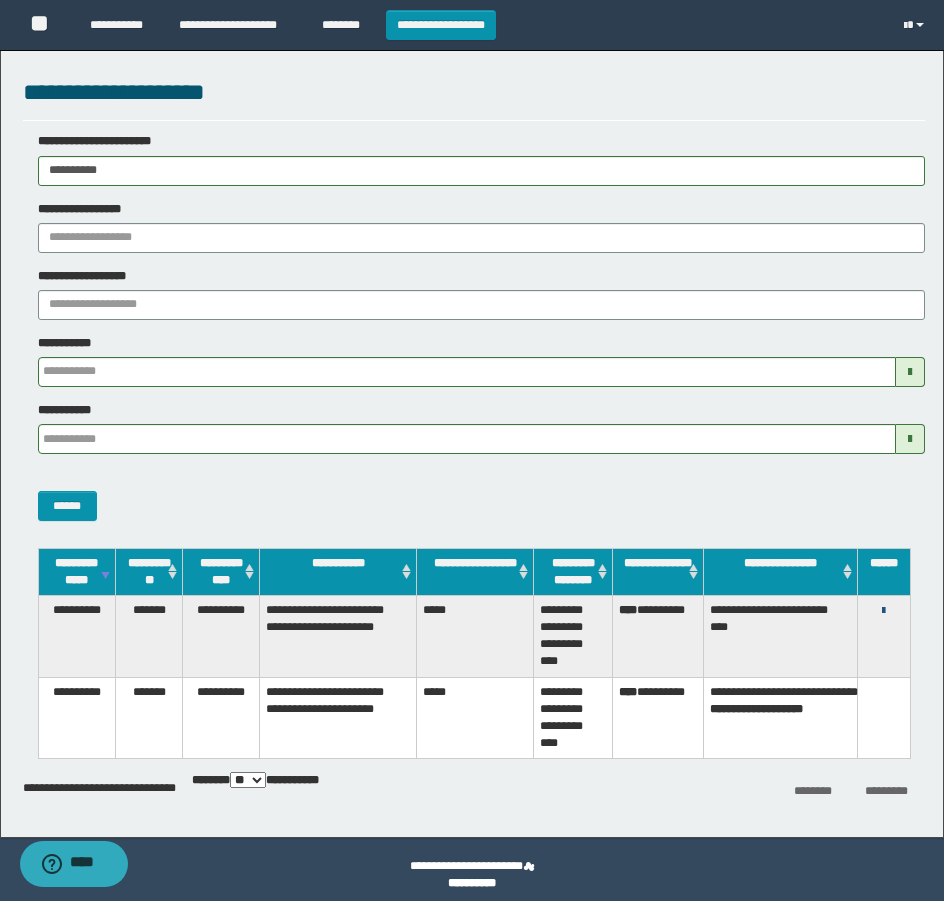 click at bounding box center [883, 611] 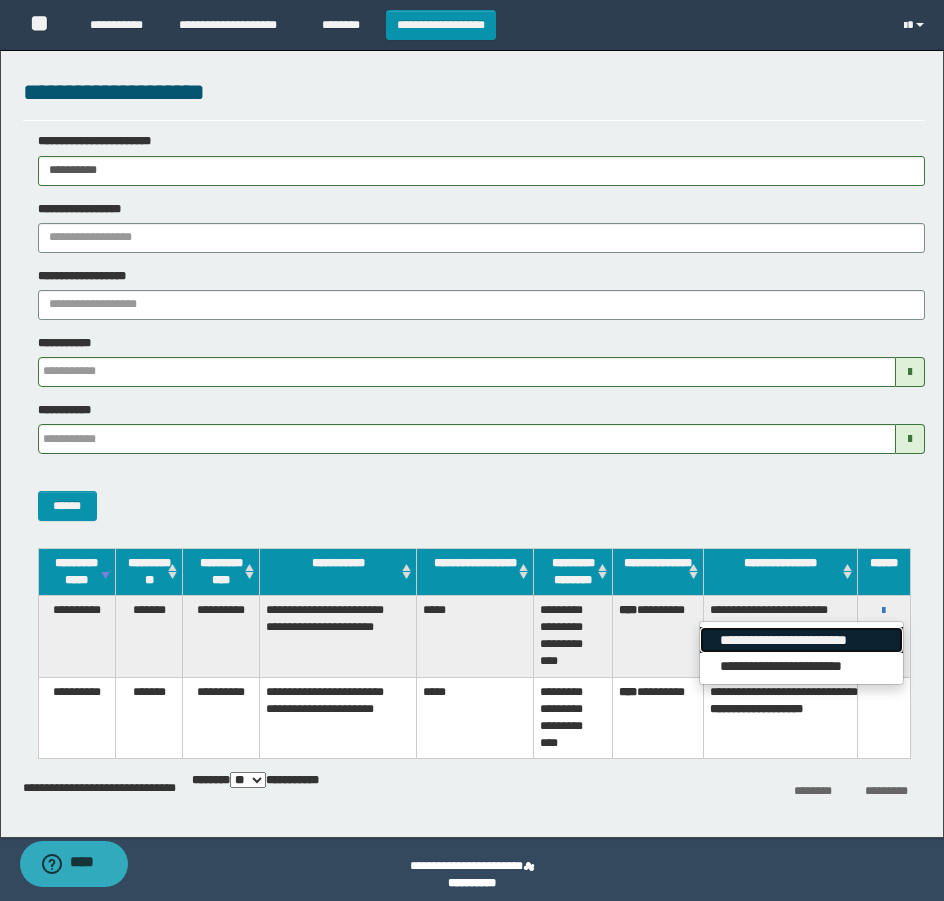 click on "**********" at bounding box center [801, 640] 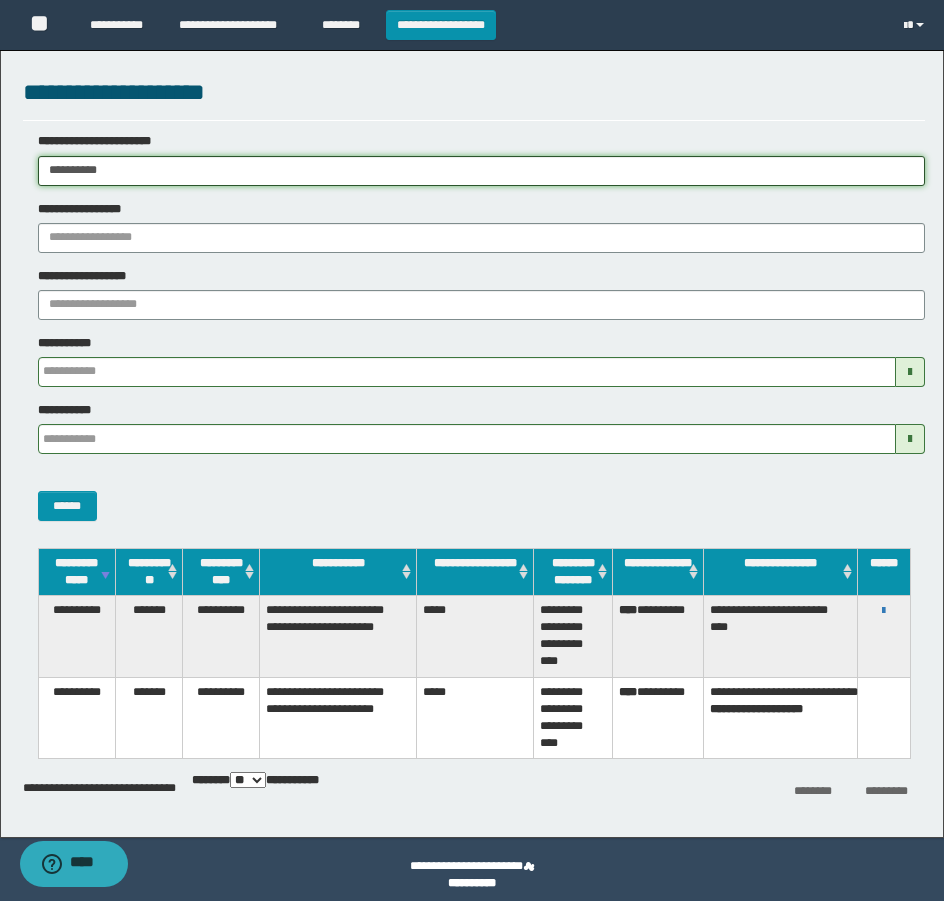 drag, startPoint x: 214, startPoint y: 177, endPoint x: -8, endPoint y: 177, distance: 222 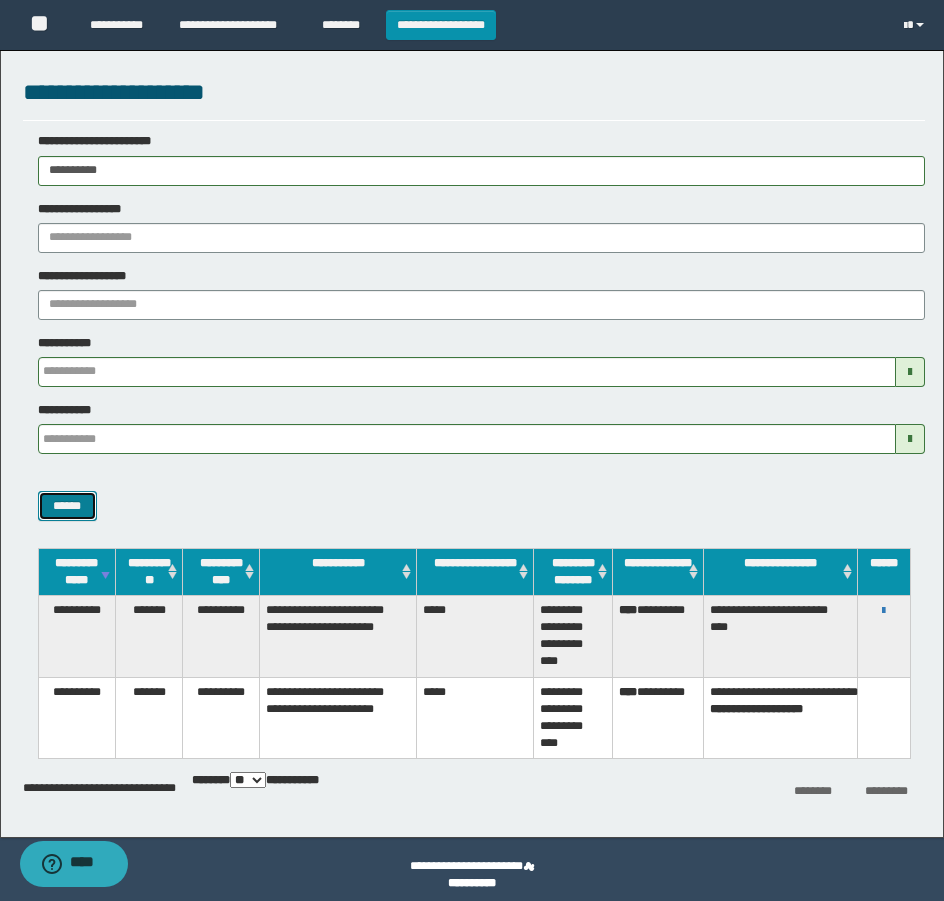 click on "******" at bounding box center [67, 506] 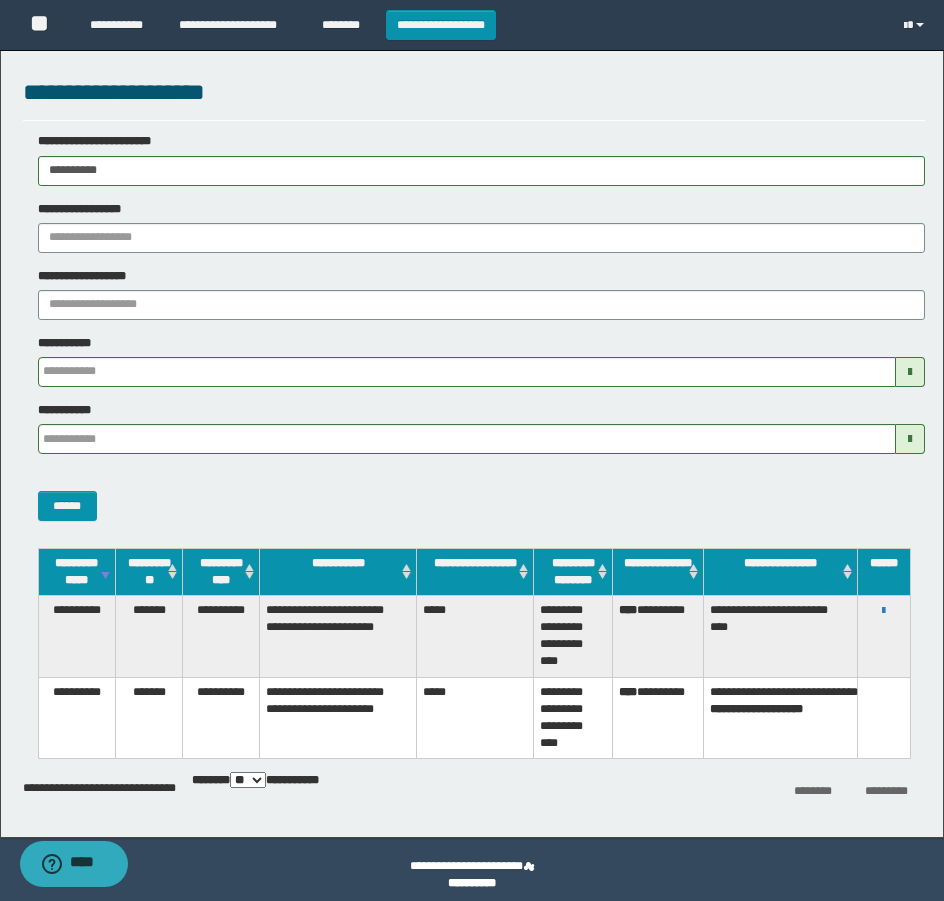 click on "**********" at bounding box center (883, 636) 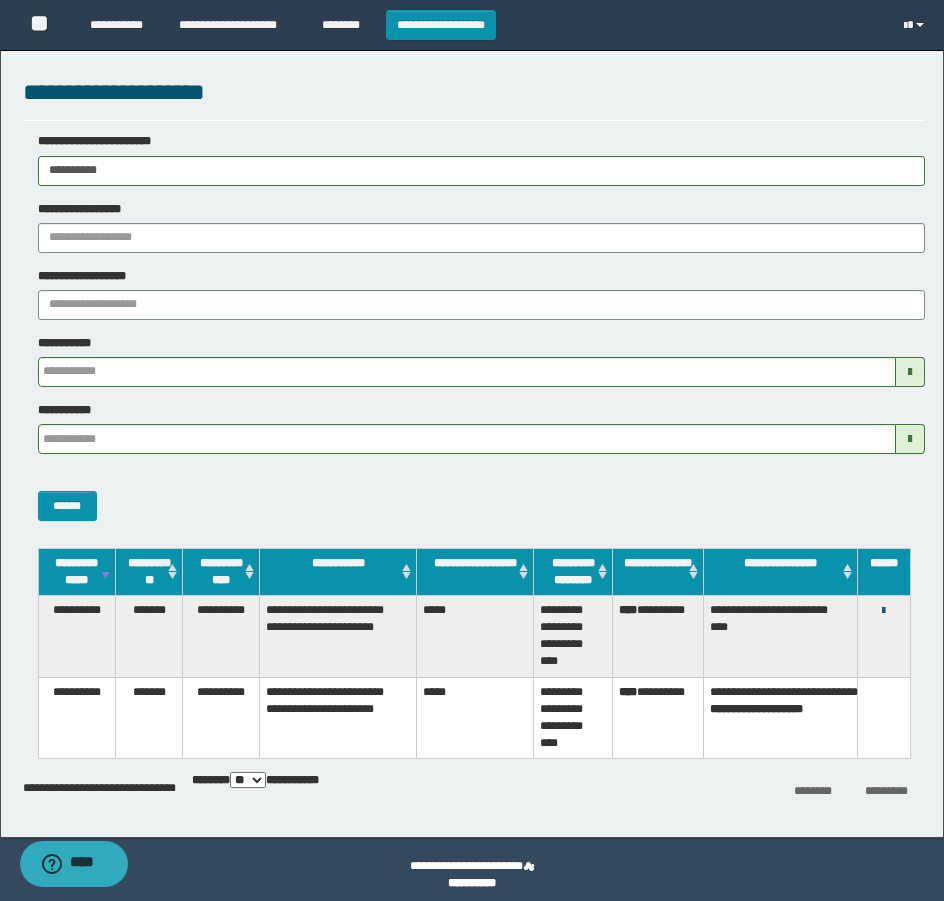 click at bounding box center [883, 611] 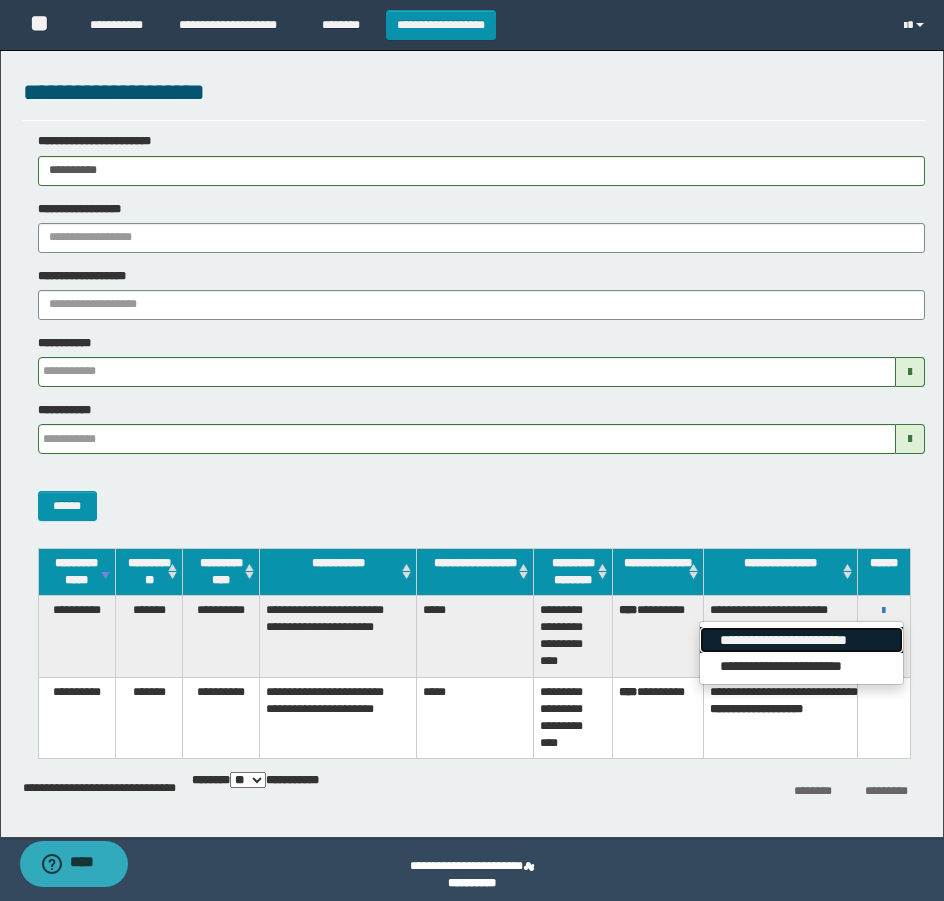 click on "**********" at bounding box center (801, 640) 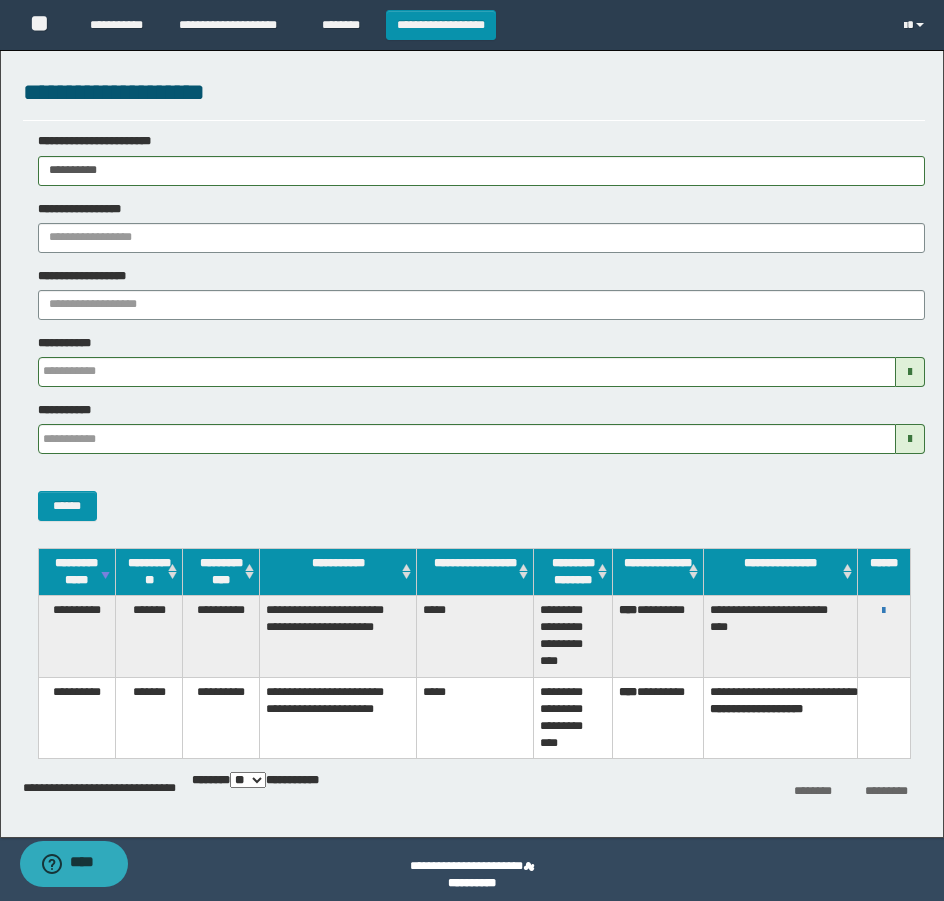 drag, startPoint x: 184, startPoint y: 169, endPoint x: -8, endPoint y: 239, distance: 204.36243 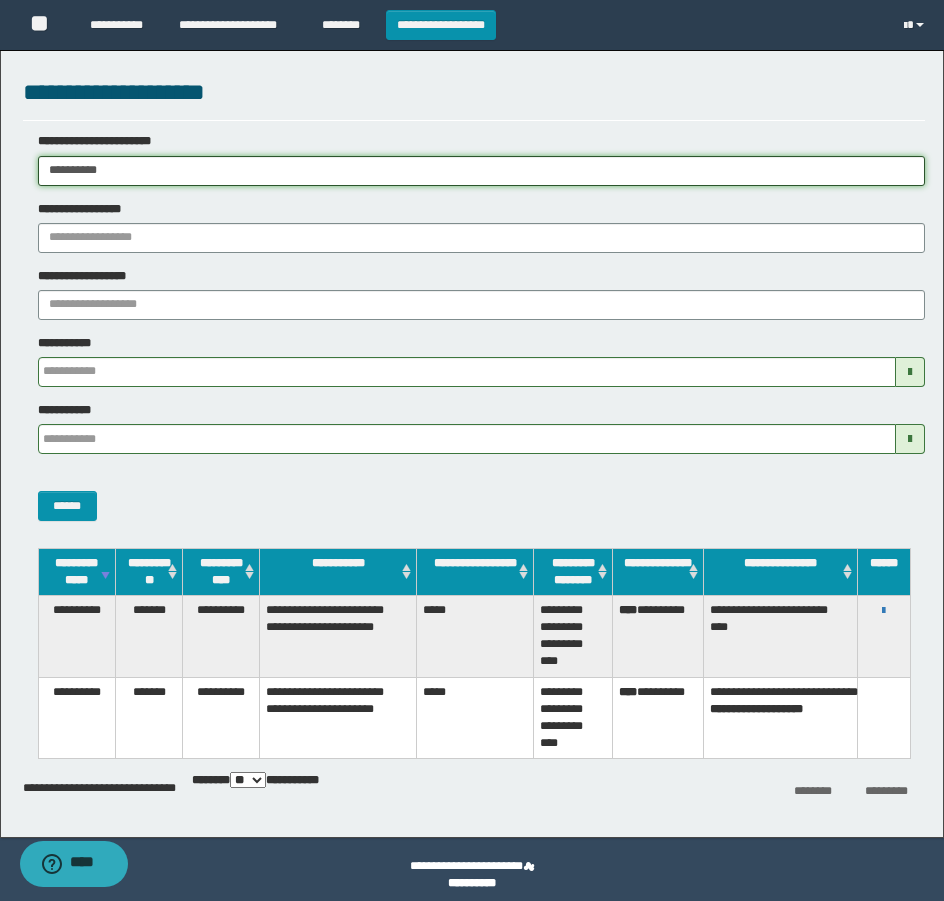 paste 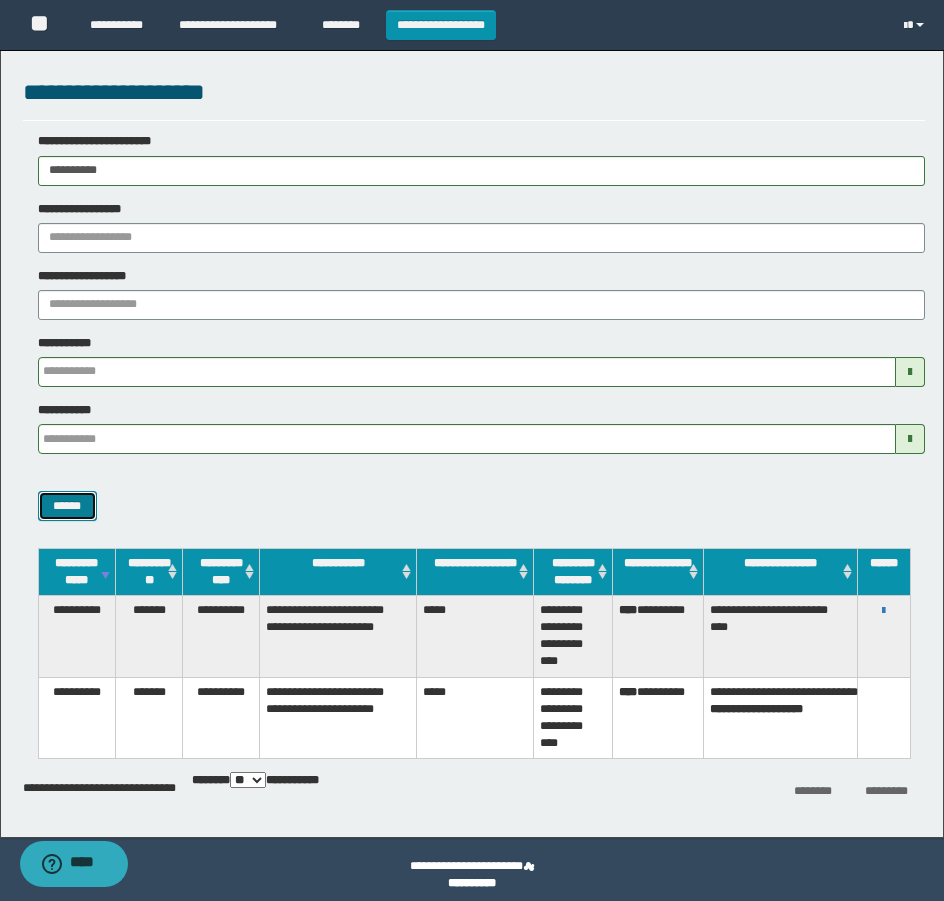 click on "******" at bounding box center [67, 506] 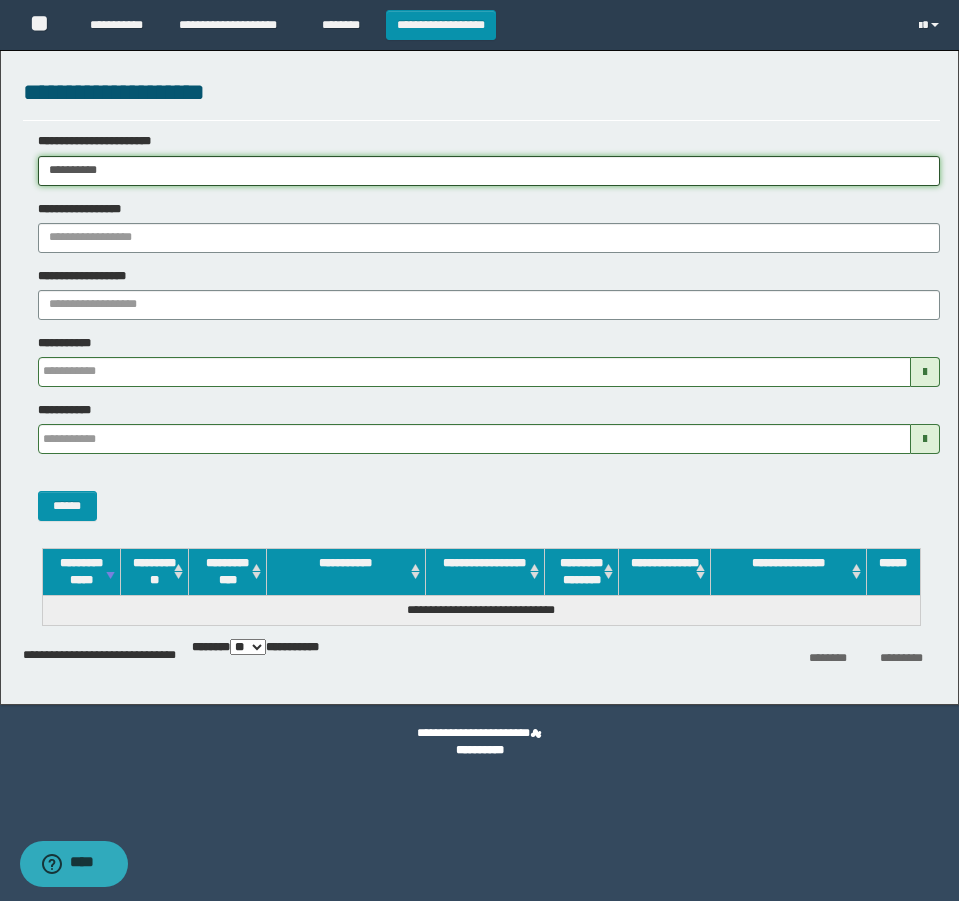 drag, startPoint x: 344, startPoint y: 181, endPoint x: -8, endPoint y: 204, distance: 352.7506 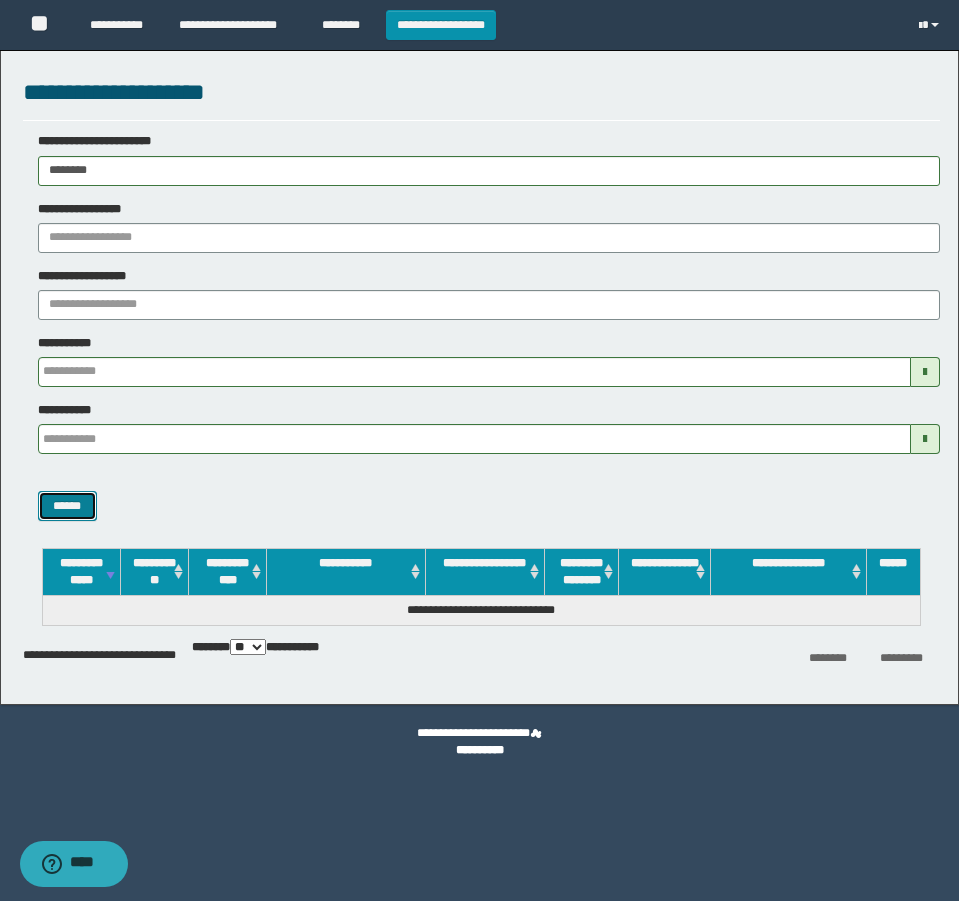 click on "******" at bounding box center (67, 506) 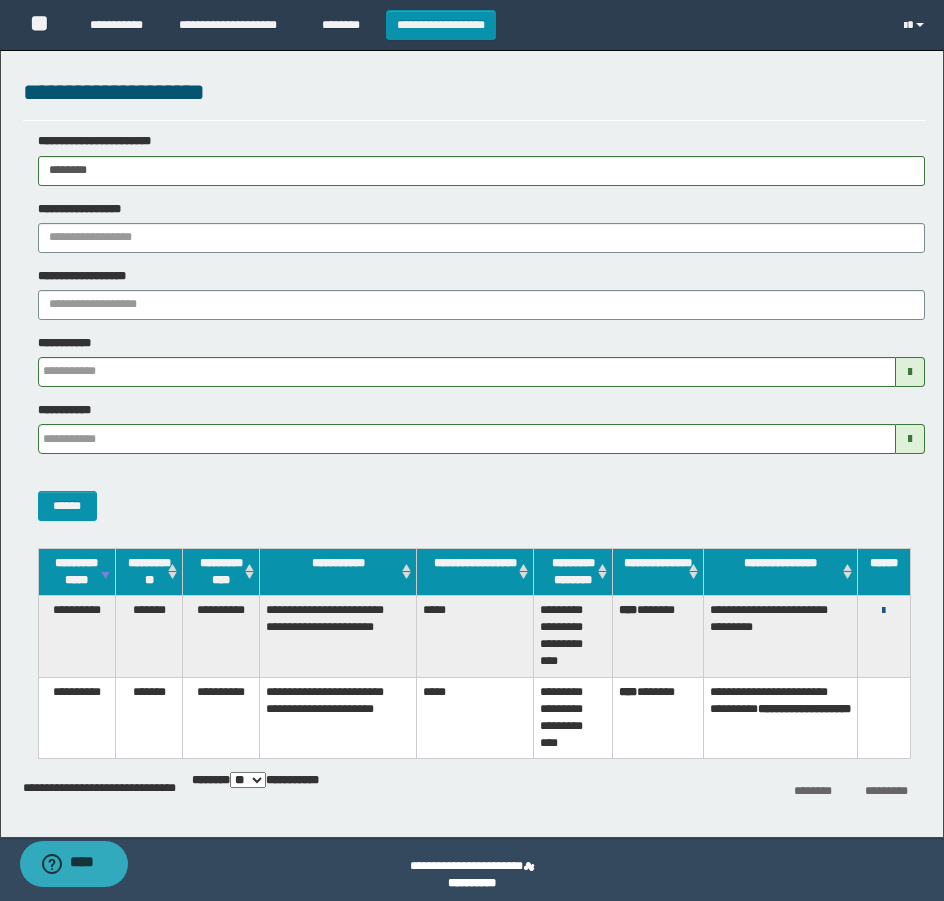 click at bounding box center [883, 611] 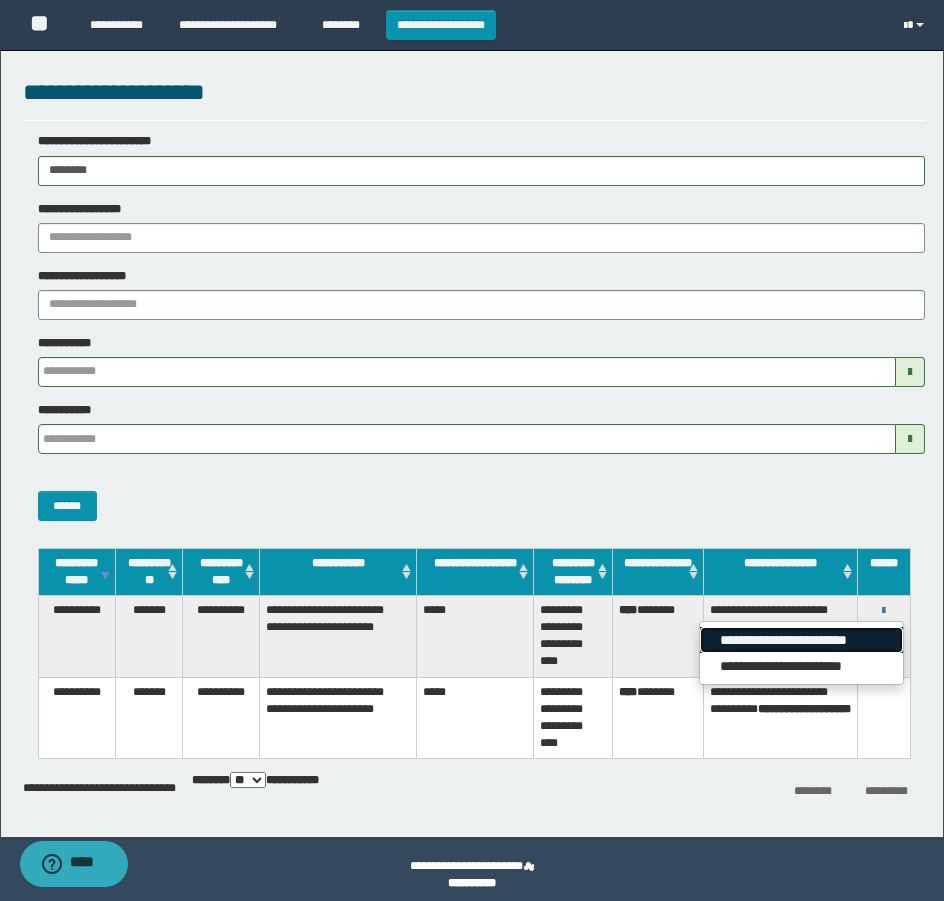 click on "**********" at bounding box center (801, 640) 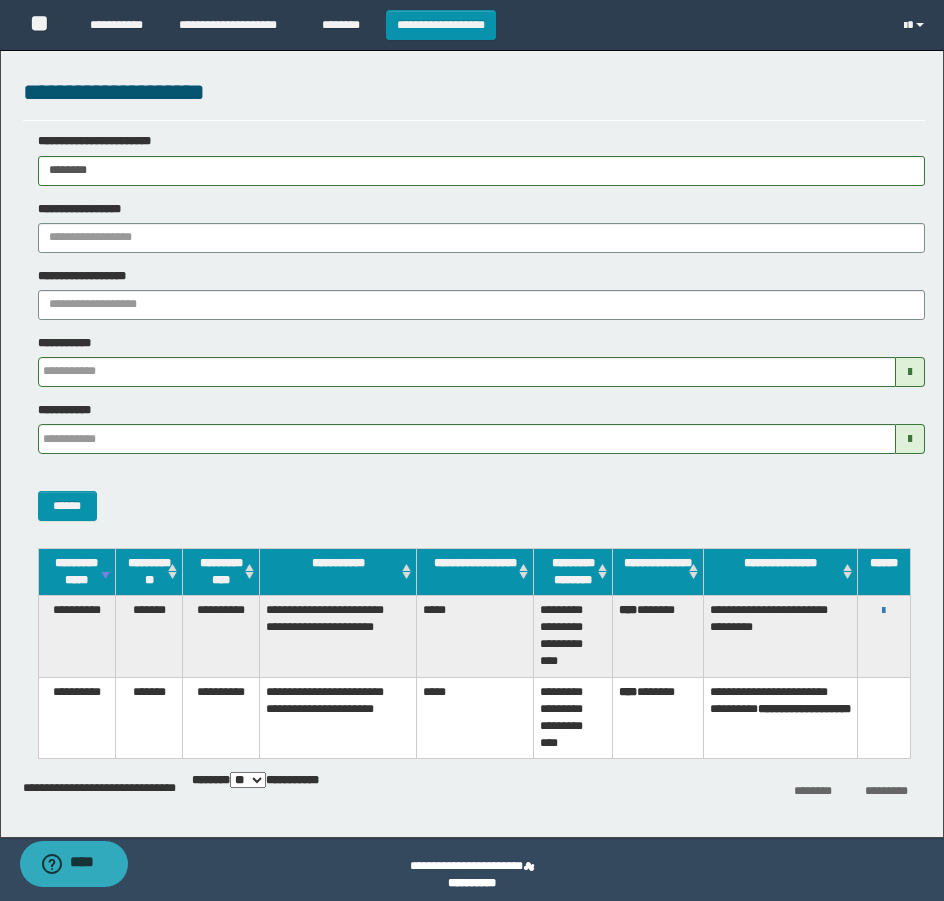 drag, startPoint x: 147, startPoint y: 167, endPoint x: -8, endPoint y: 194, distance: 157.33405 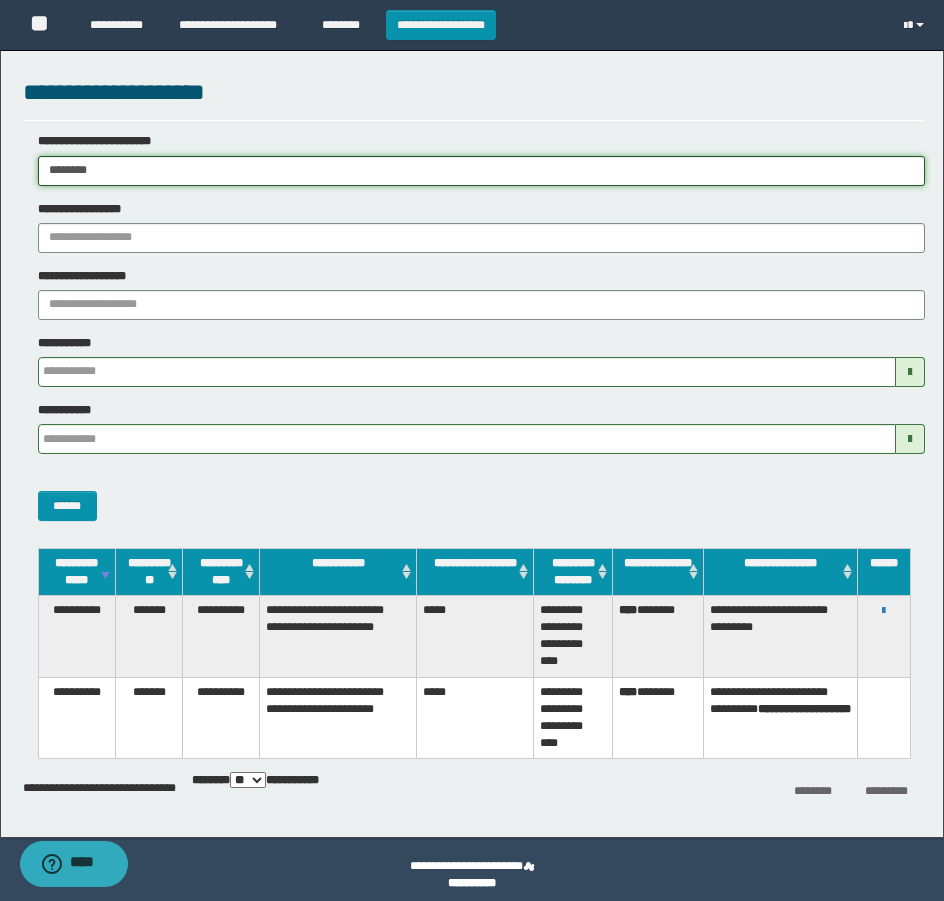 paste on "**" 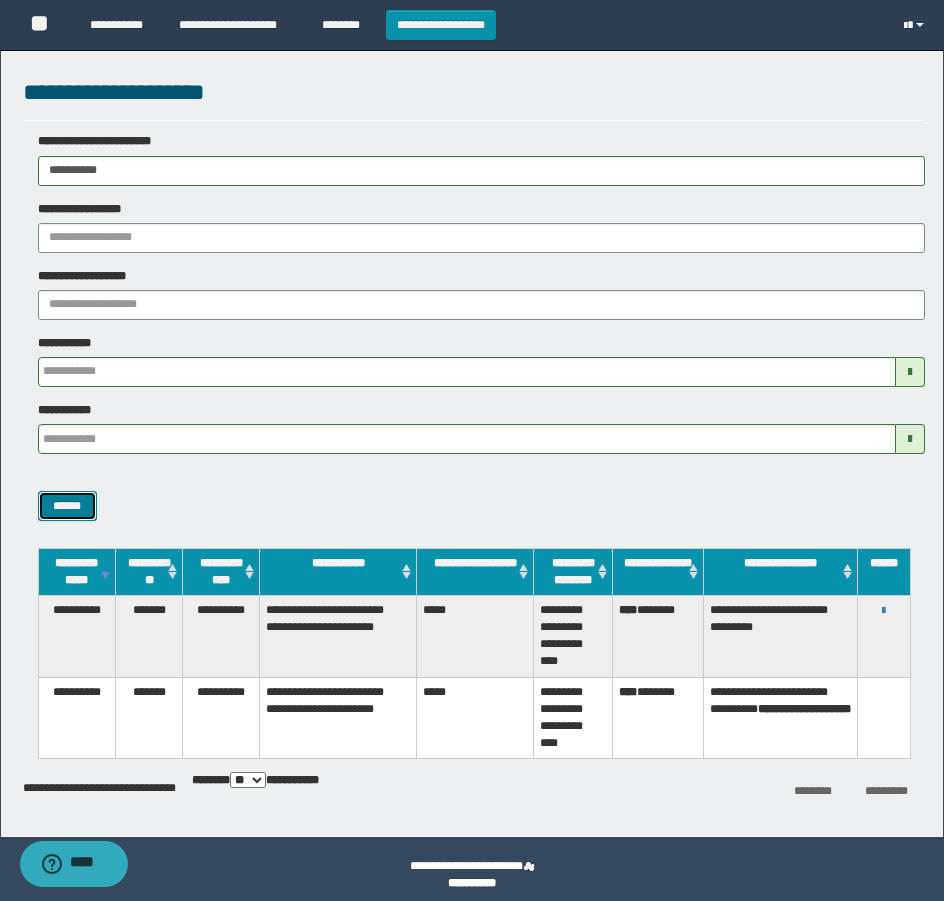 click on "******" at bounding box center (67, 506) 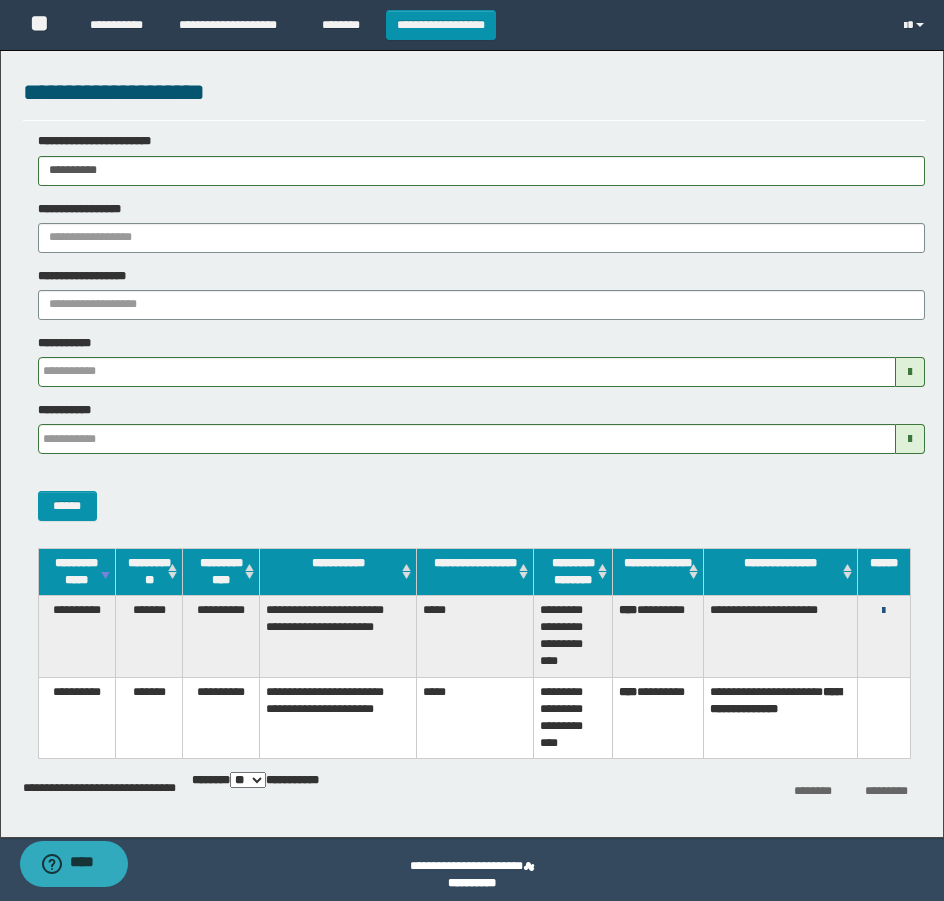 click at bounding box center (883, 611) 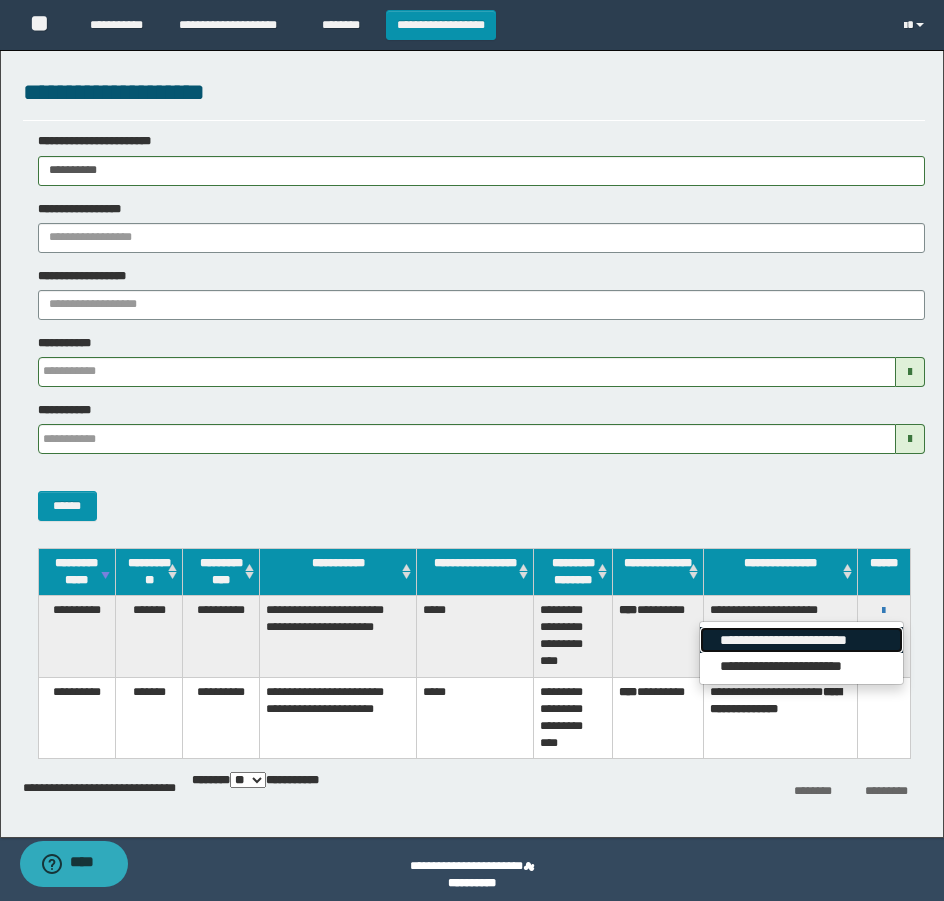 click on "**********" at bounding box center [801, 640] 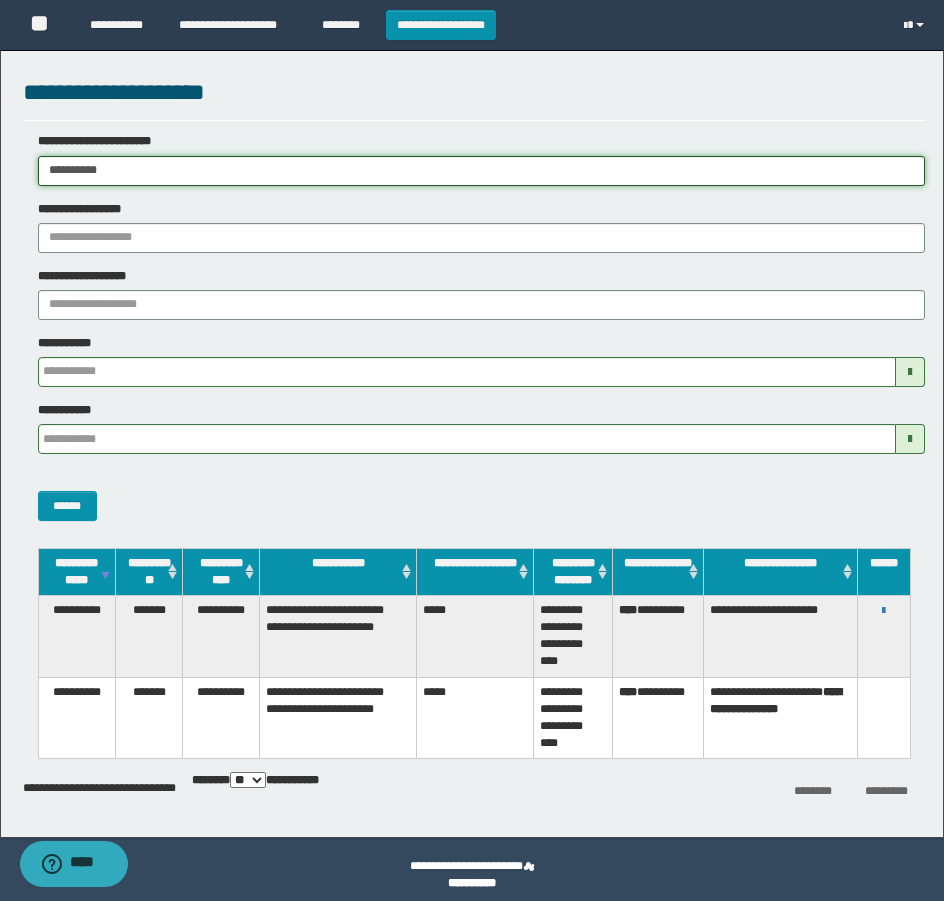 drag, startPoint x: 216, startPoint y: 178, endPoint x: -8, endPoint y: 189, distance: 224.26993 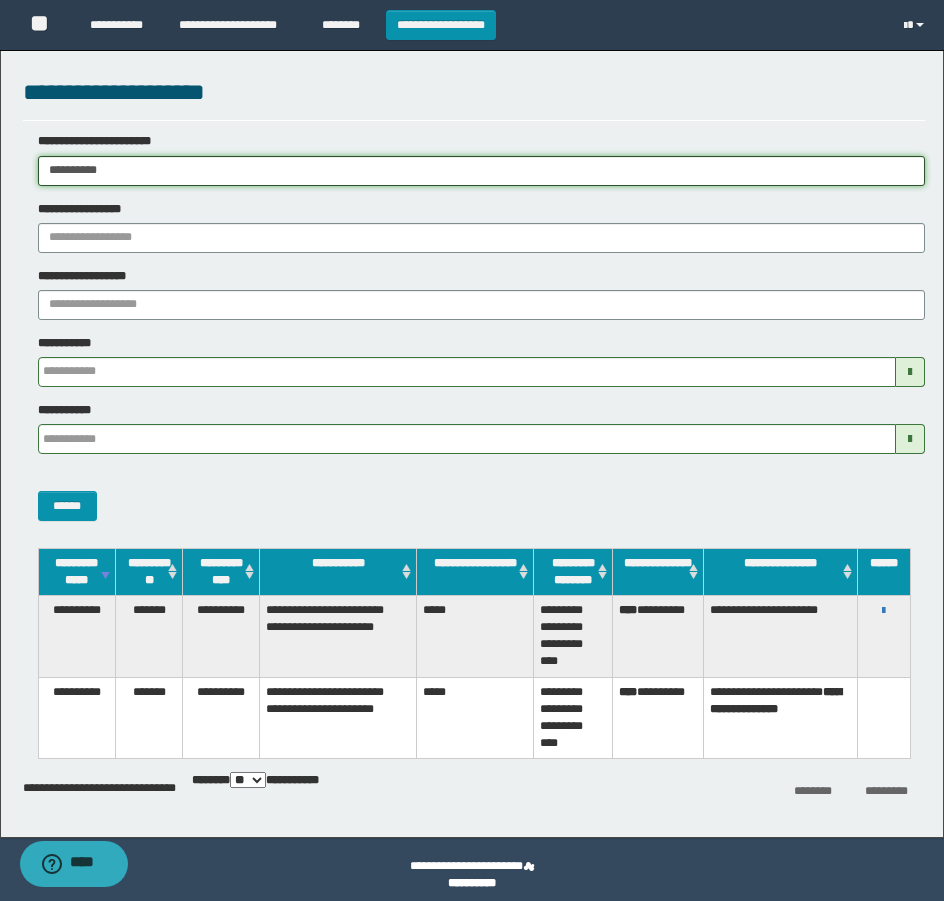 click on "**********" at bounding box center [472, 450] 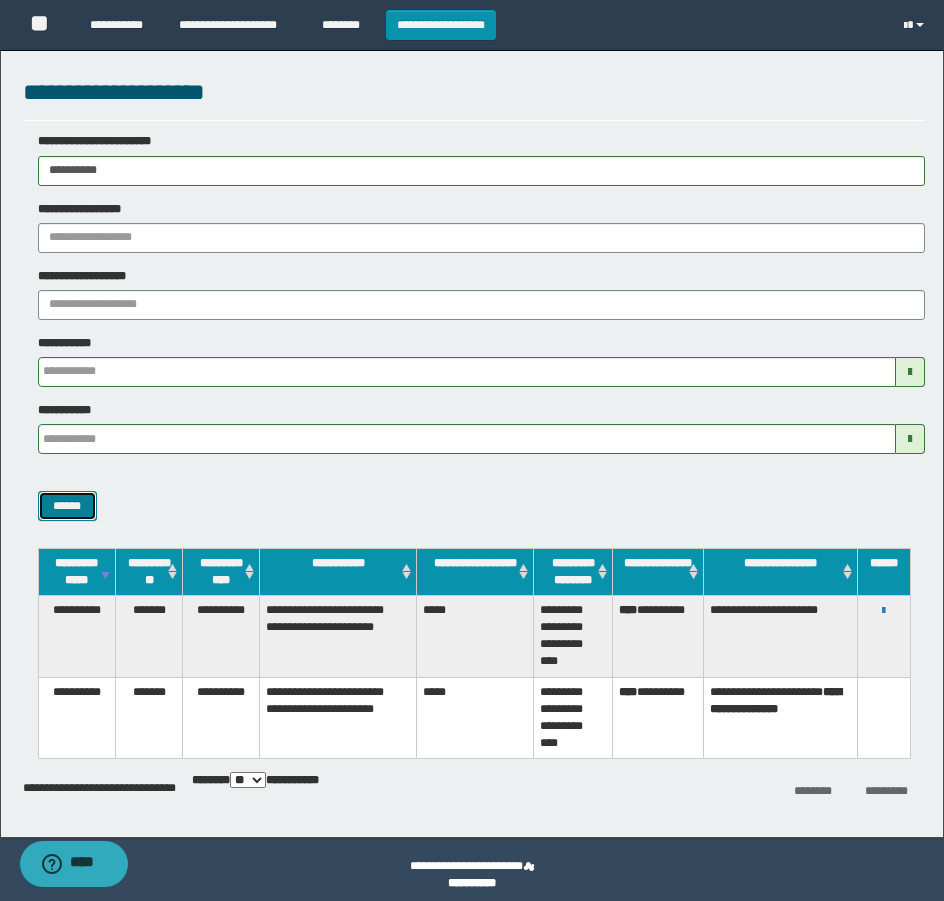 click on "******" at bounding box center (67, 506) 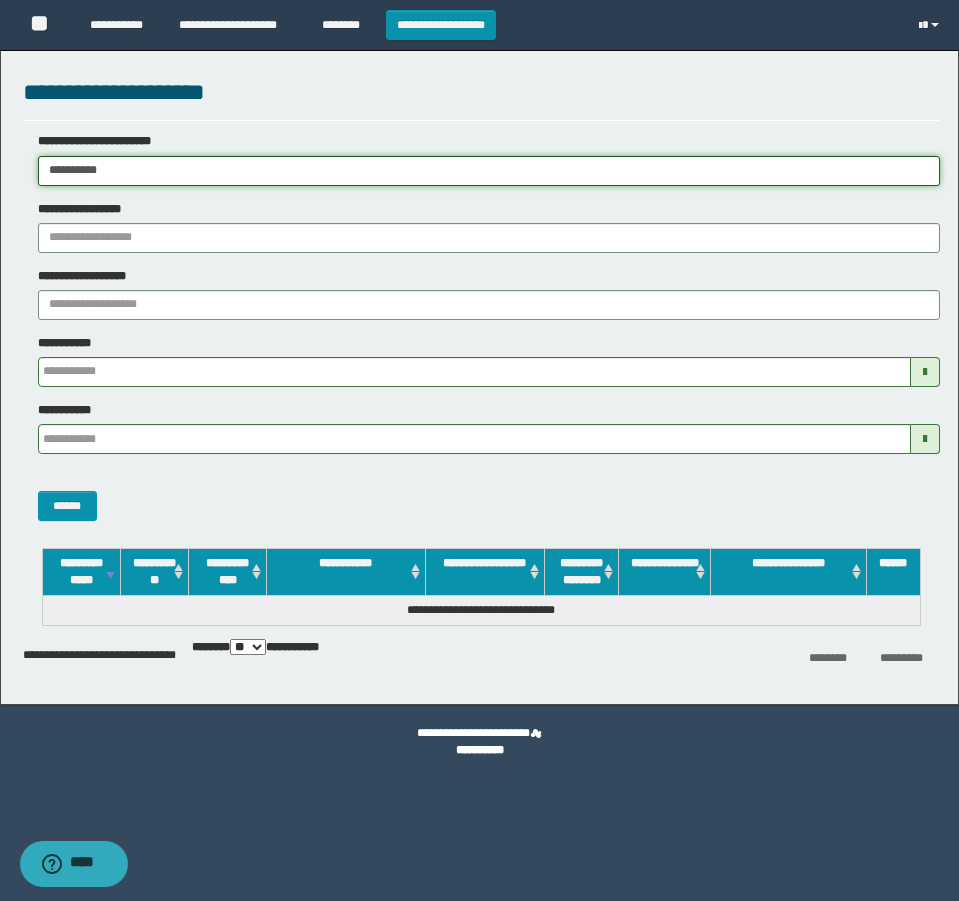 drag, startPoint x: 228, startPoint y: 169, endPoint x: -8, endPoint y: 182, distance: 236.35777 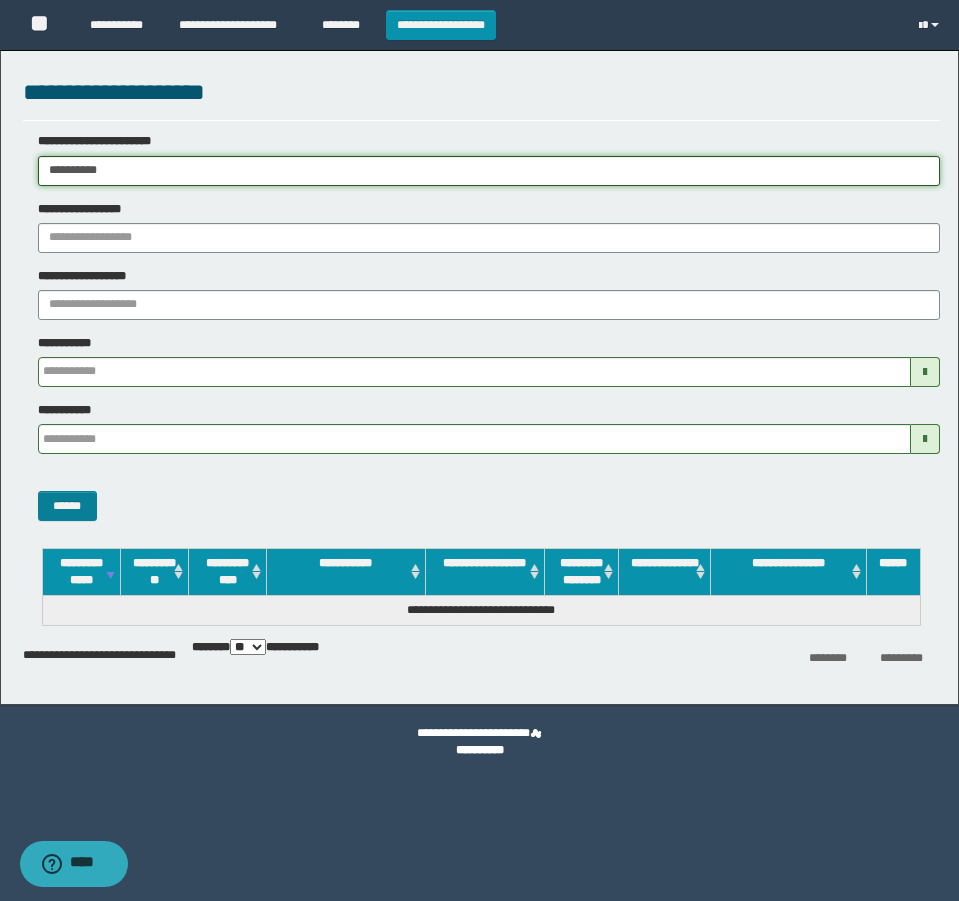 type on "**********" 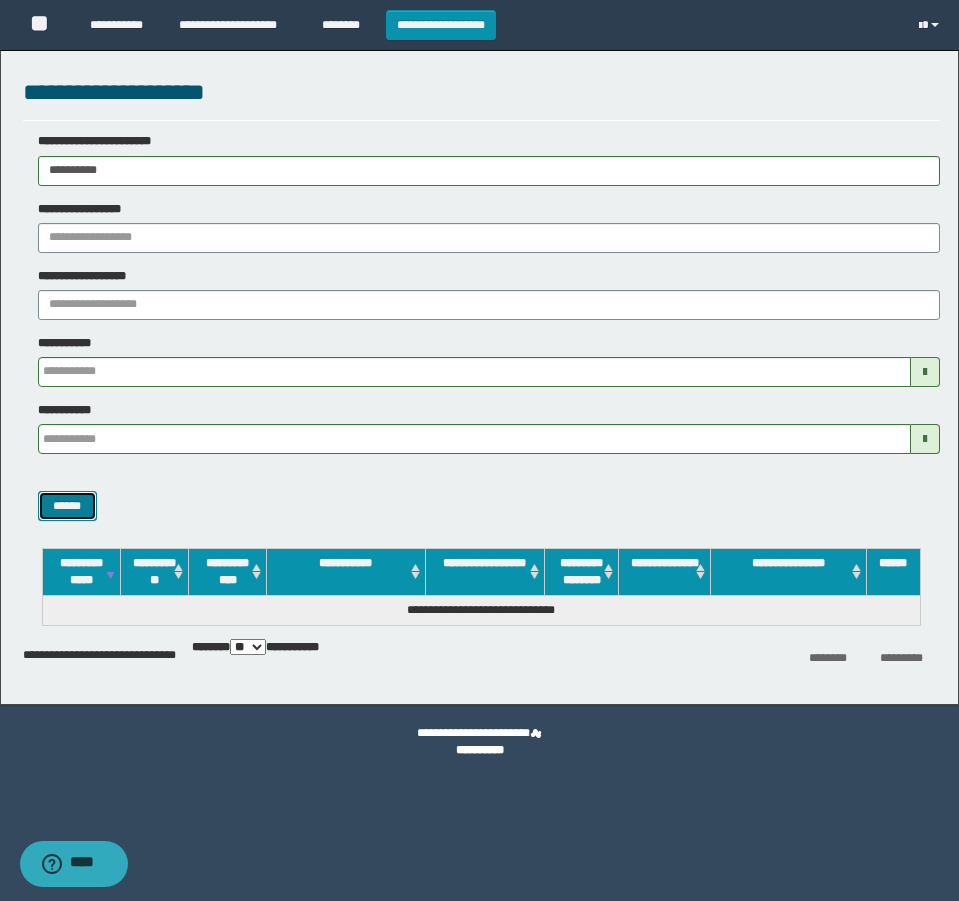 click on "******" at bounding box center [67, 506] 